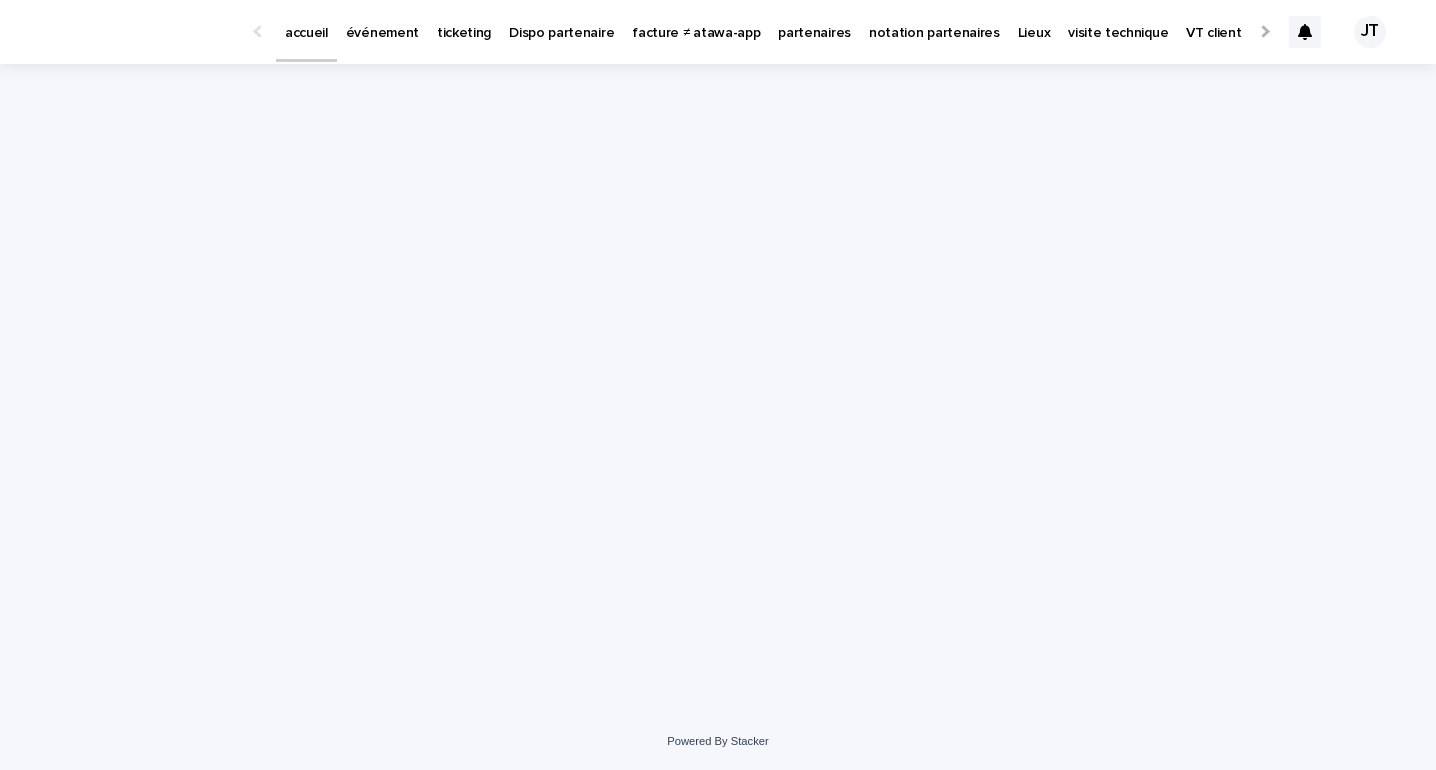 scroll, scrollTop: 0, scrollLeft: 0, axis: both 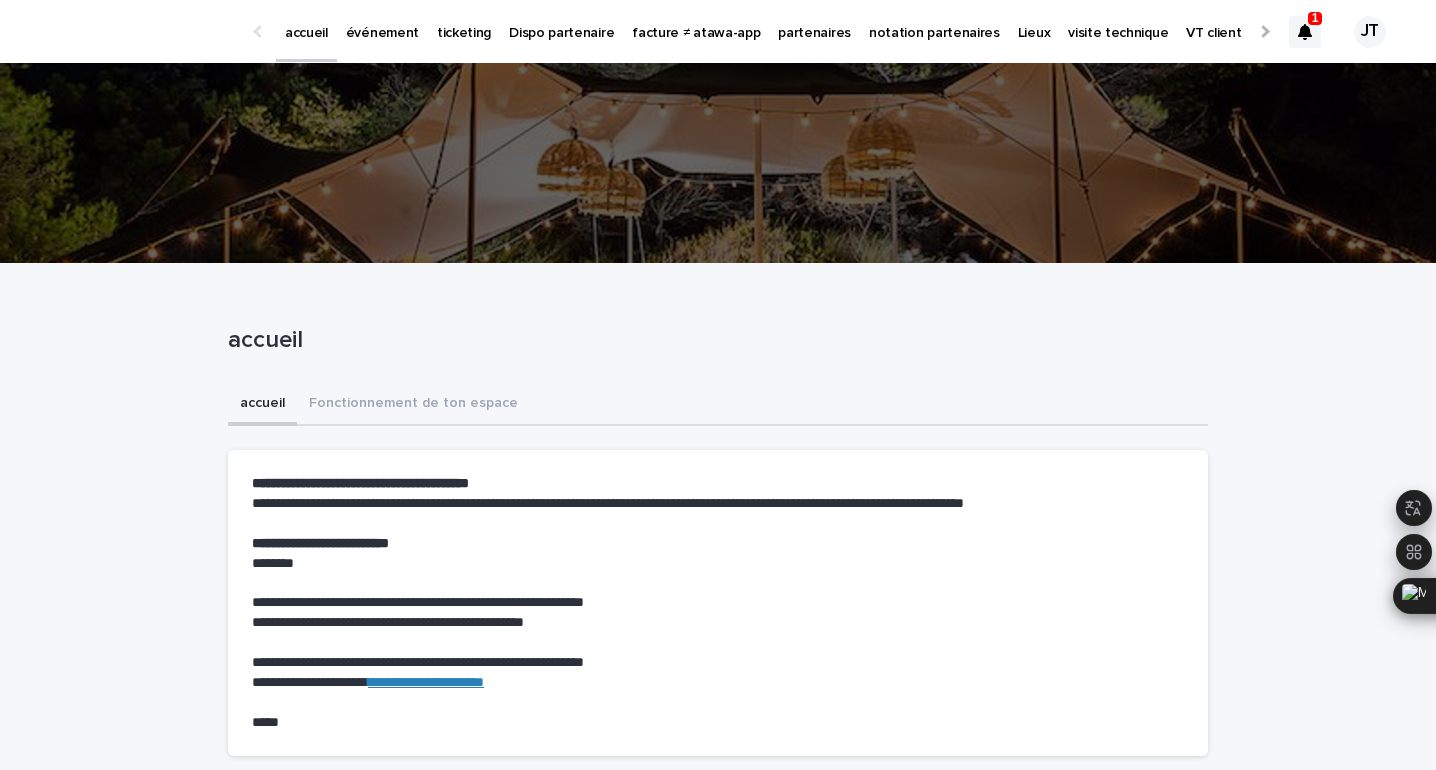click on "événement" at bounding box center (382, 21) 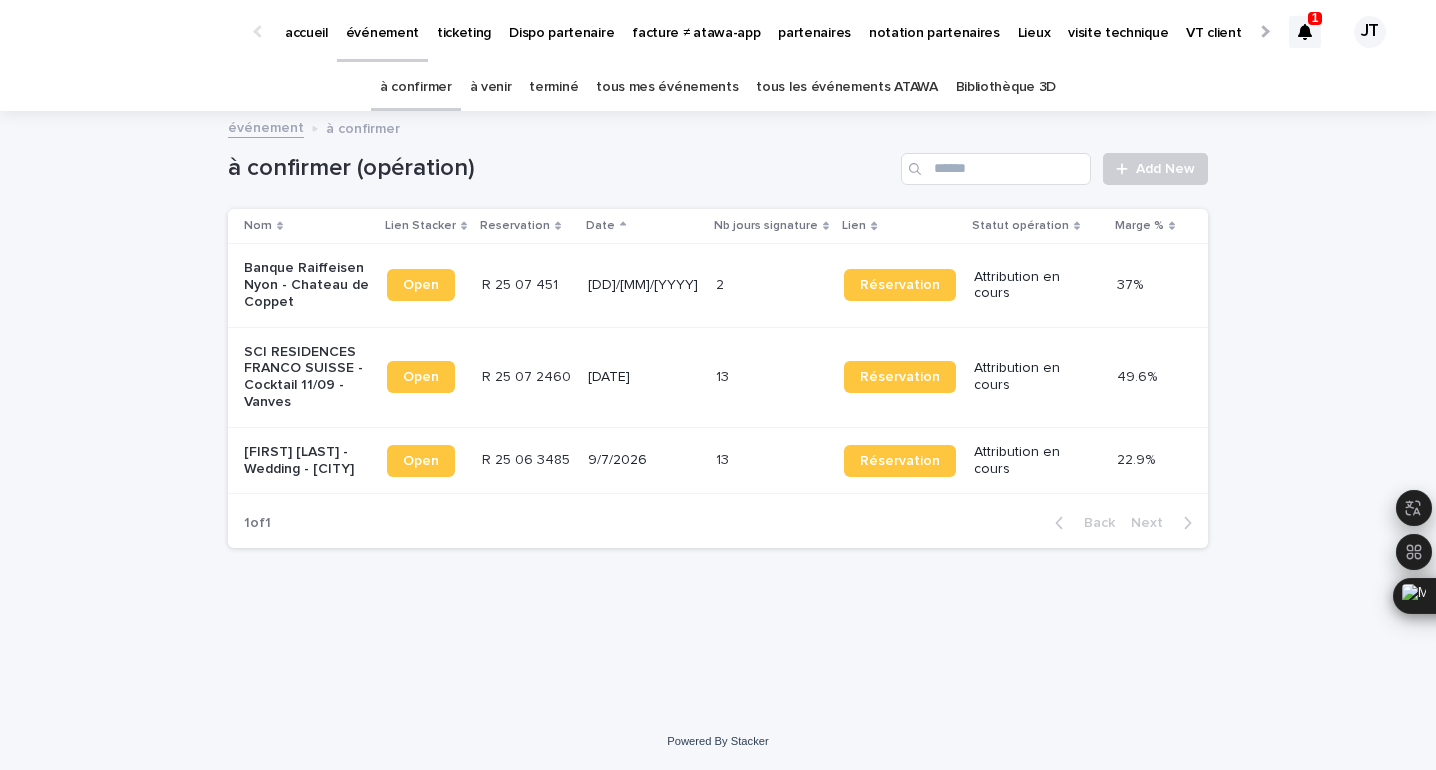 click on "à venir" at bounding box center [491, 87] 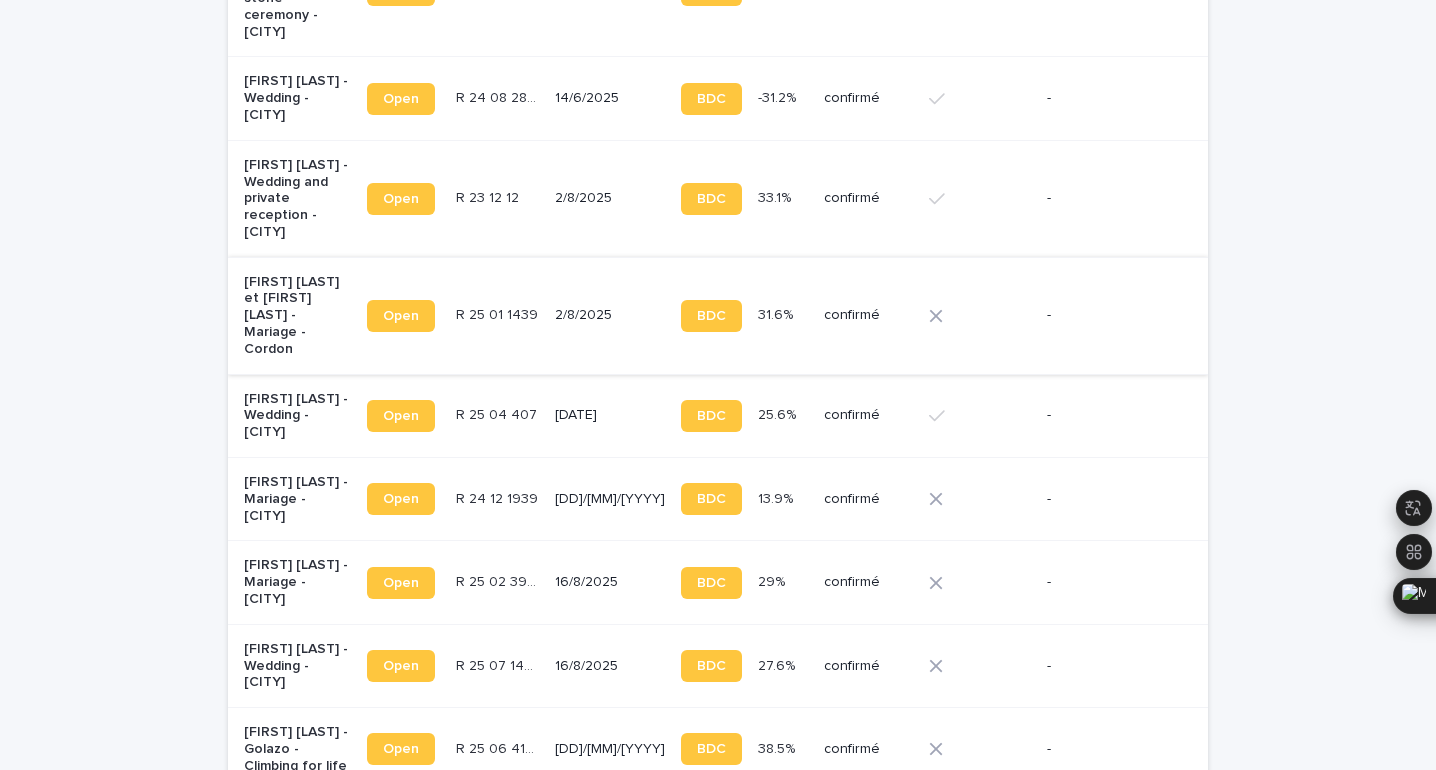 scroll, scrollTop: 775, scrollLeft: 0, axis: vertical 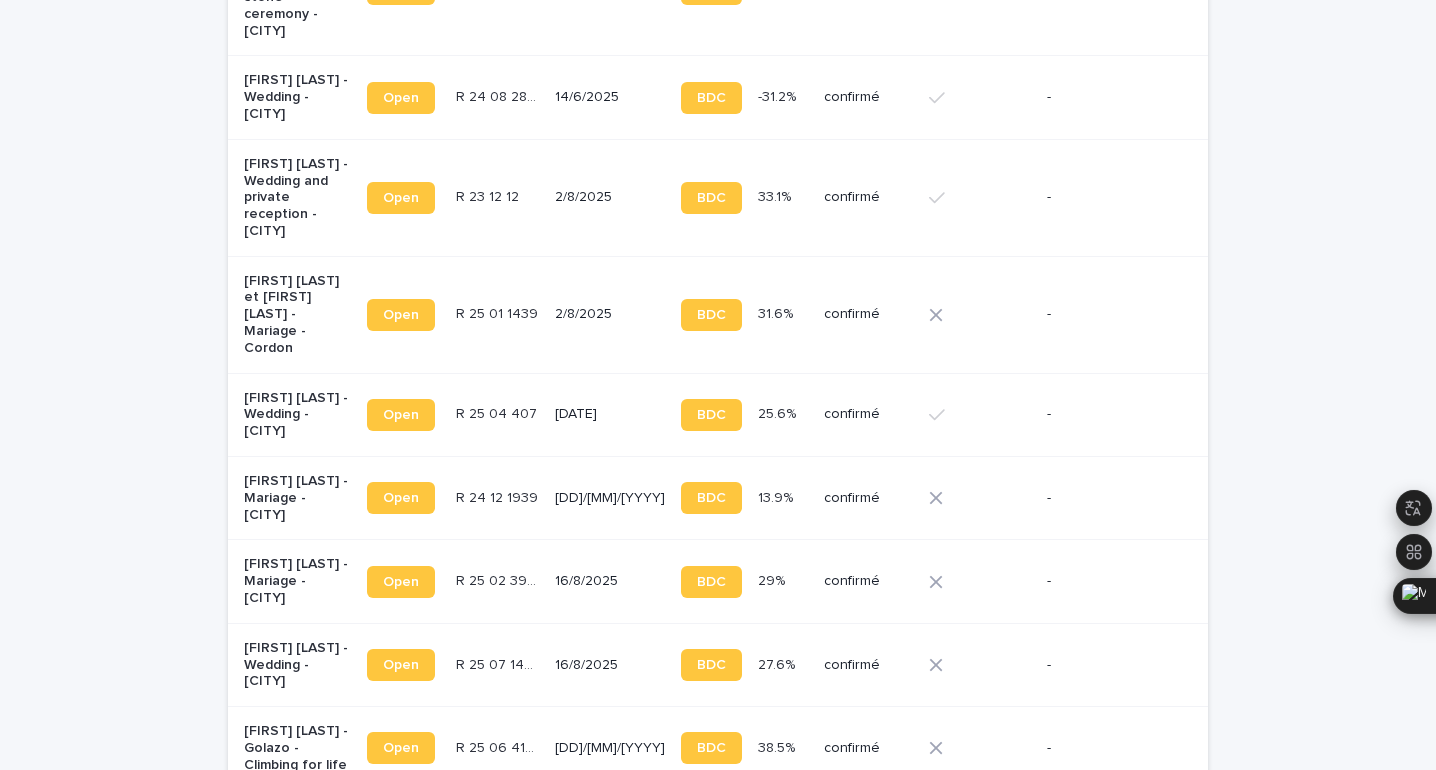 click on "2/8/2025" at bounding box center (610, 314) 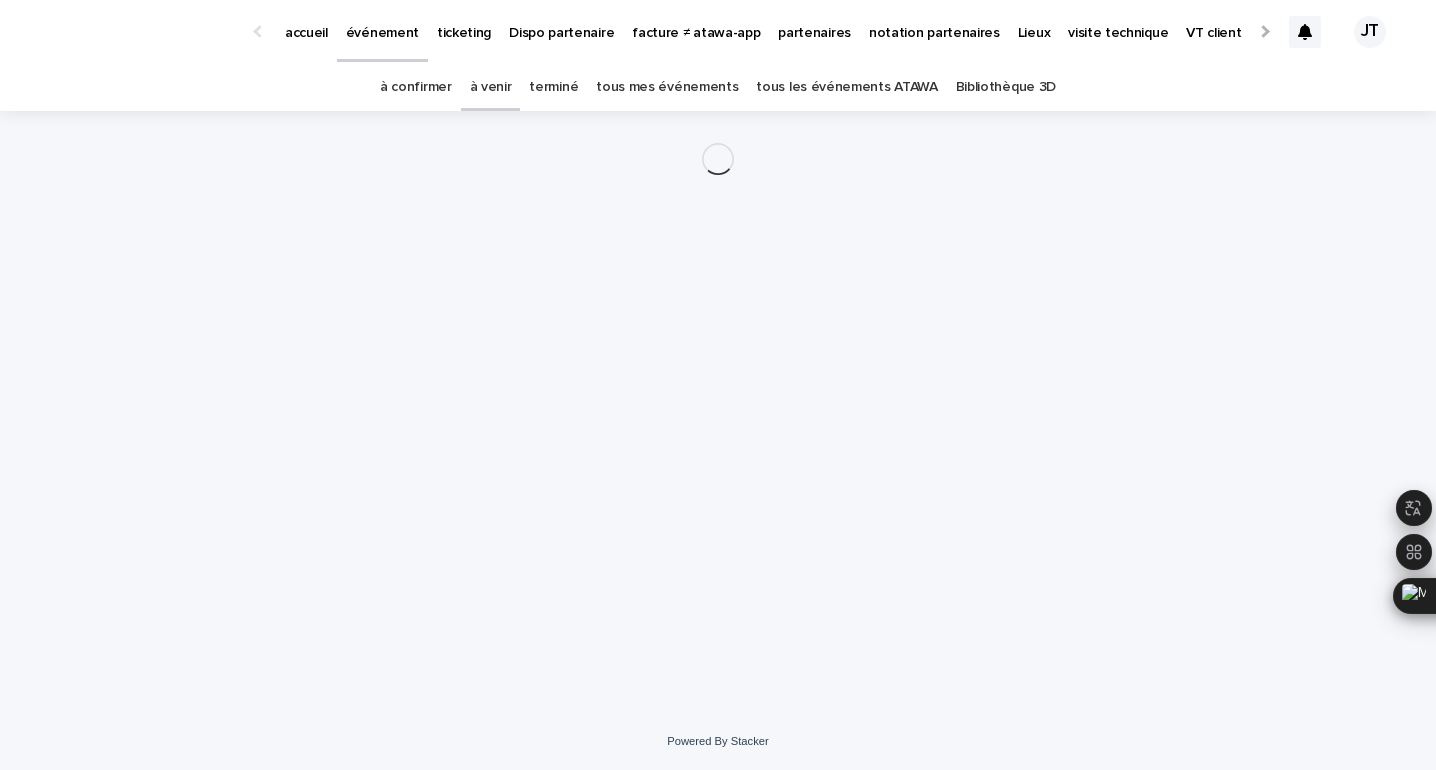 scroll, scrollTop: 0, scrollLeft: 0, axis: both 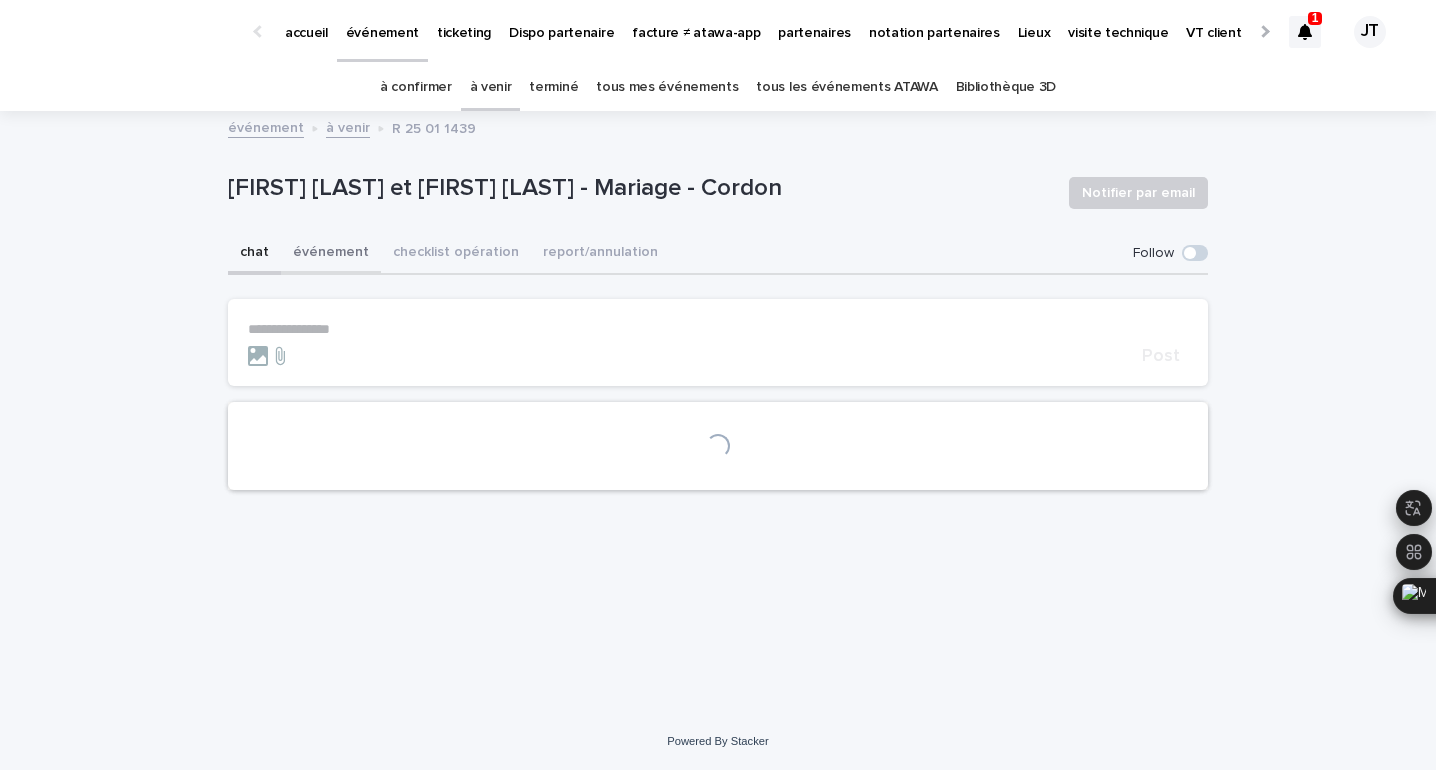 click on "événement" at bounding box center [331, 254] 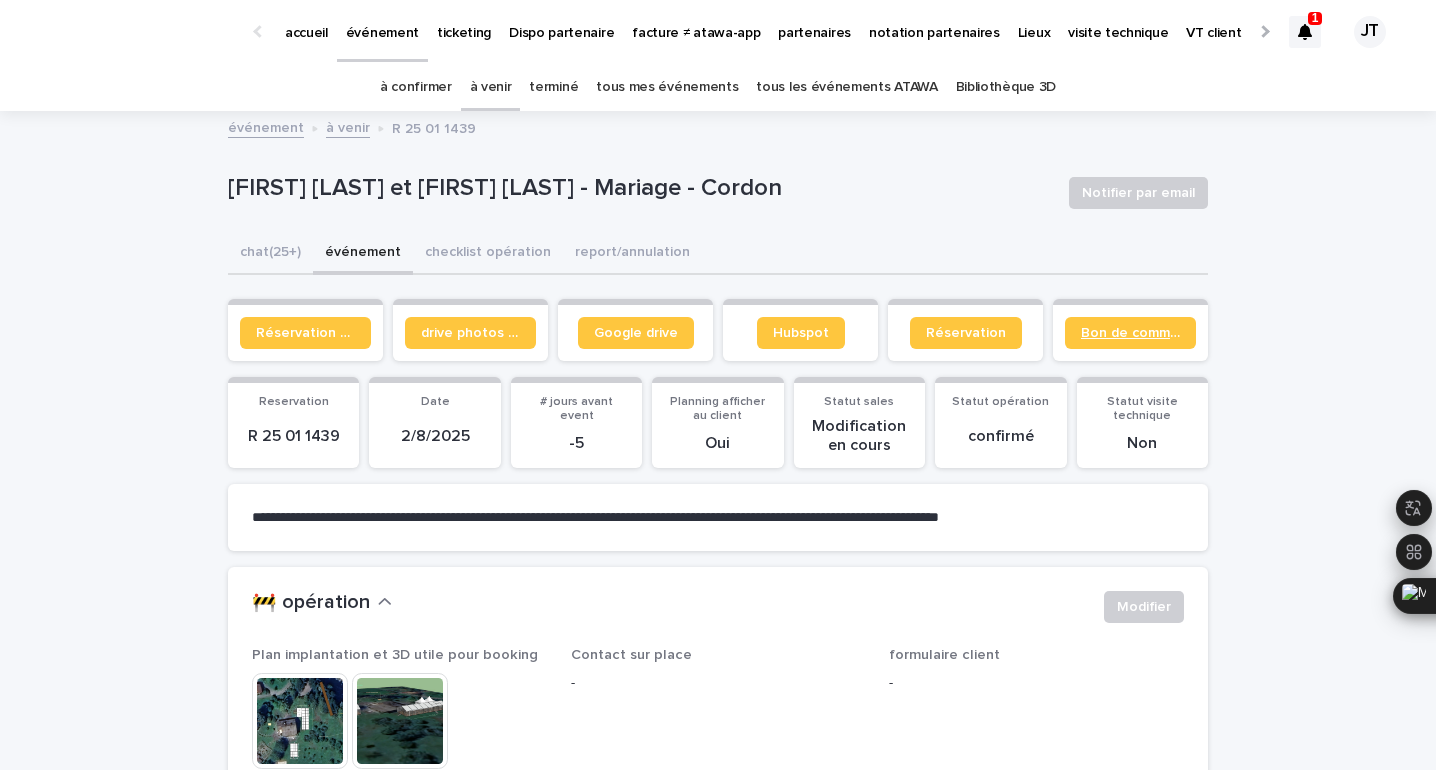 click on "Bon de commande" at bounding box center [1130, 333] 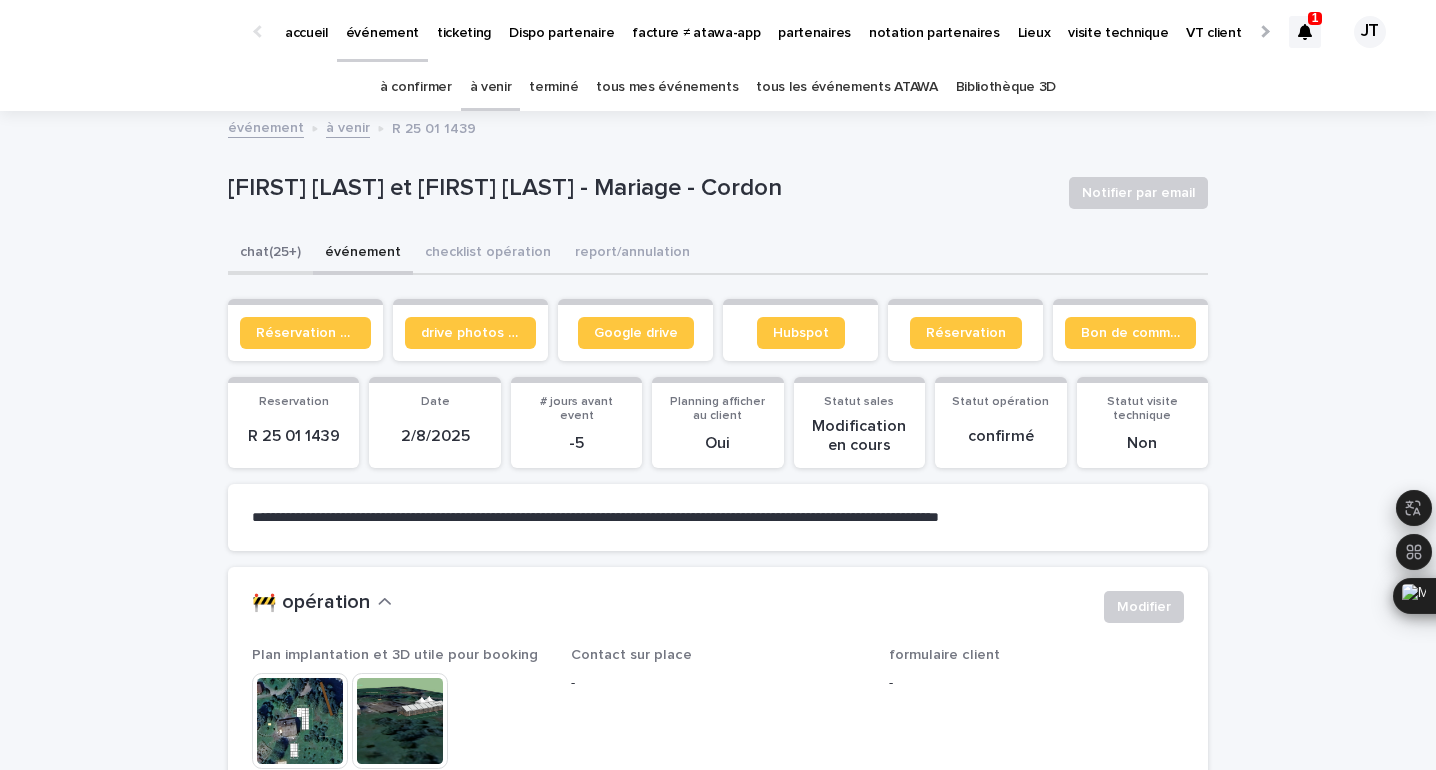 click on "chat  (25+)" at bounding box center (270, 254) 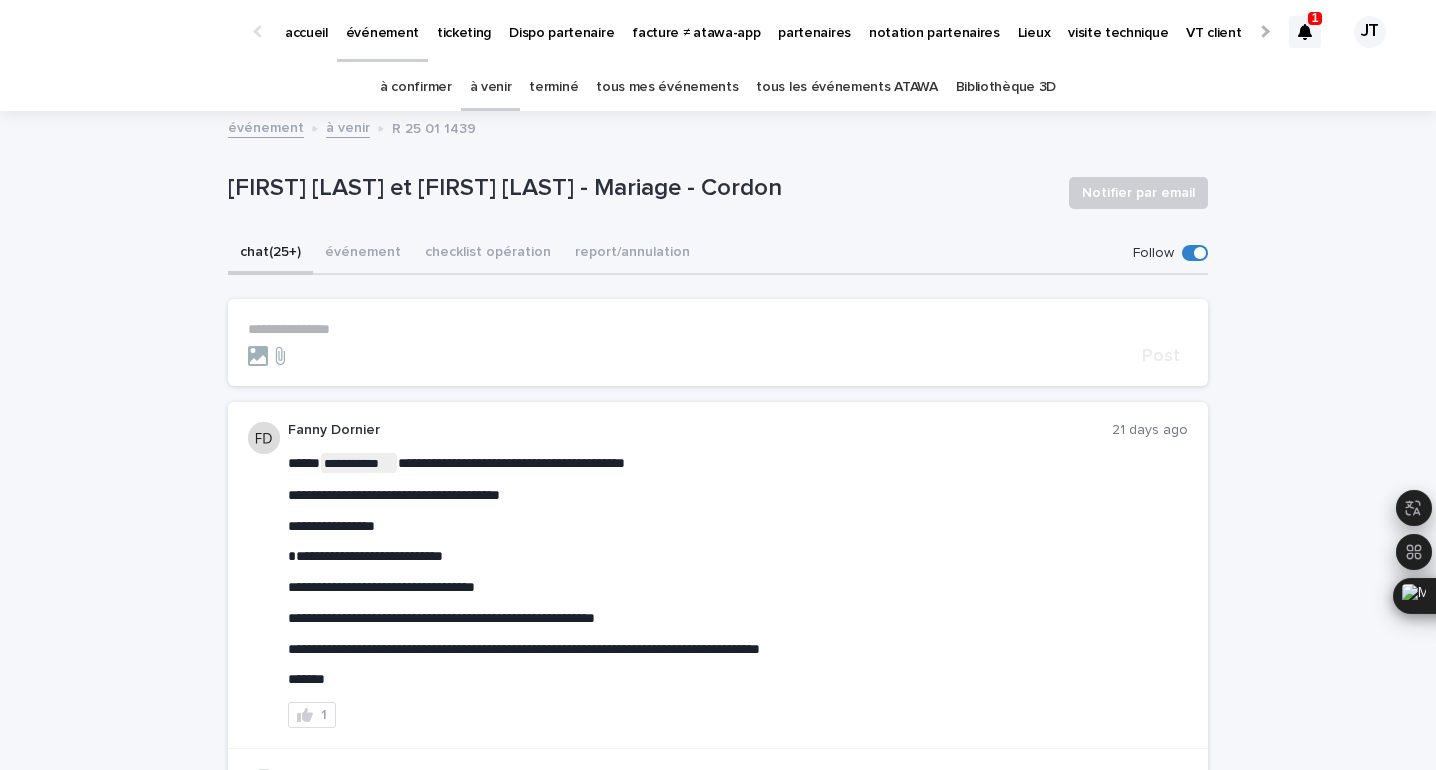 click on "**********" at bounding box center (718, 329) 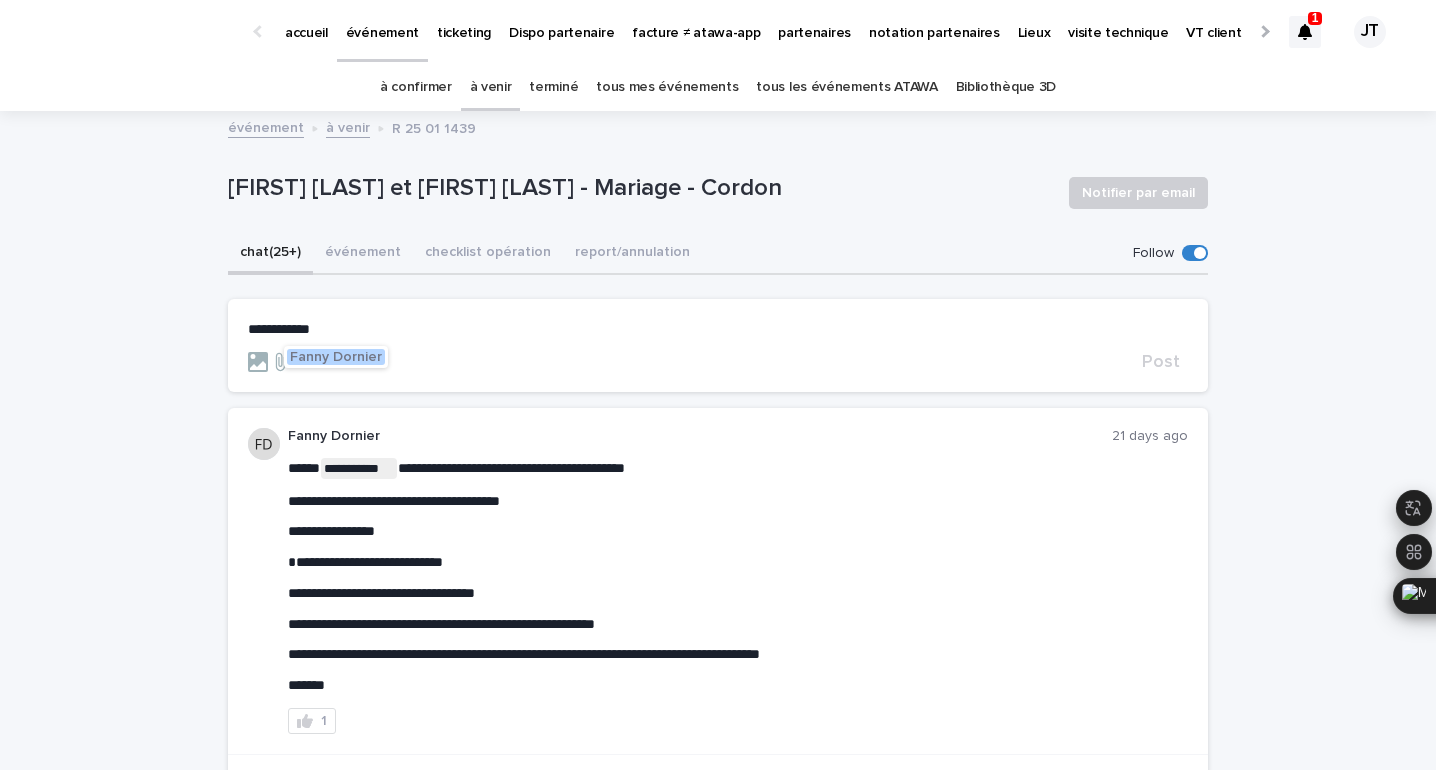 click on "Fanny  Dornier" at bounding box center (336, 357) 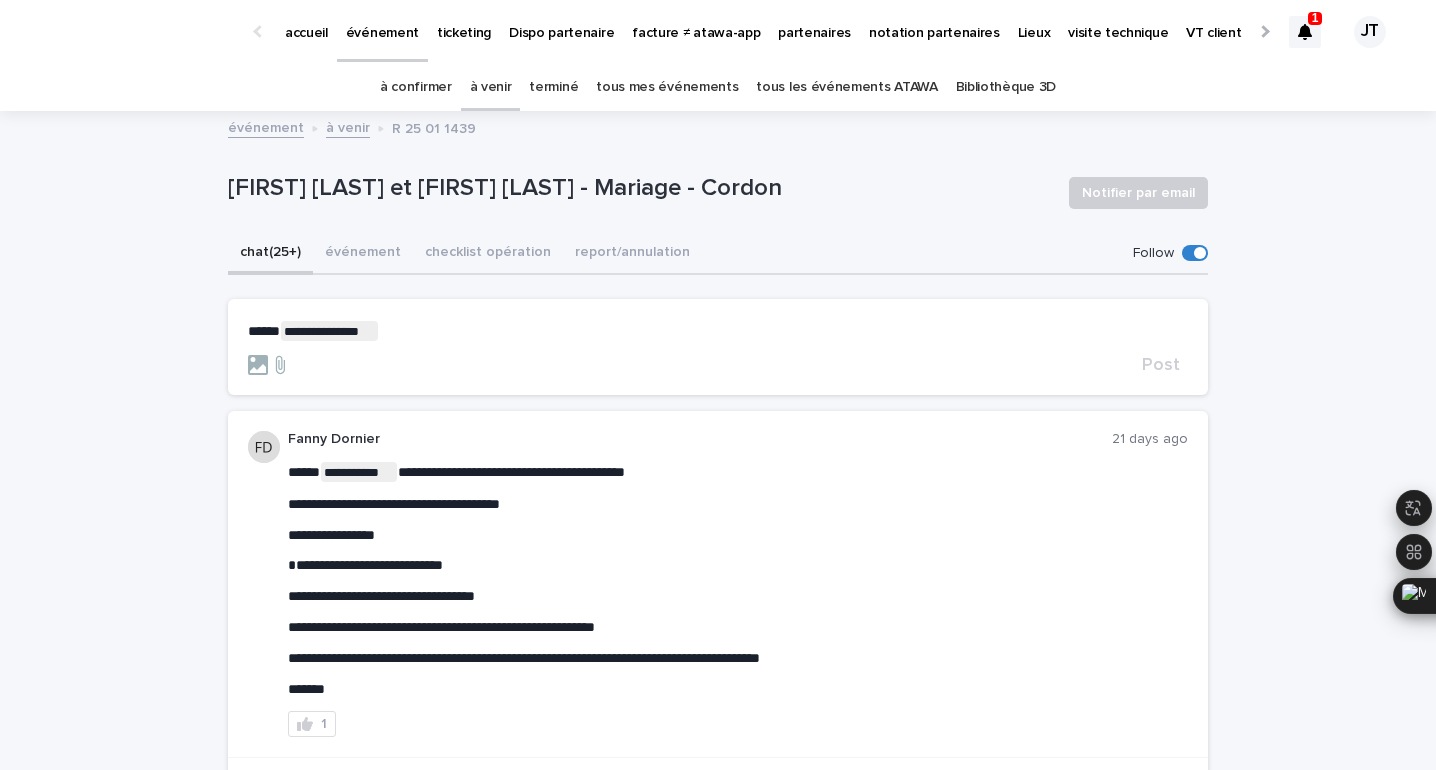 click on "**********" at bounding box center [718, 331] 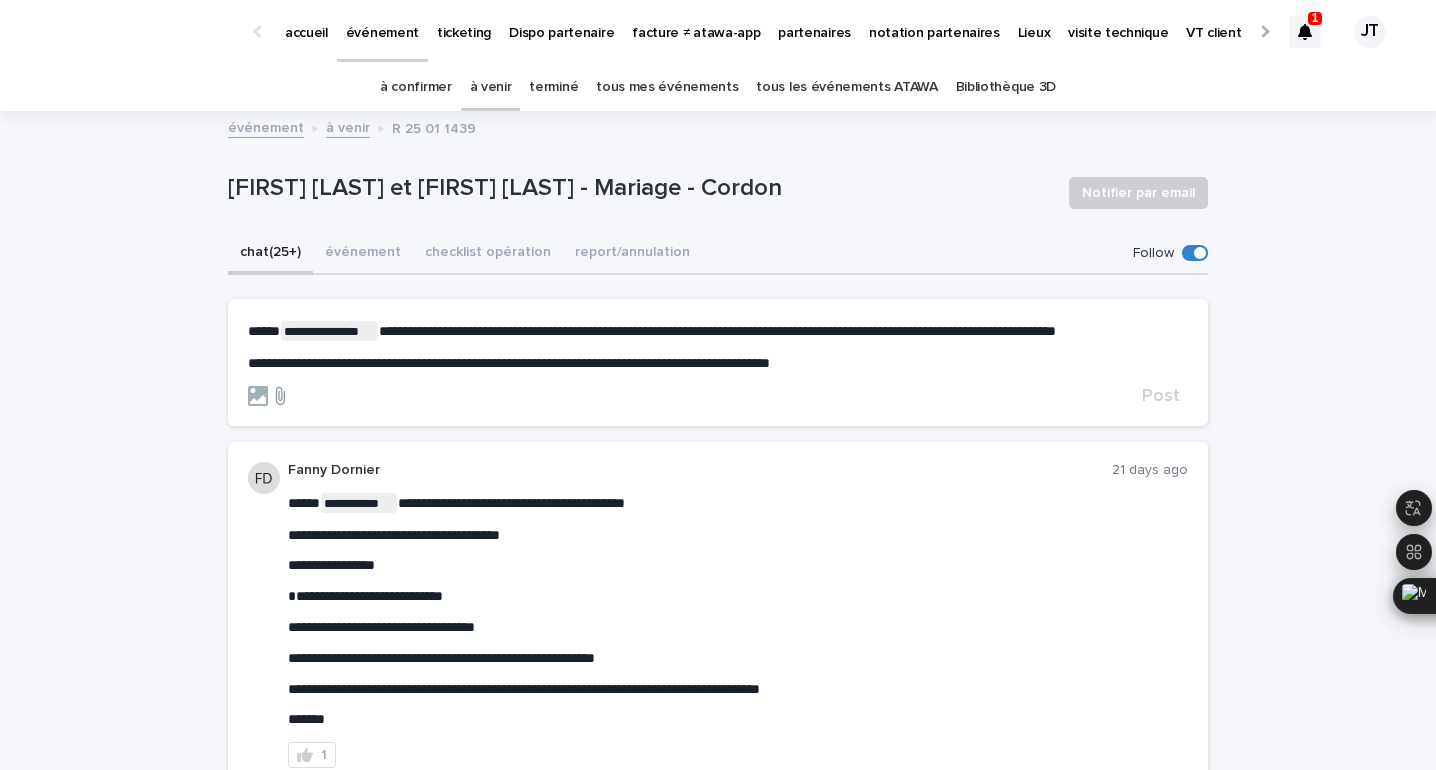 click 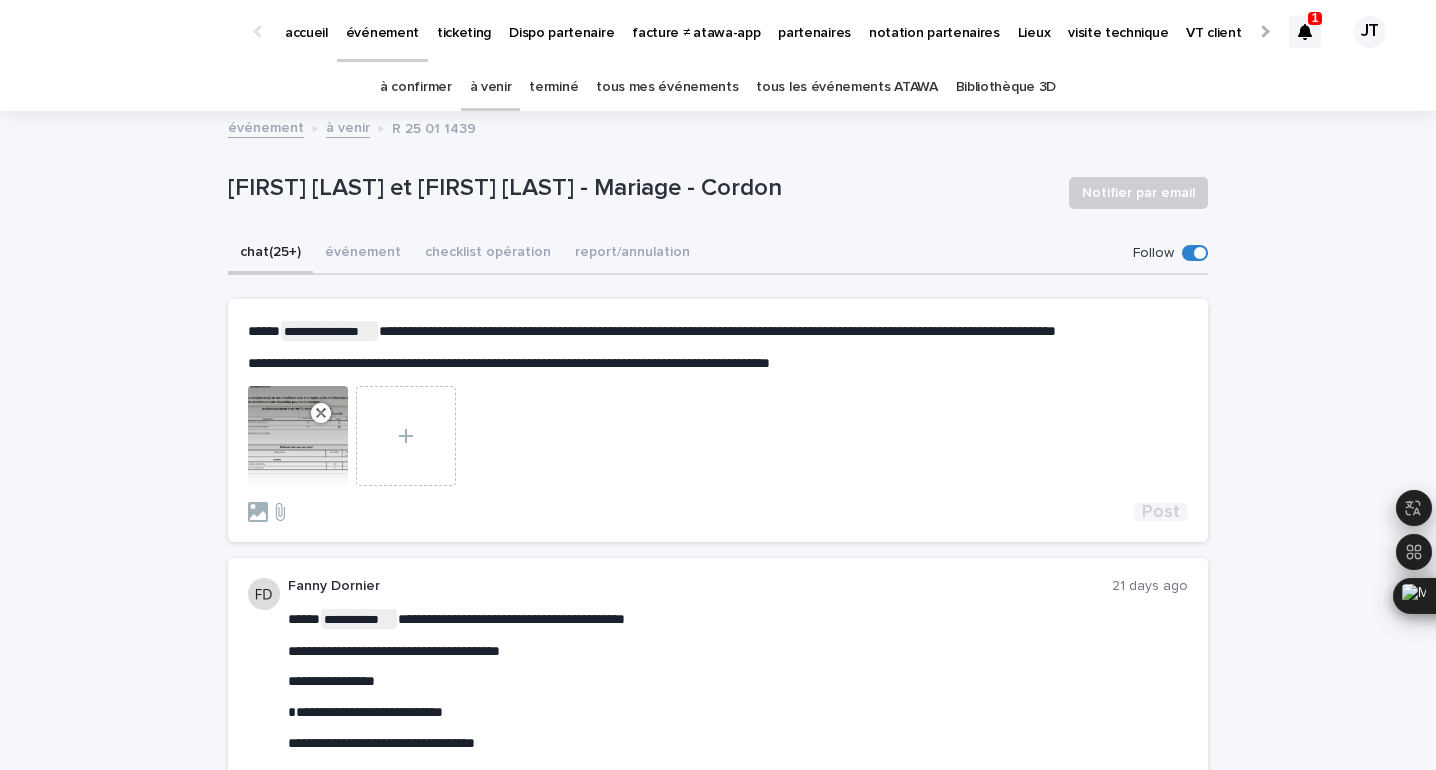 click on "Post" at bounding box center [1161, 512] 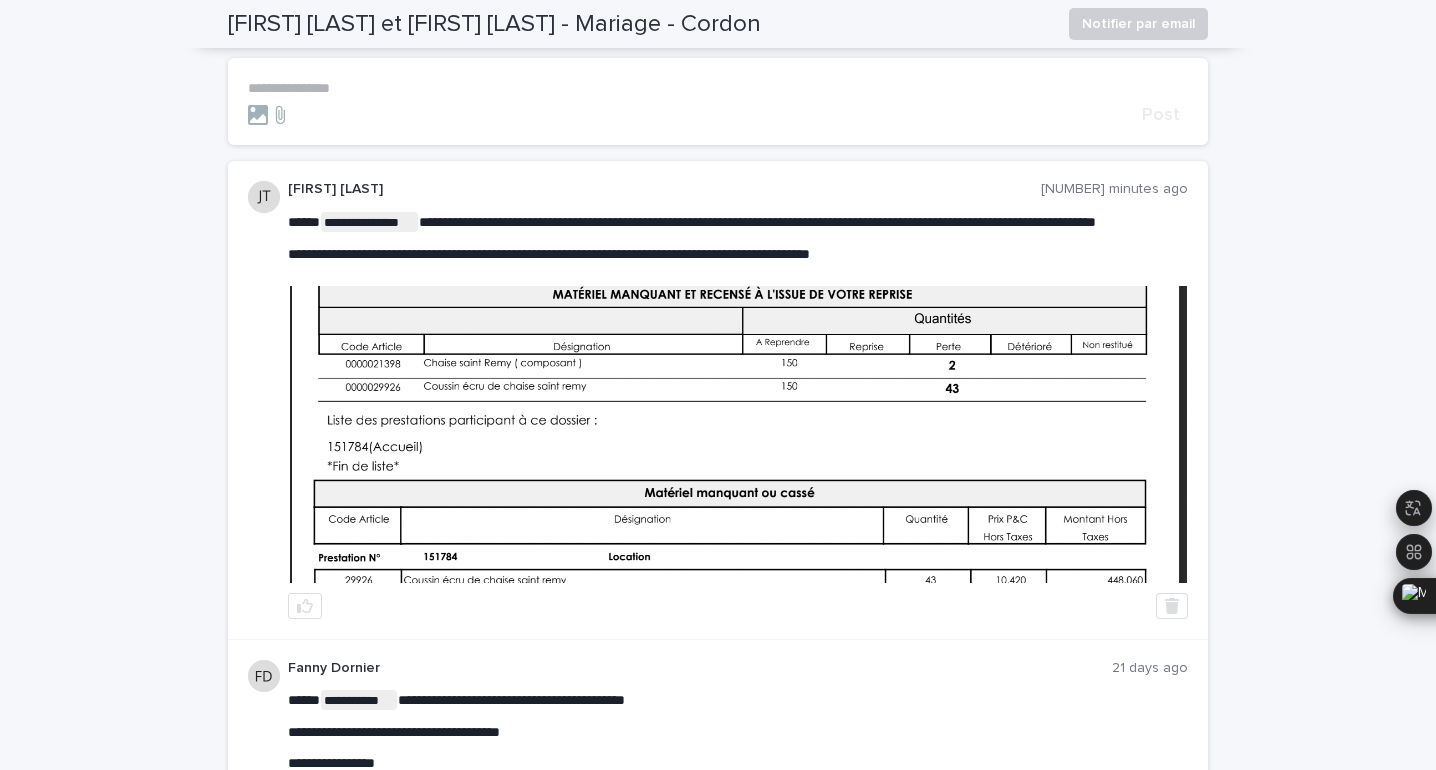 scroll, scrollTop: 0, scrollLeft: 0, axis: both 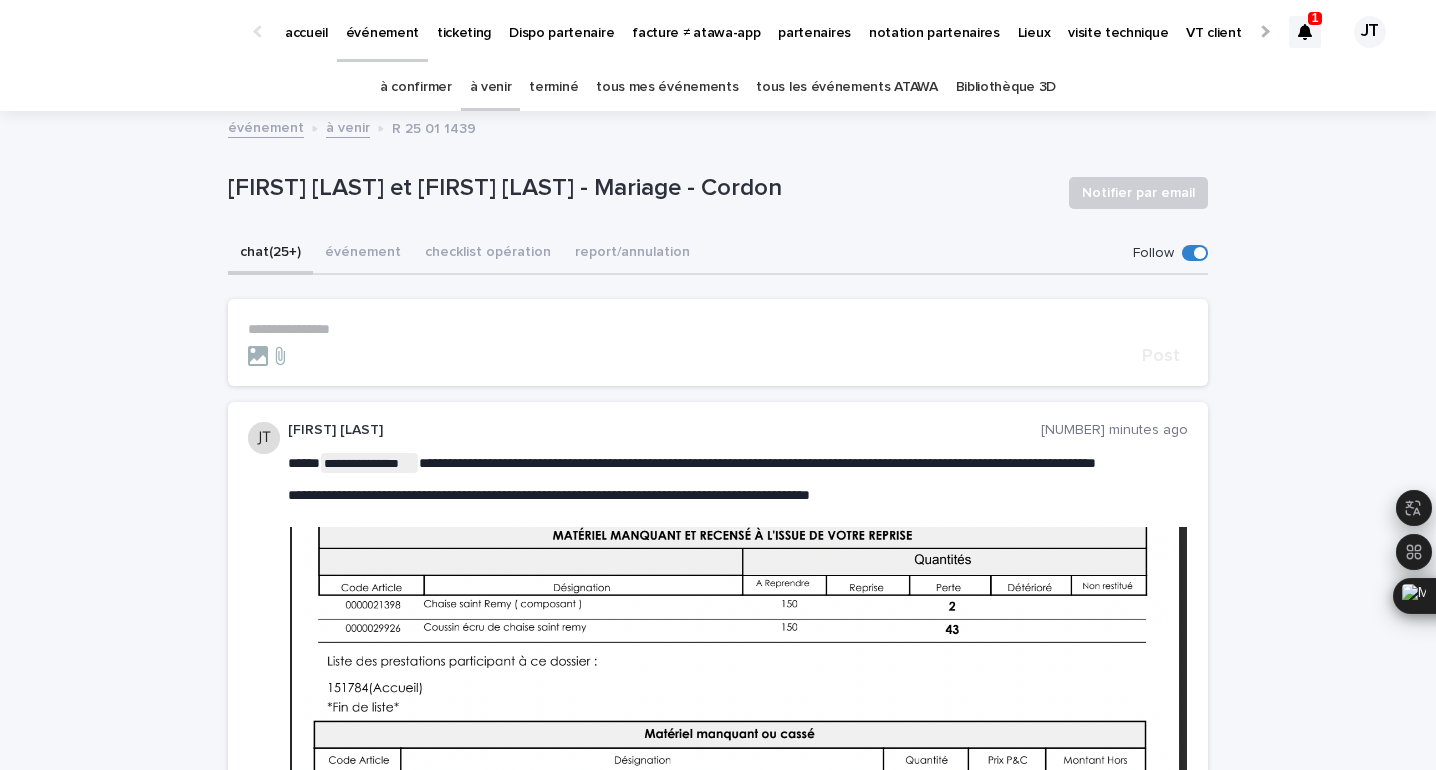 click at bounding box center [1305, 32] 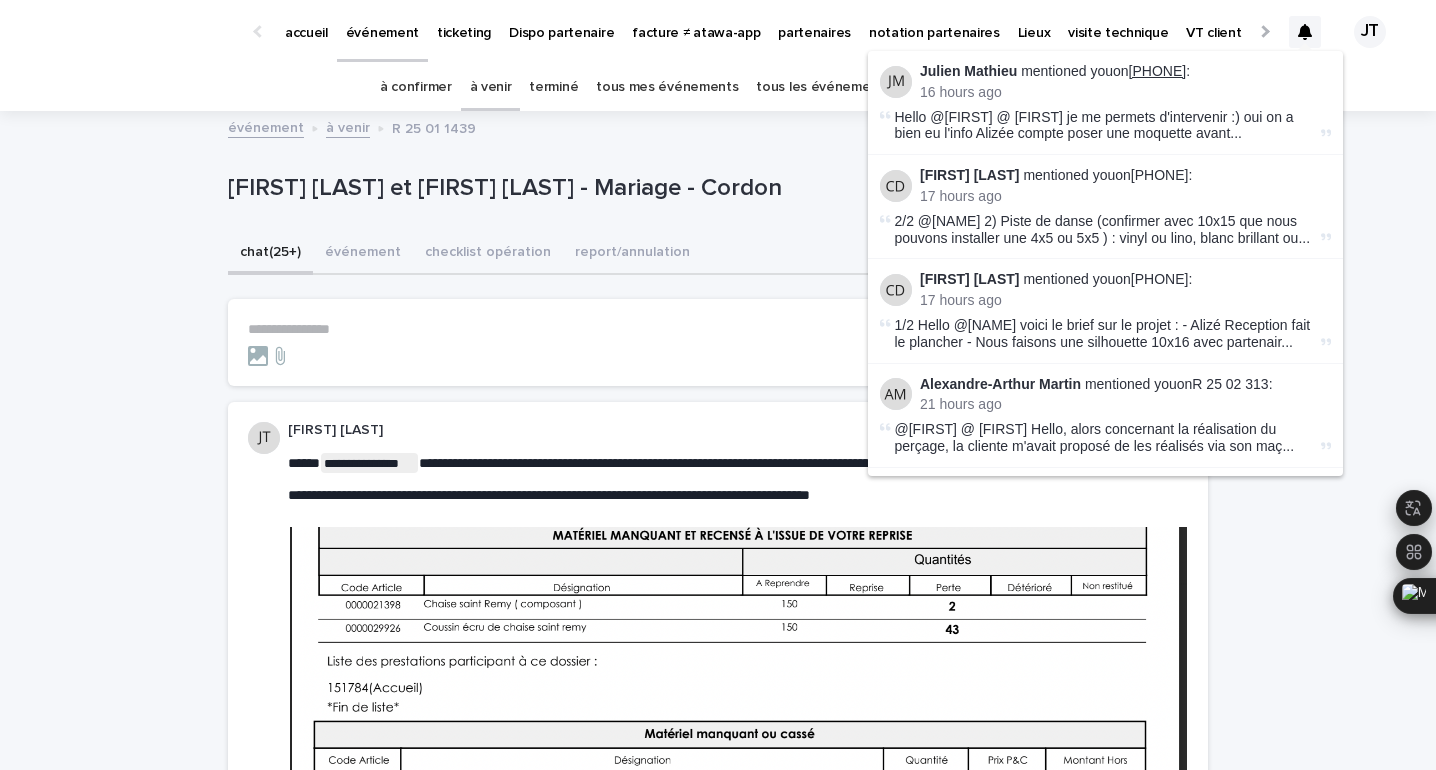 click on "R 25 07 2795" at bounding box center [1158, 71] 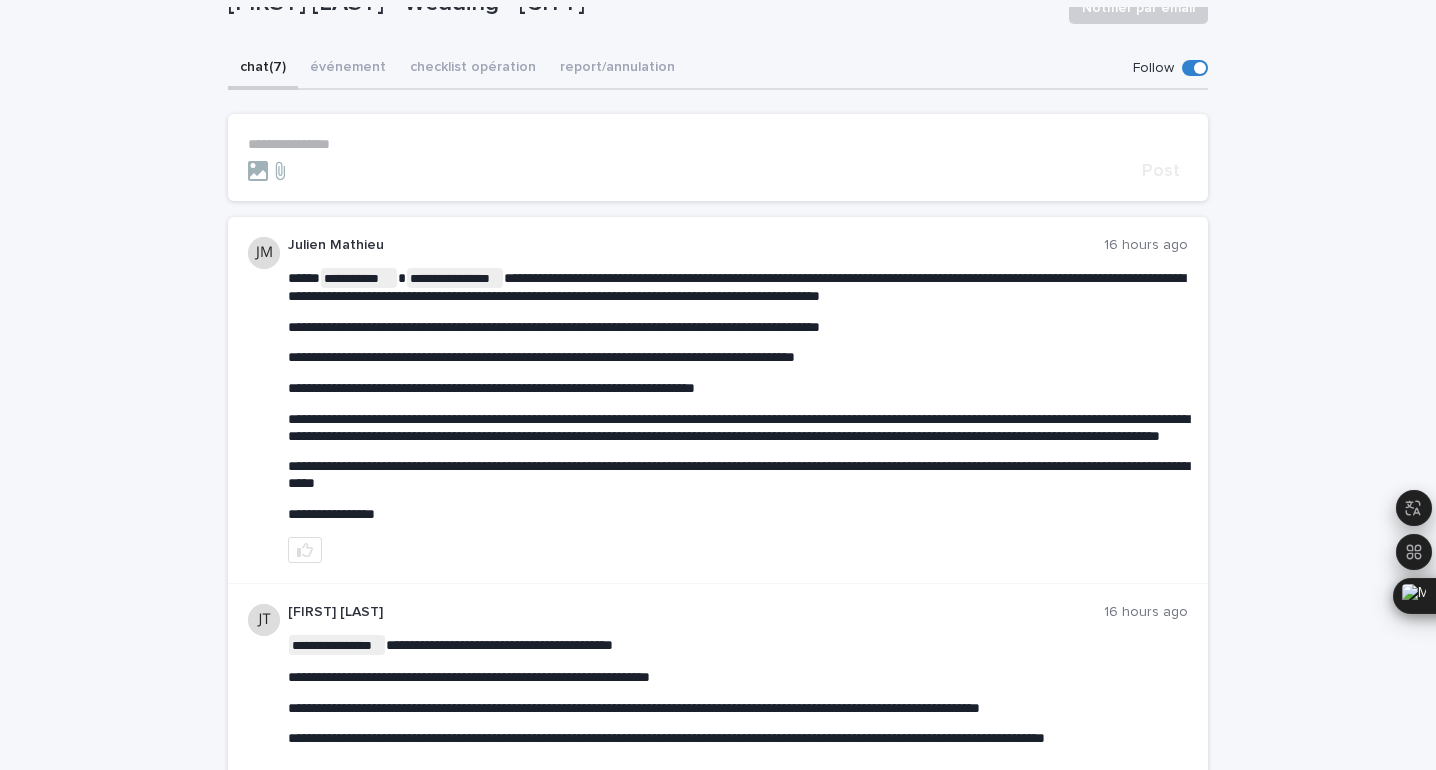 scroll, scrollTop: 178, scrollLeft: 0, axis: vertical 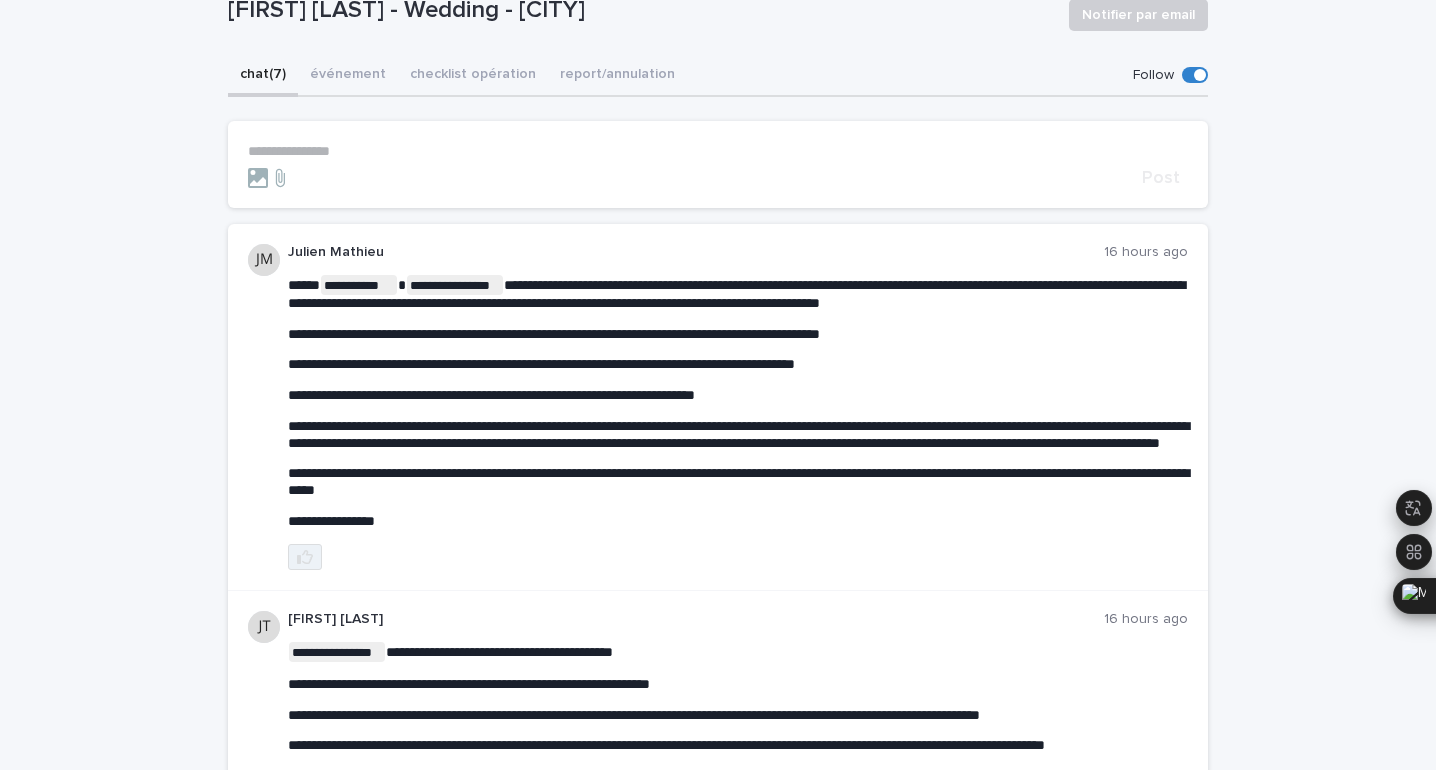 click 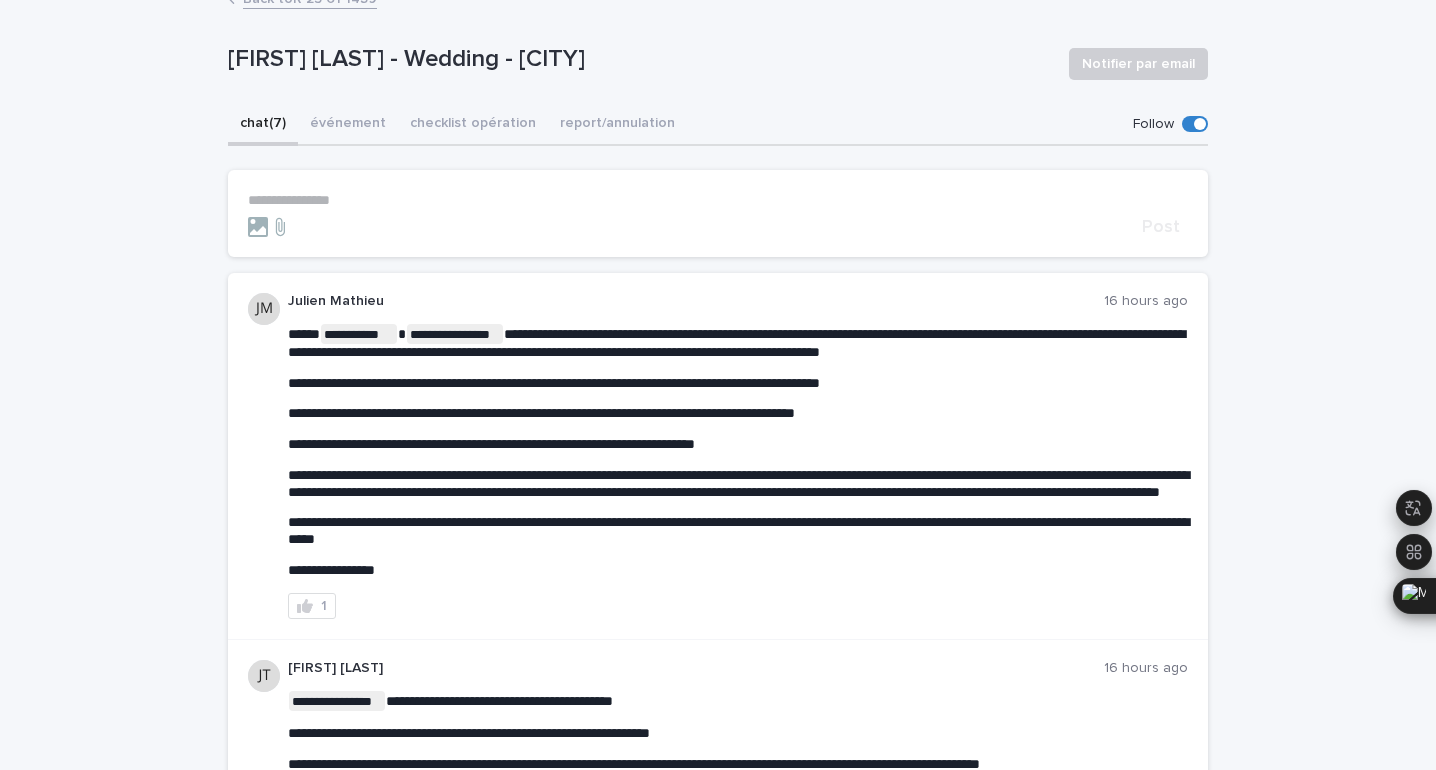 scroll, scrollTop: 120, scrollLeft: 0, axis: vertical 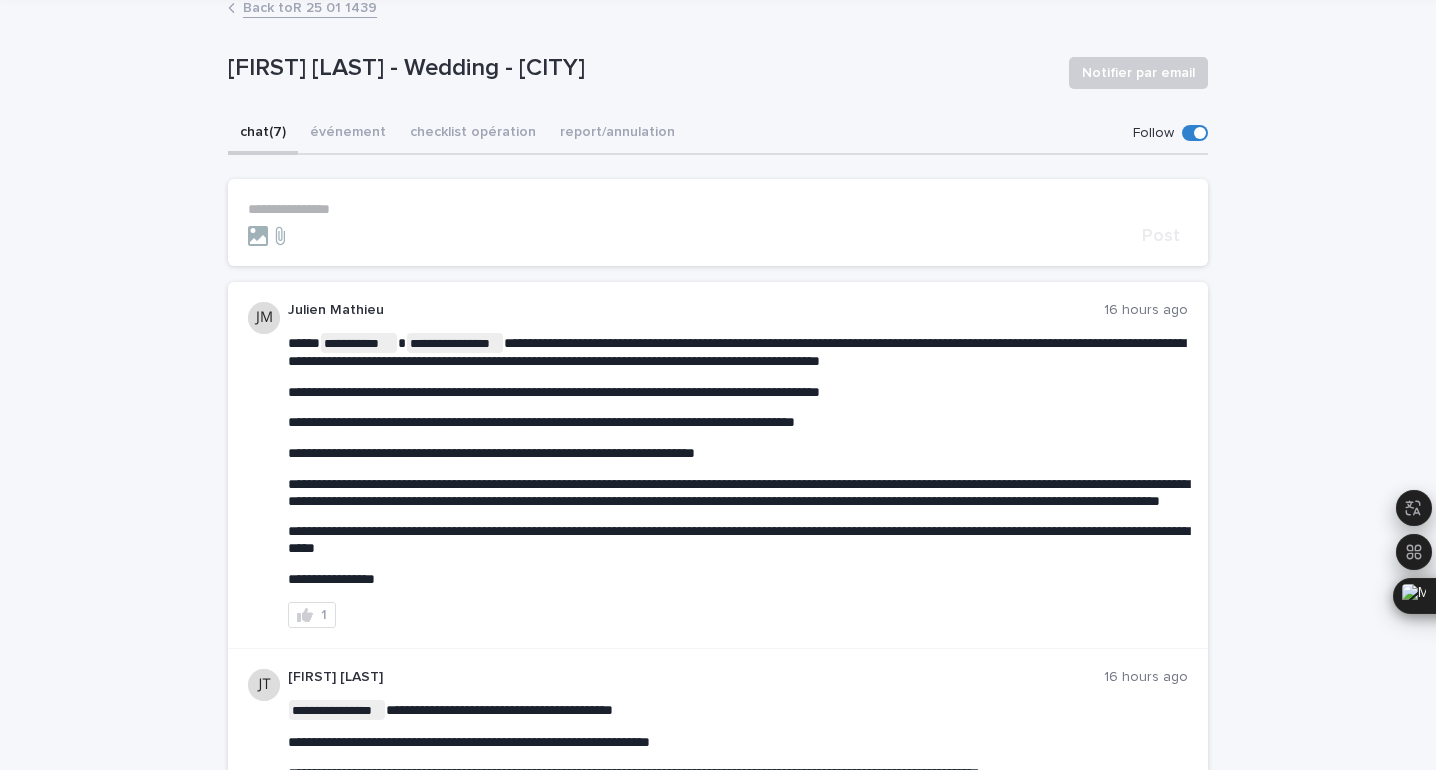 click on "**********" at bounding box center [718, 209] 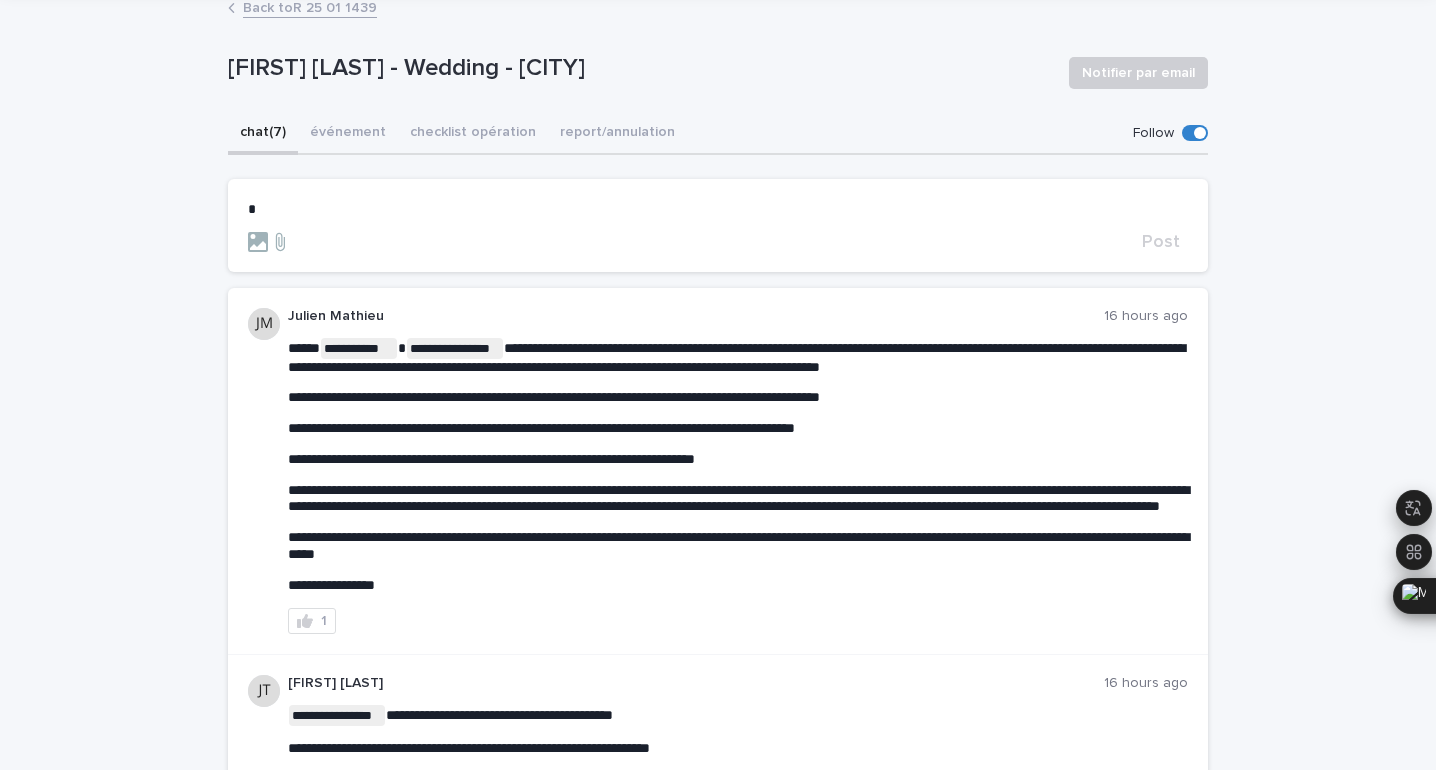 type 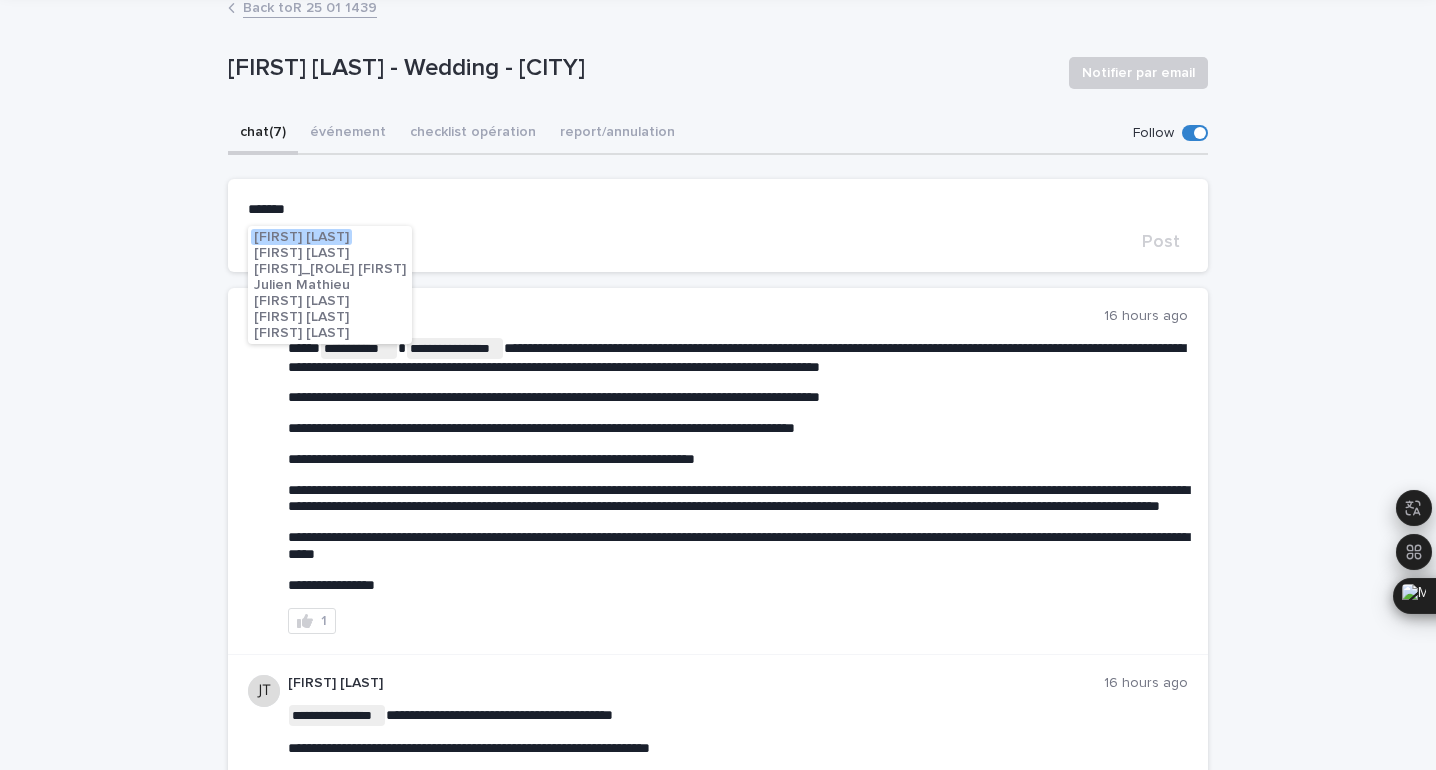 click on "*******   Post" at bounding box center [718, 225] 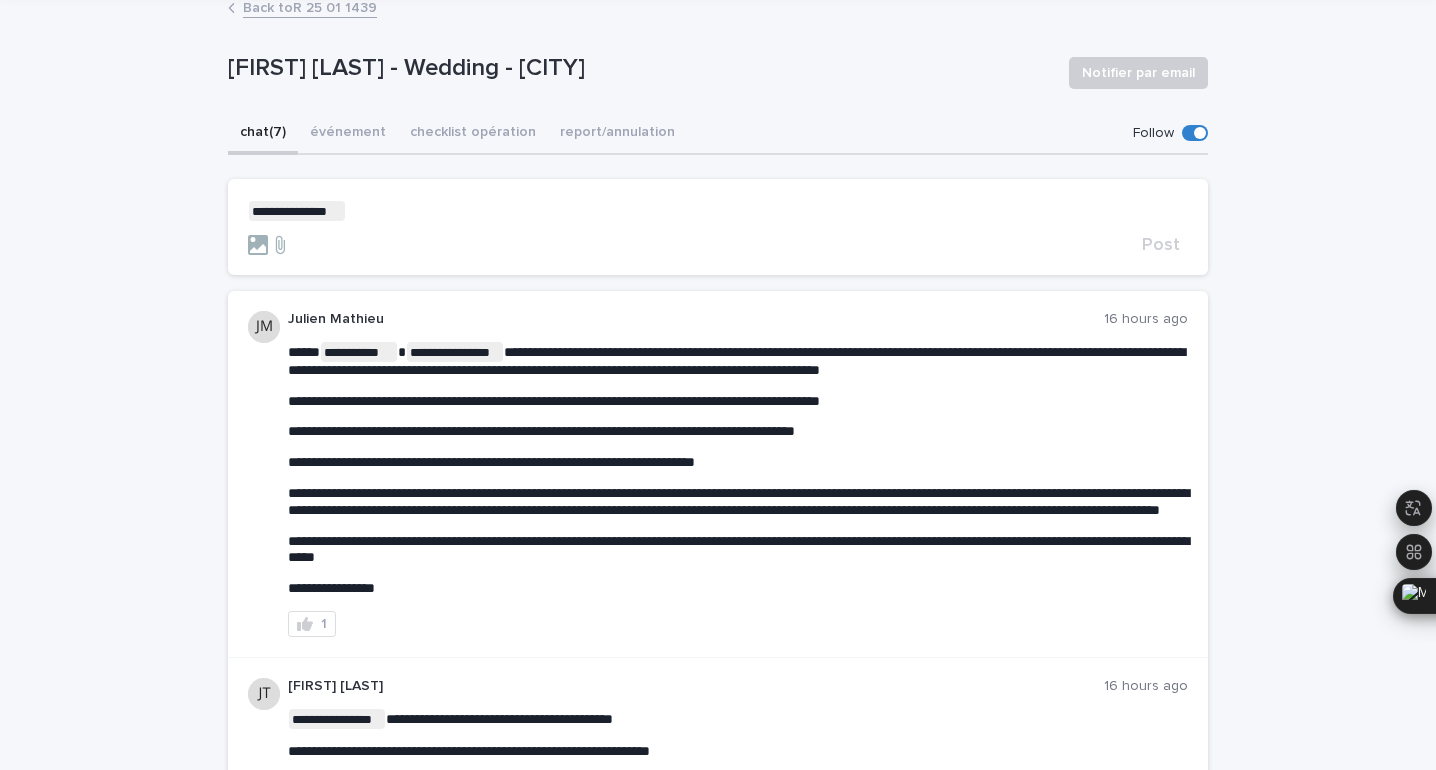 click on "**********" at bounding box center (718, 211) 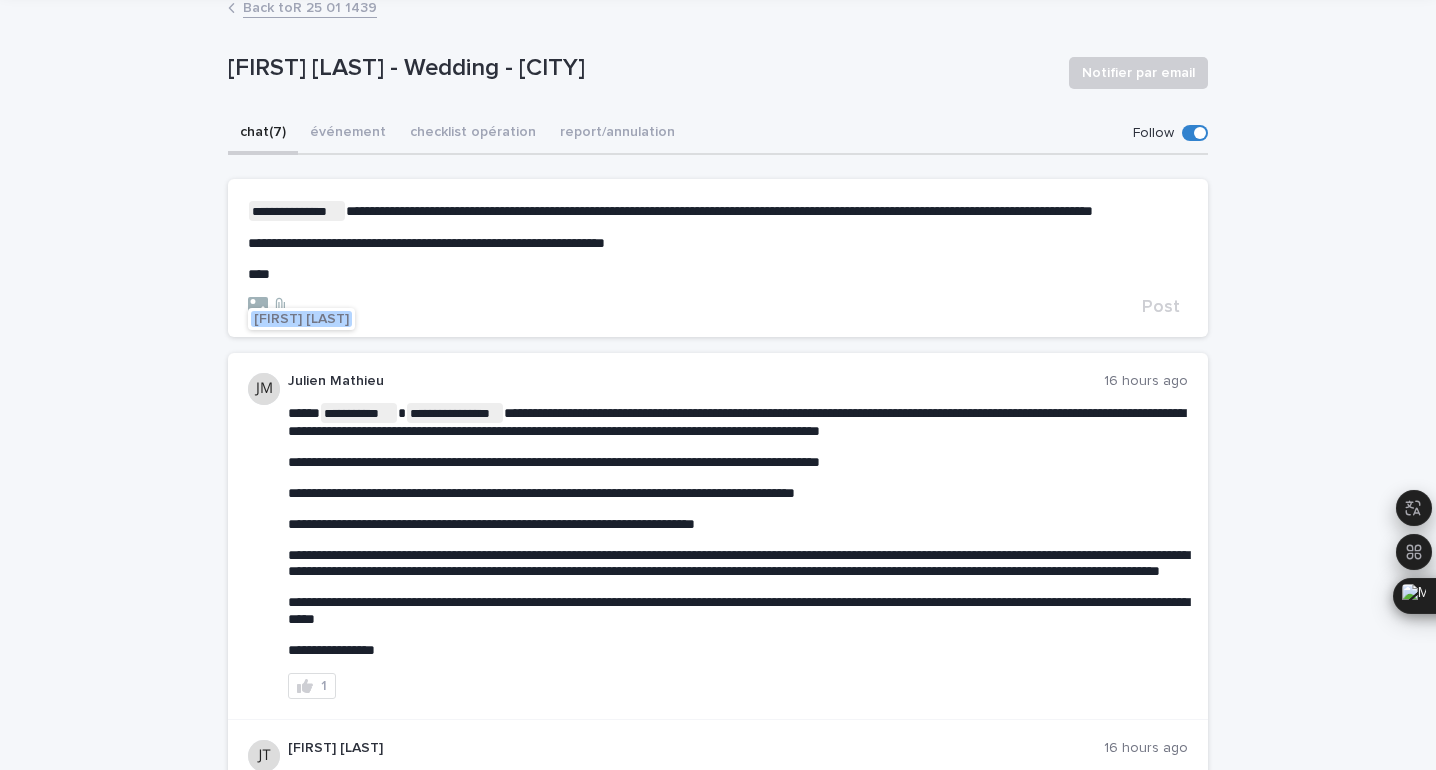 click on "Céline Dislaire" at bounding box center [301, 319] 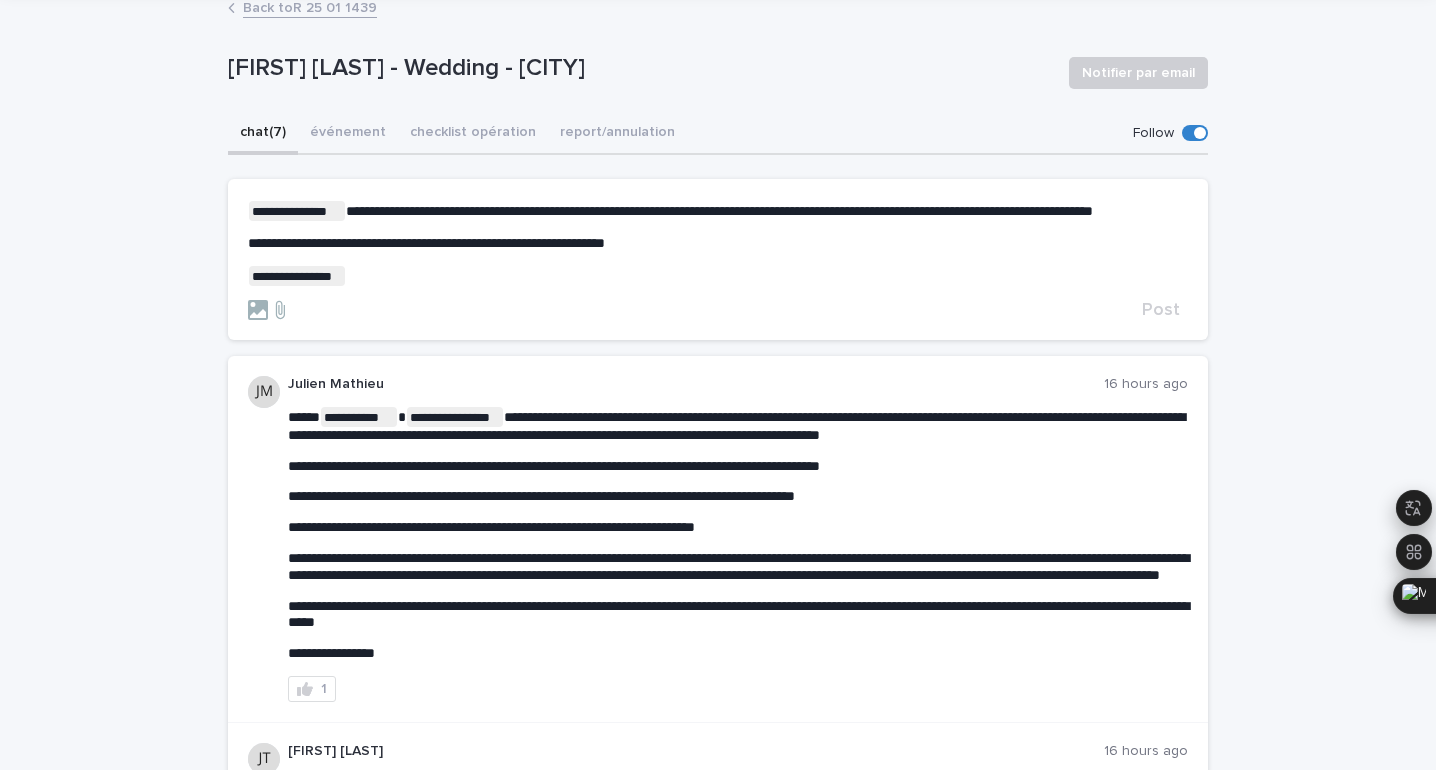 click on "**********" at bounding box center (718, 276) 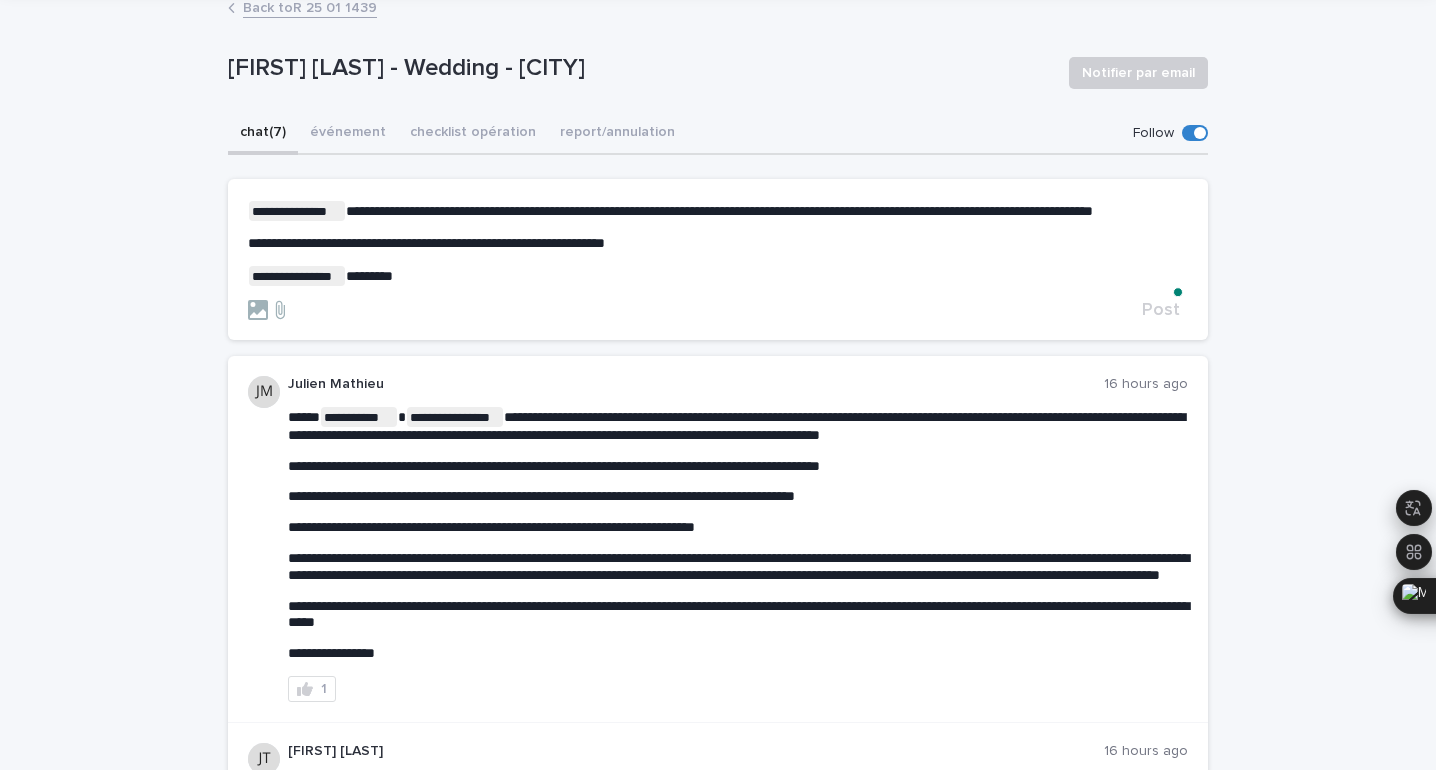 scroll, scrollTop: 120, scrollLeft: 0, axis: vertical 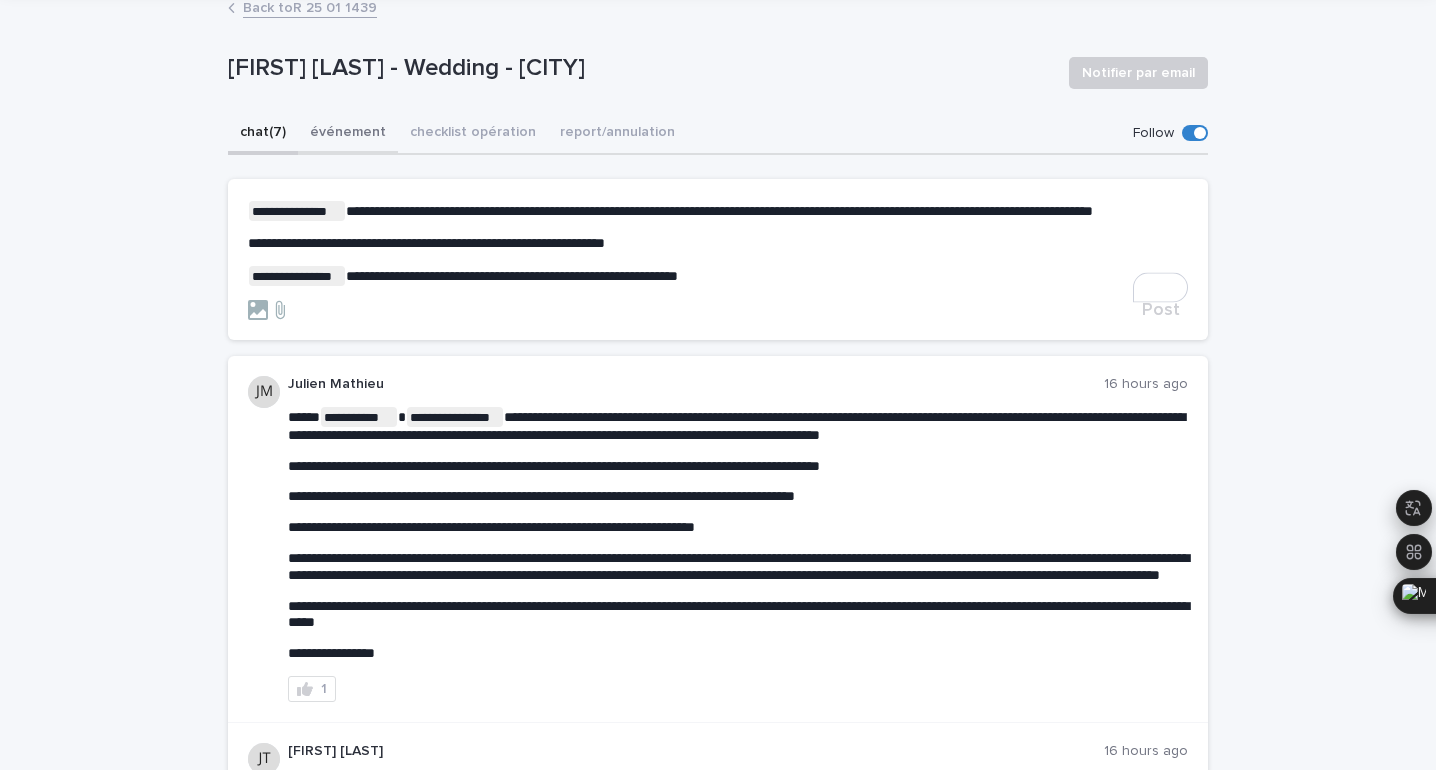 click on "événement" at bounding box center (348, 134) 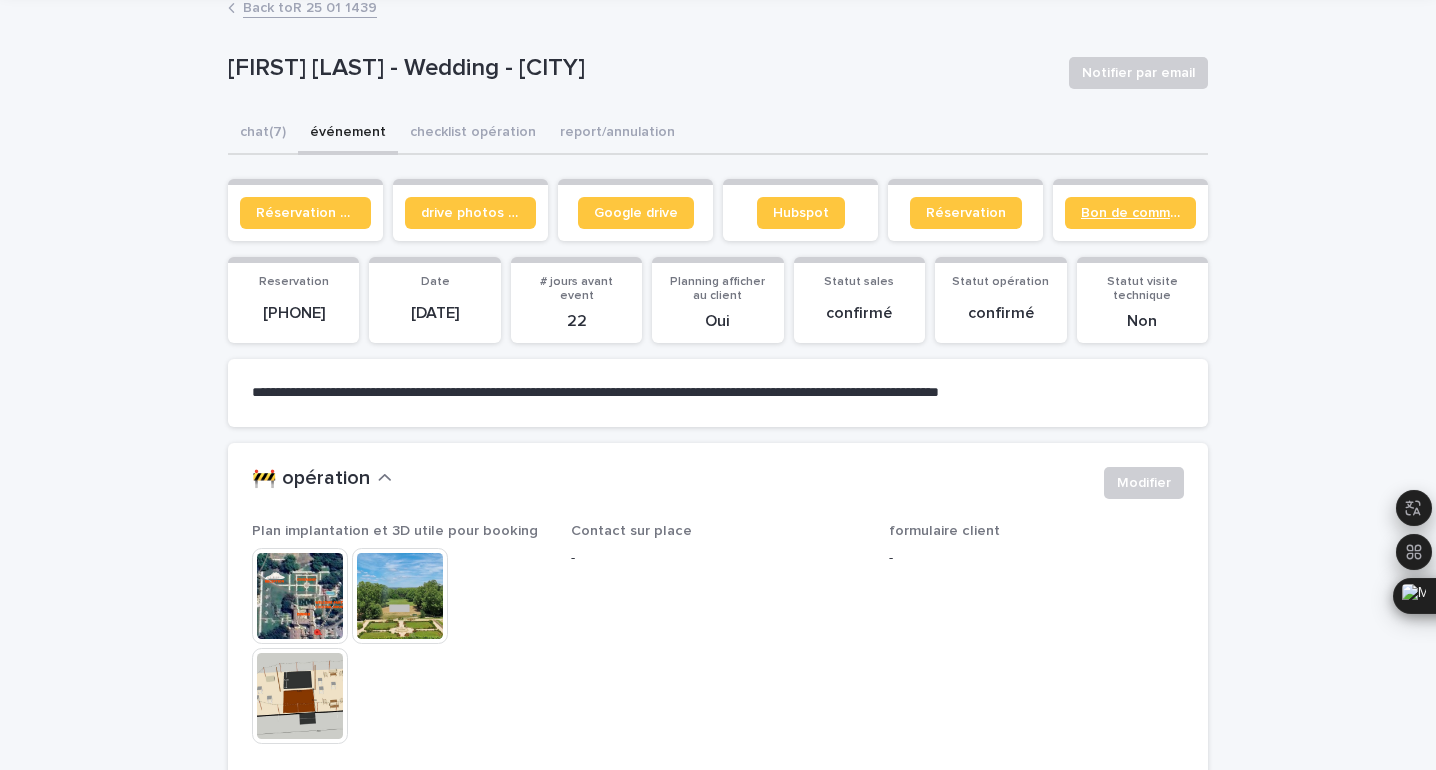 click on "Bon de commande" at bounding box center [1130, 213] 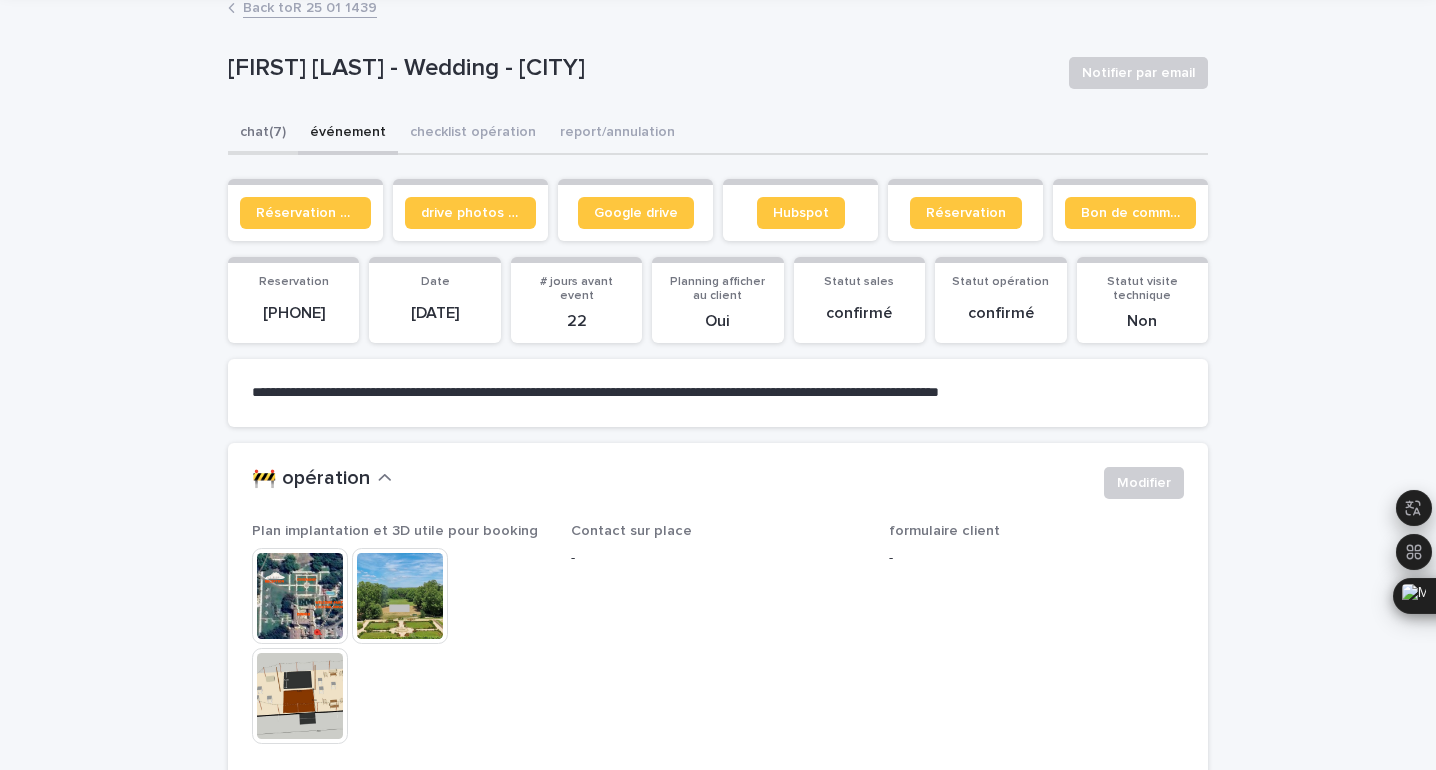 click on "chat  (7)" at bounding box center [263, 134] 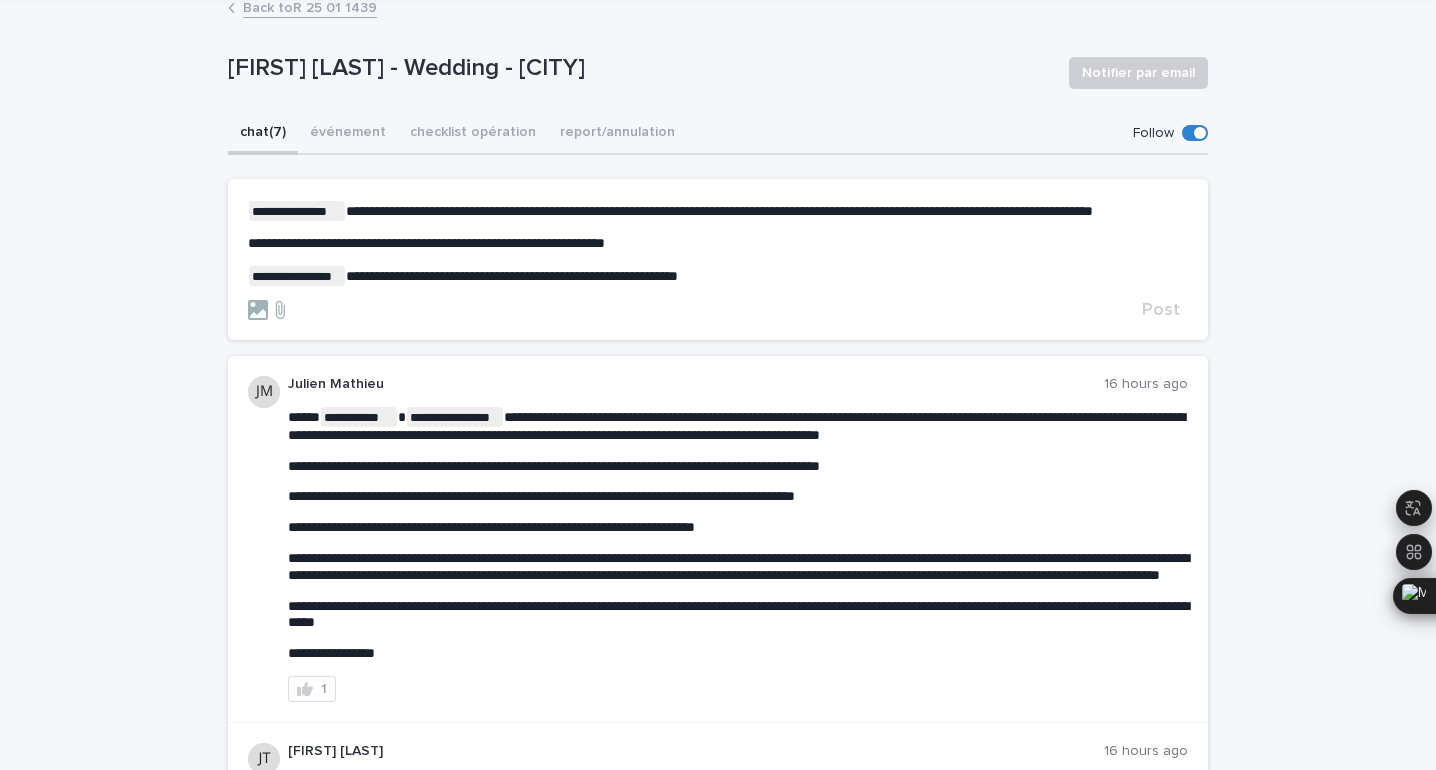 scroll, scrollTop: 339, scrollLeft: 0, axis: vertical 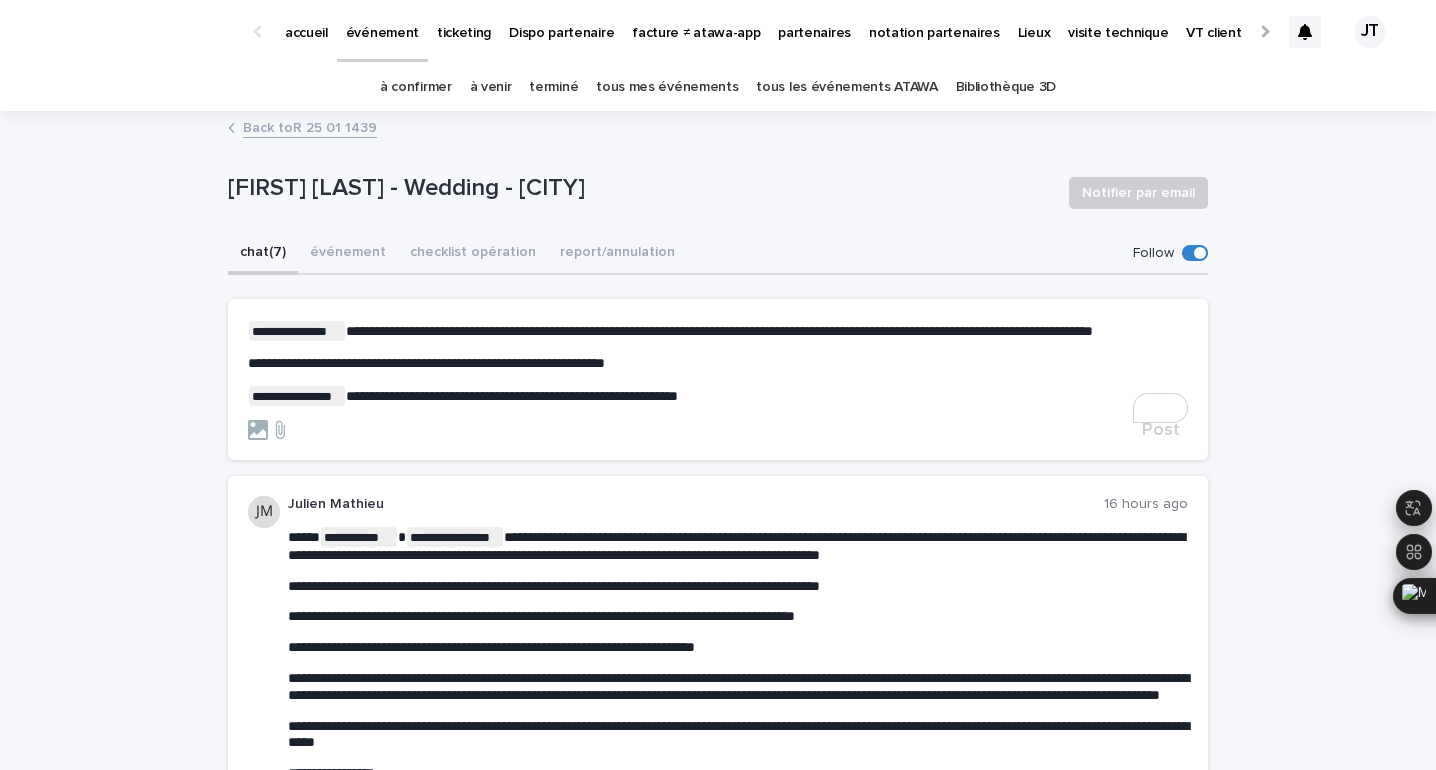 click on "**********" at bounding box center [718, 396] 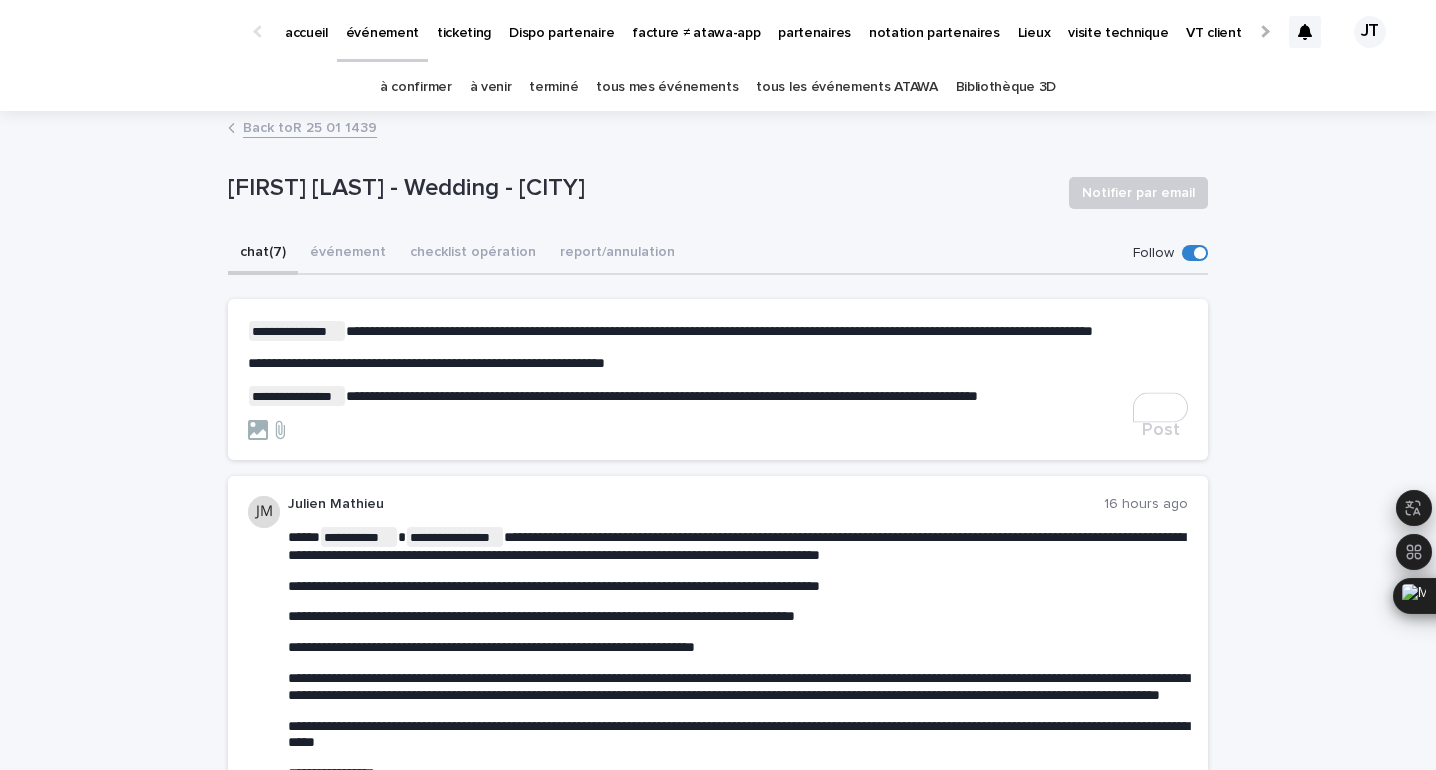 click on "**********" at bounding box center (662, 396) 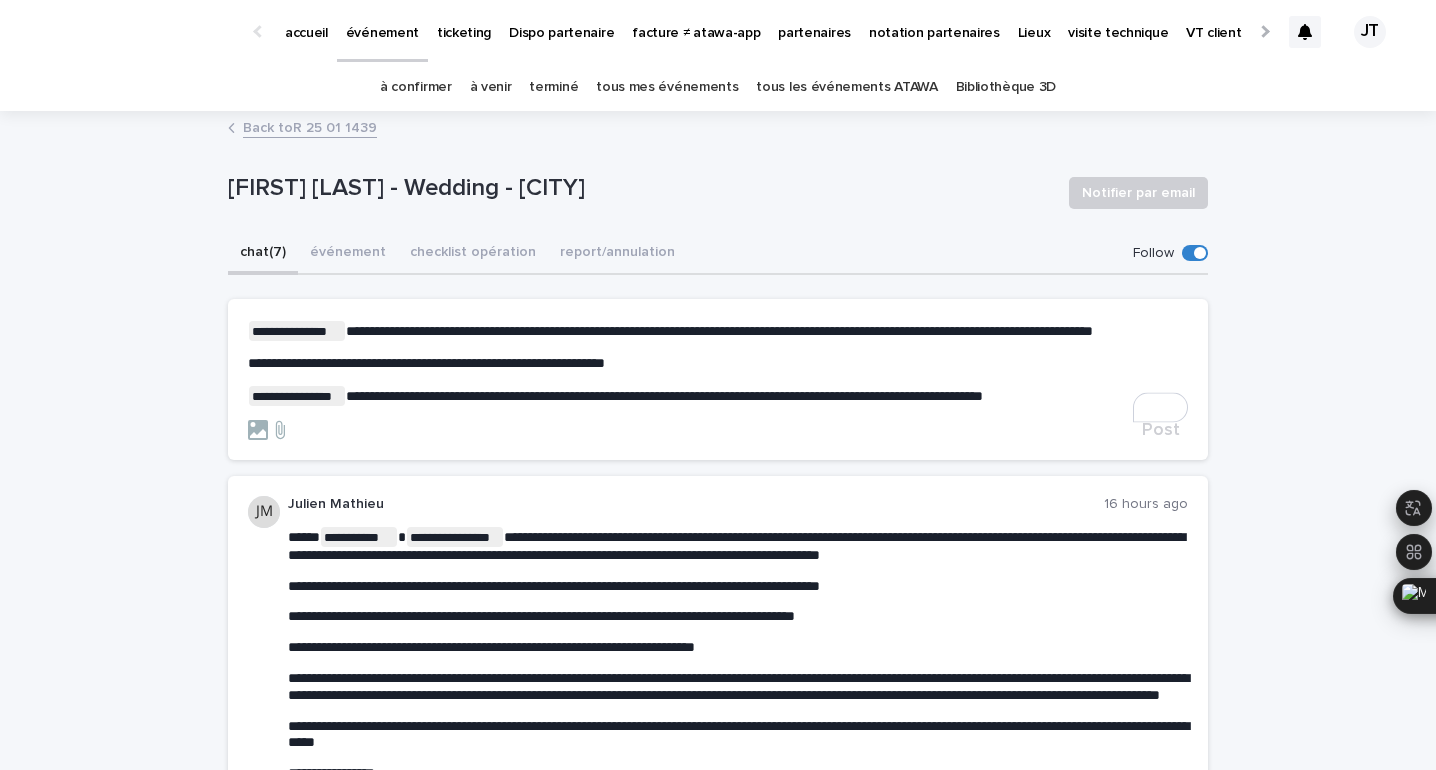 click 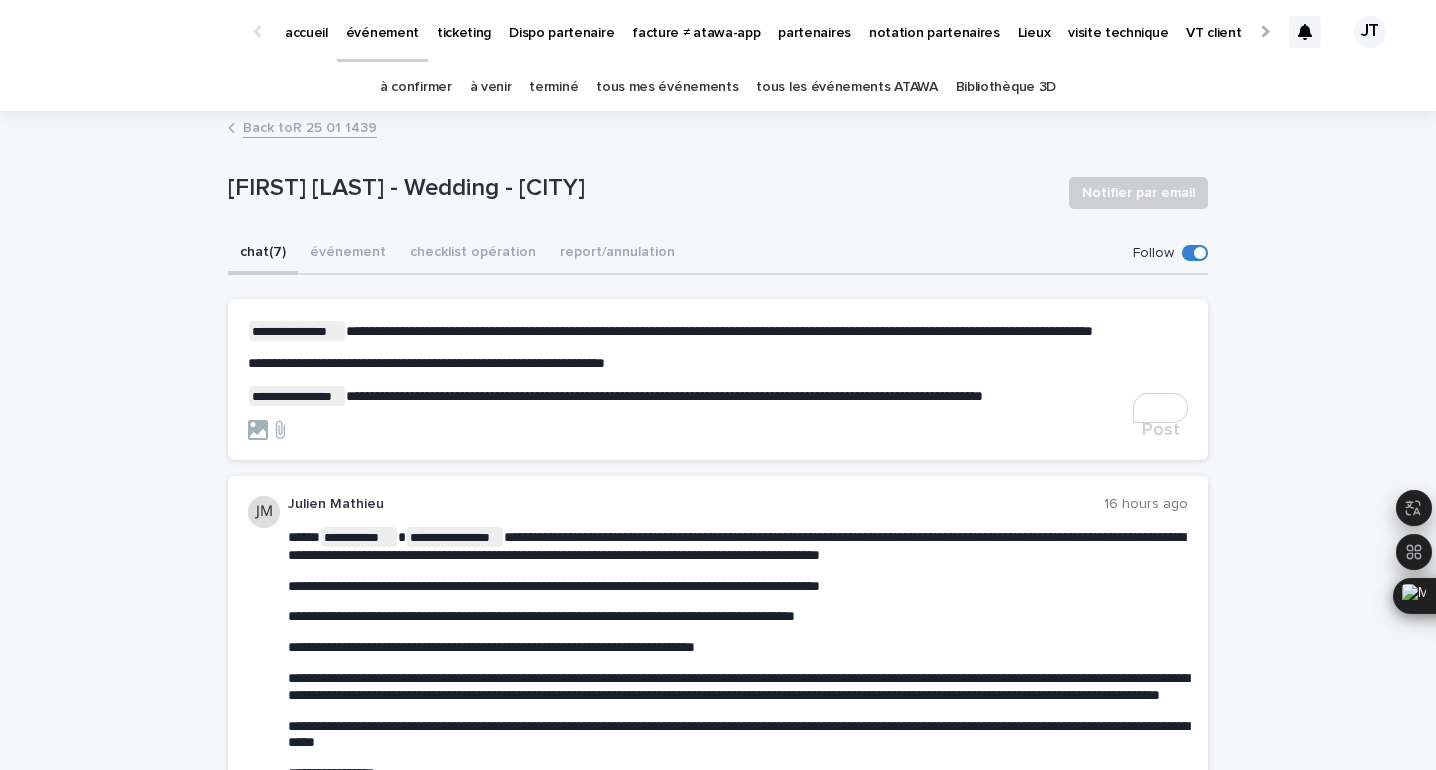 click at bounding box center [691, 430] 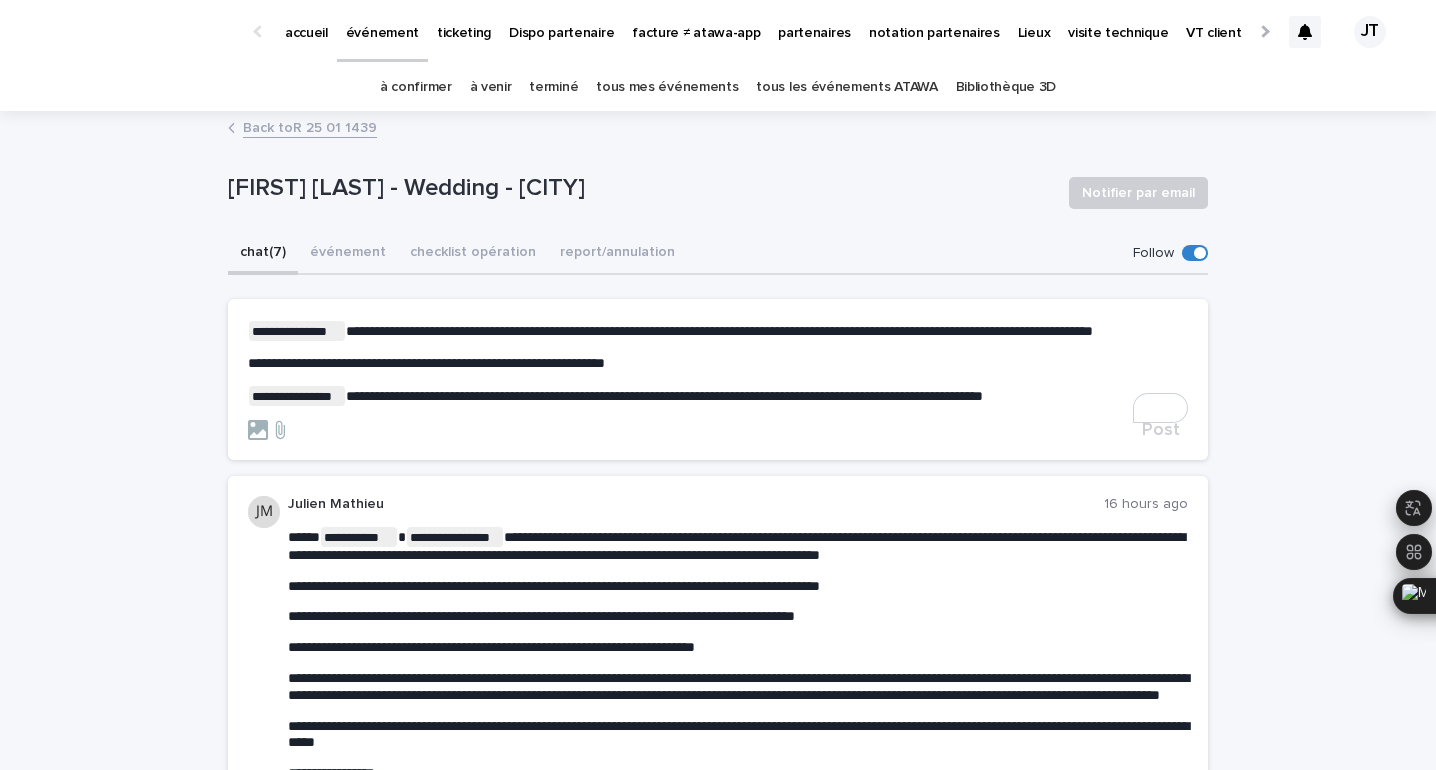 click on "** *******" 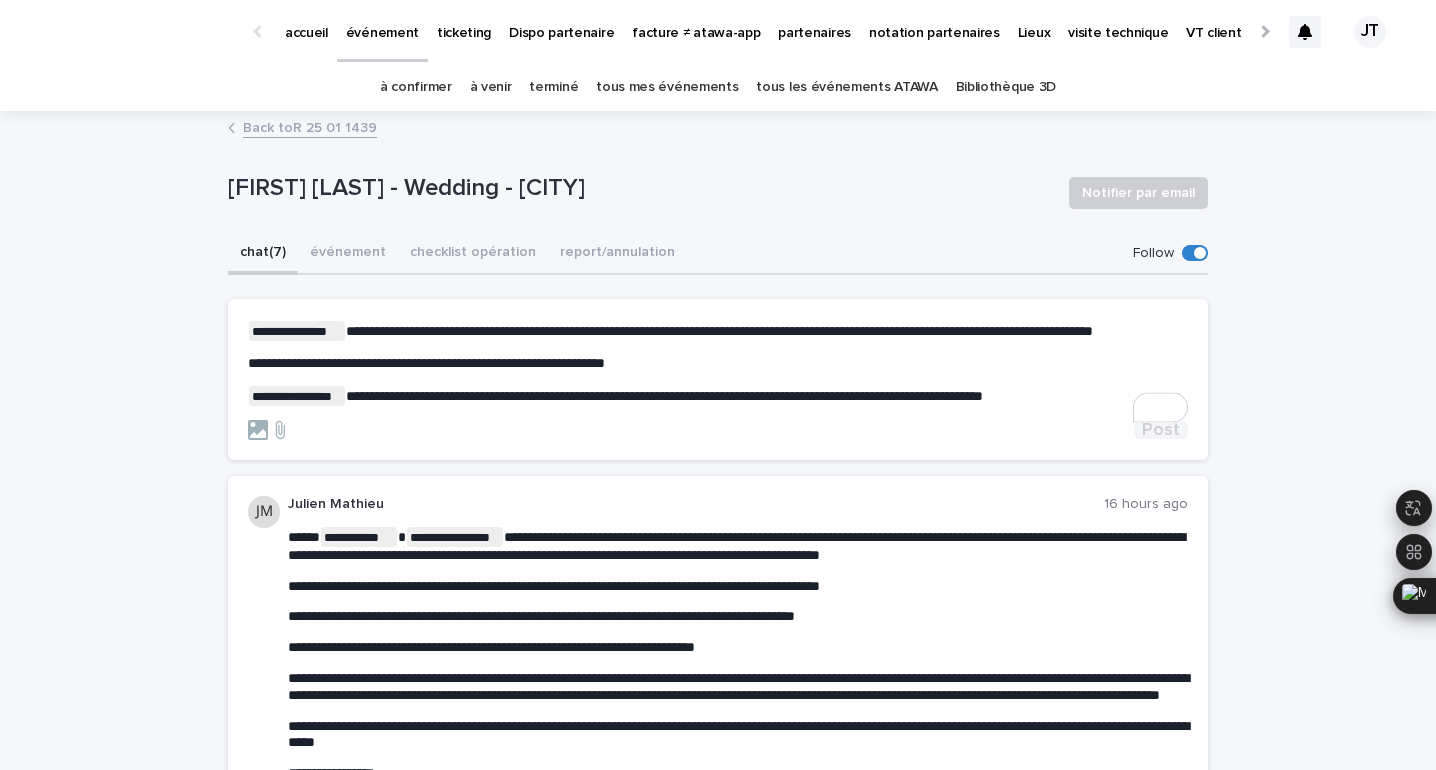 click on "Post" at bounding box center (1161, 430) 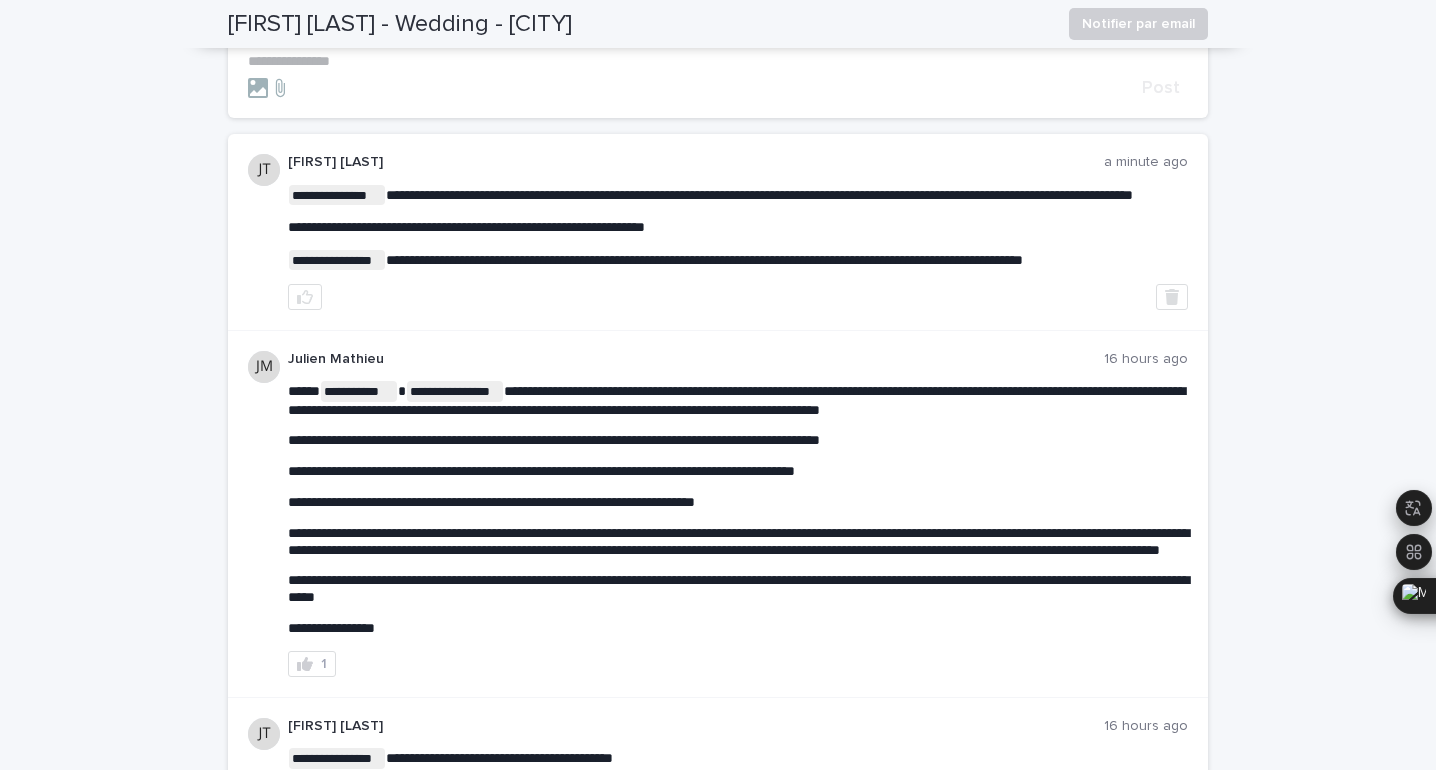 scroll, scrollTop: 0, scrollLeft: 0, axis: both 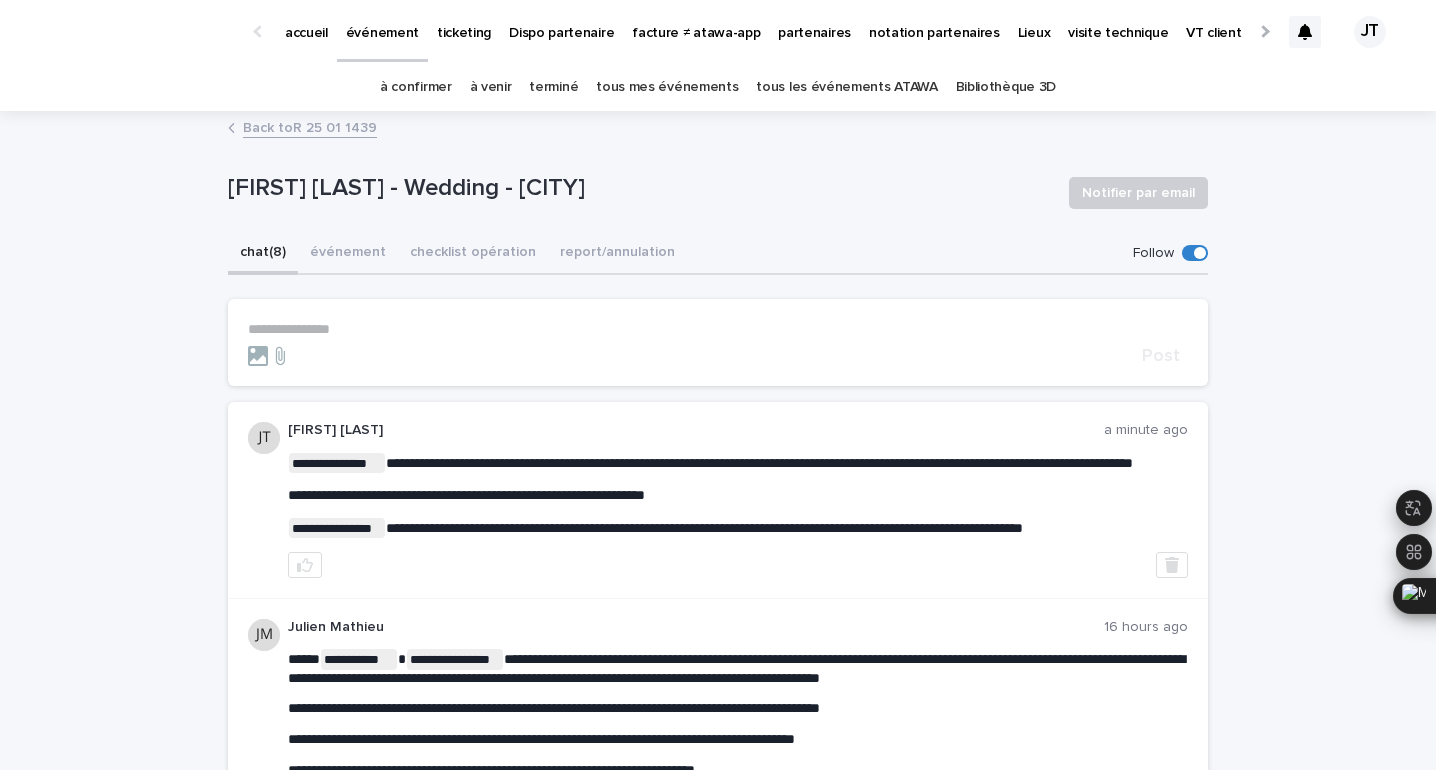click on "événement" at bounding box center (348, 254) 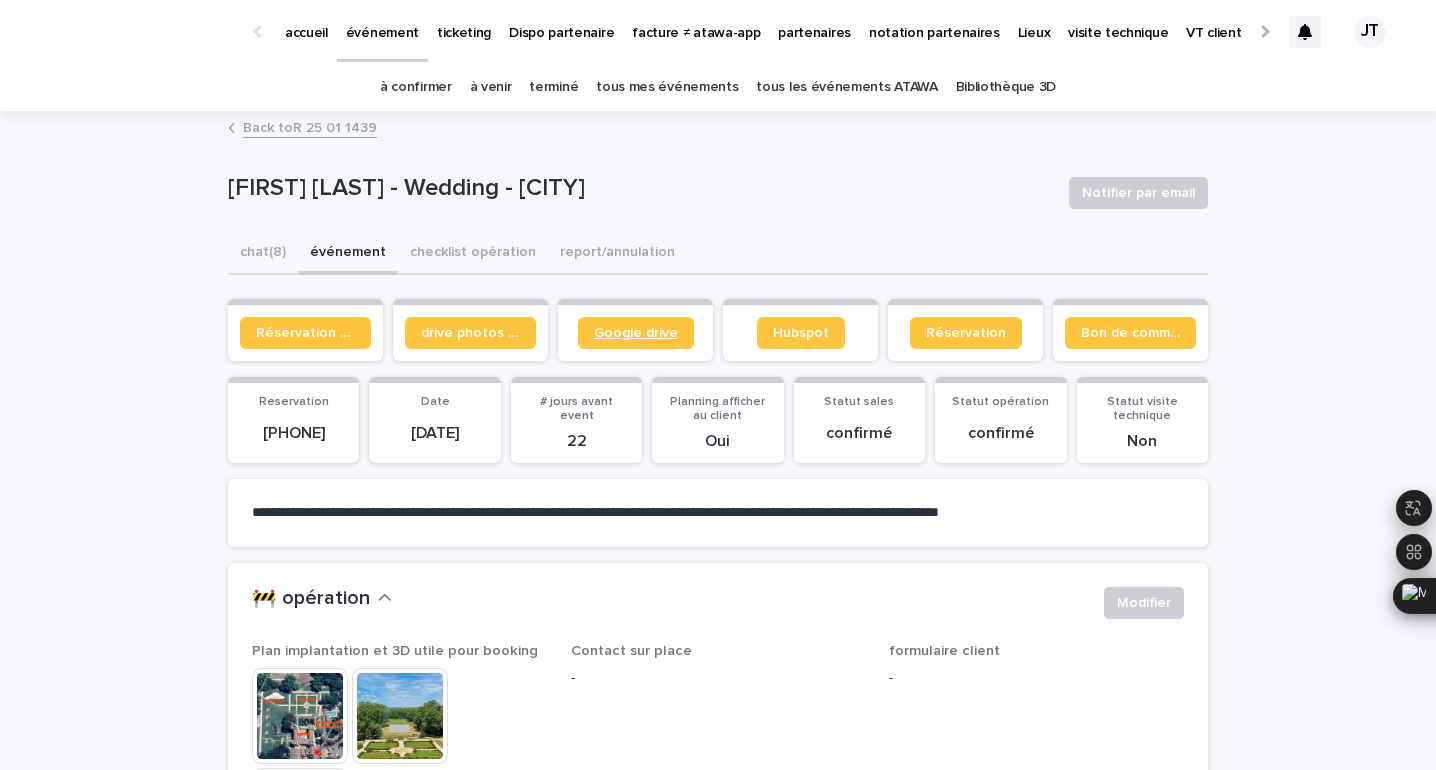 click on "Google drive" at bounding box center (636, 333) 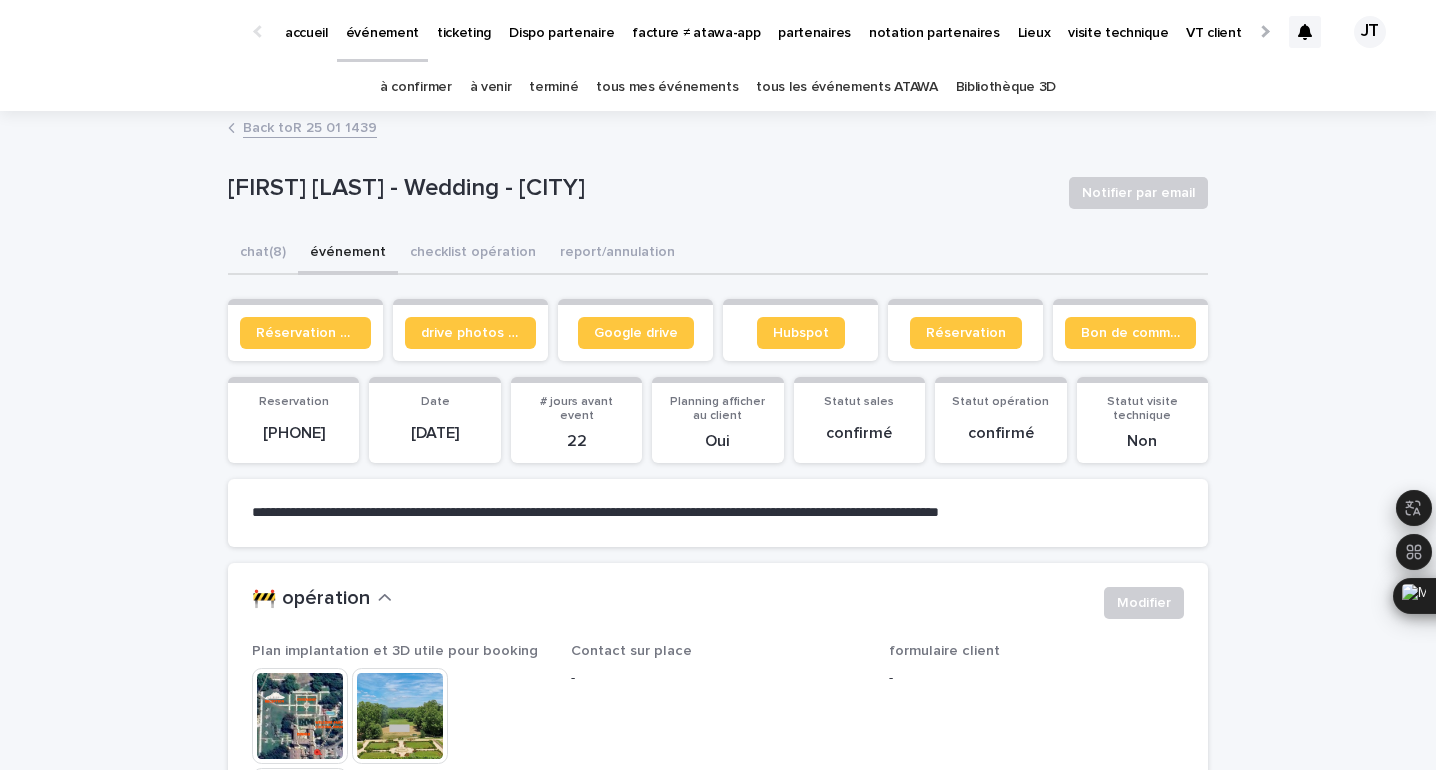 click at bounding box center (300, 716) 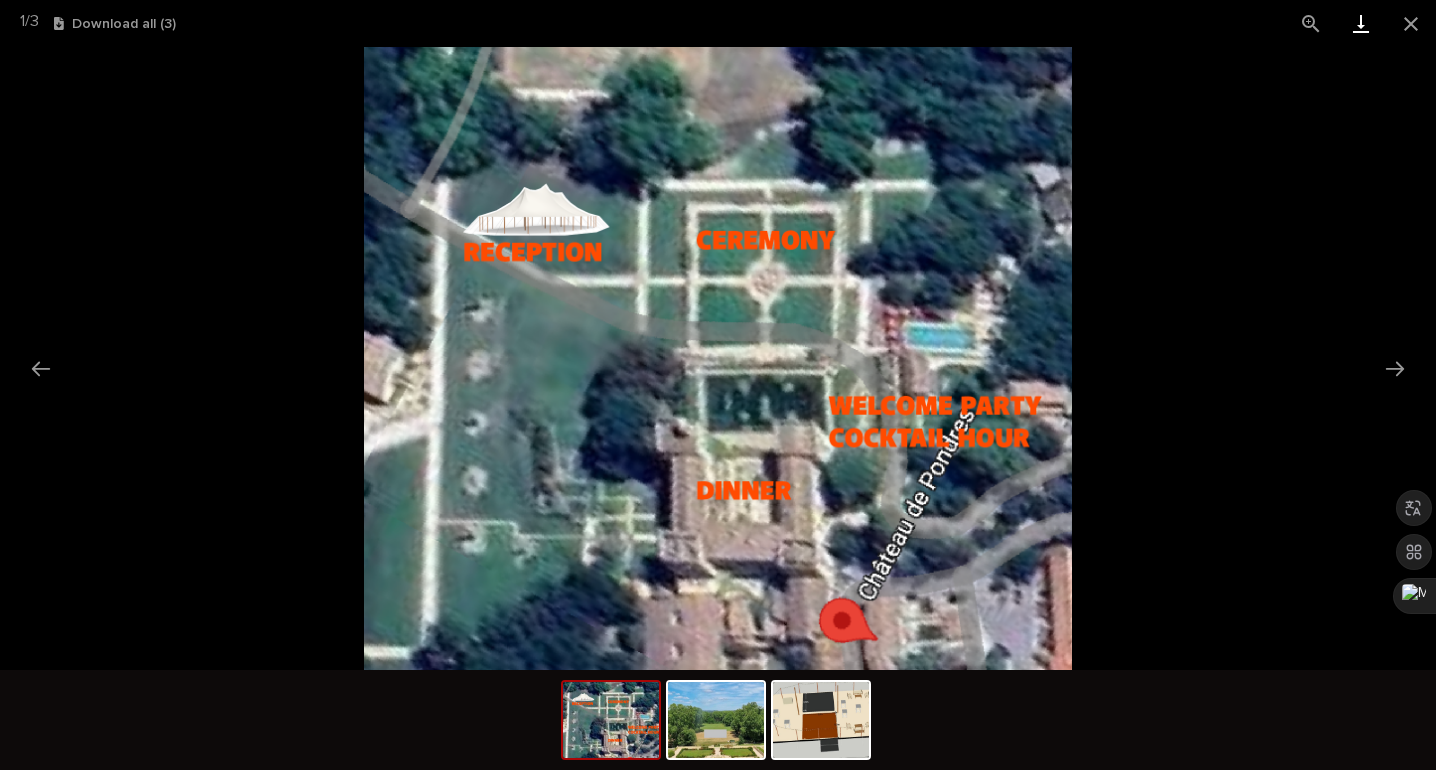 click at bounding box center [1361, 23] 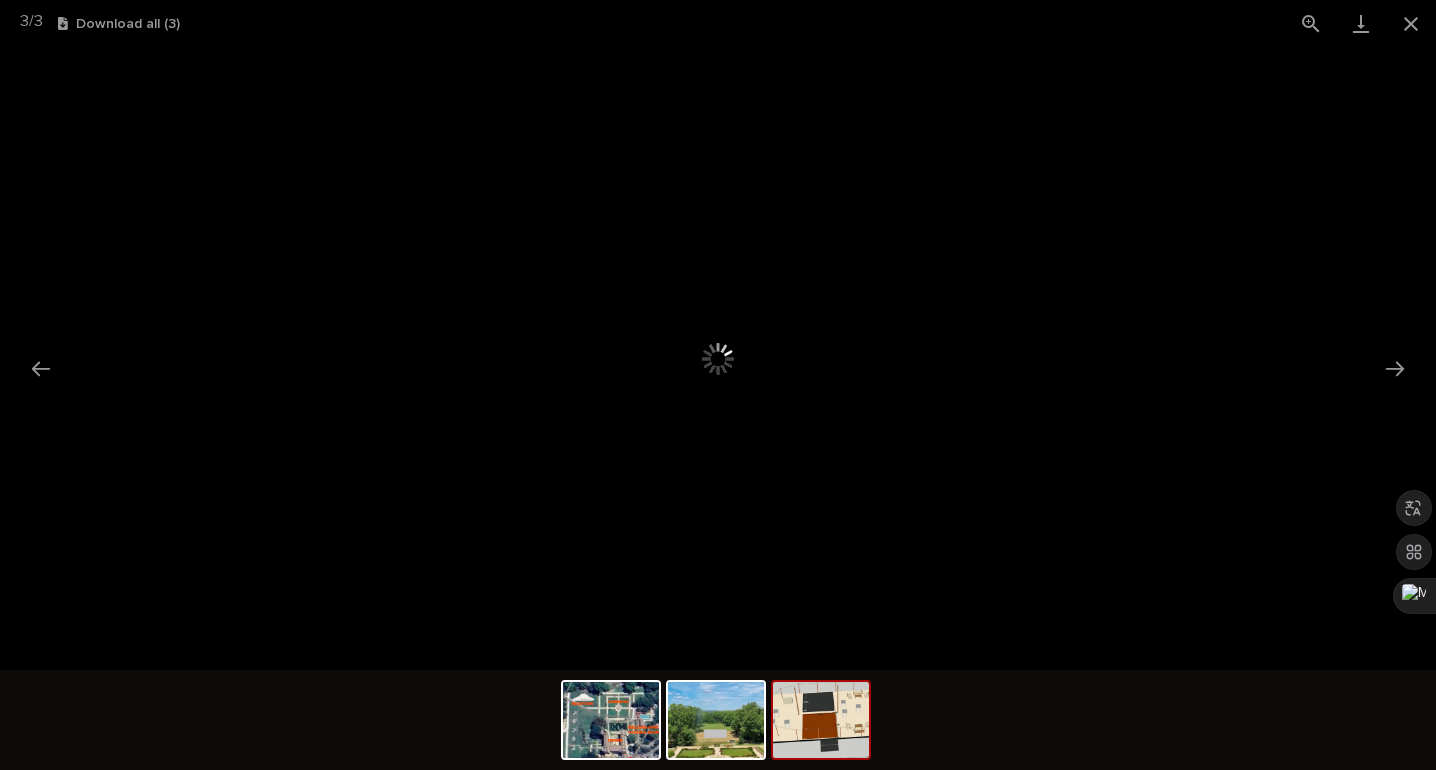 click at bounding box center [821, 720] 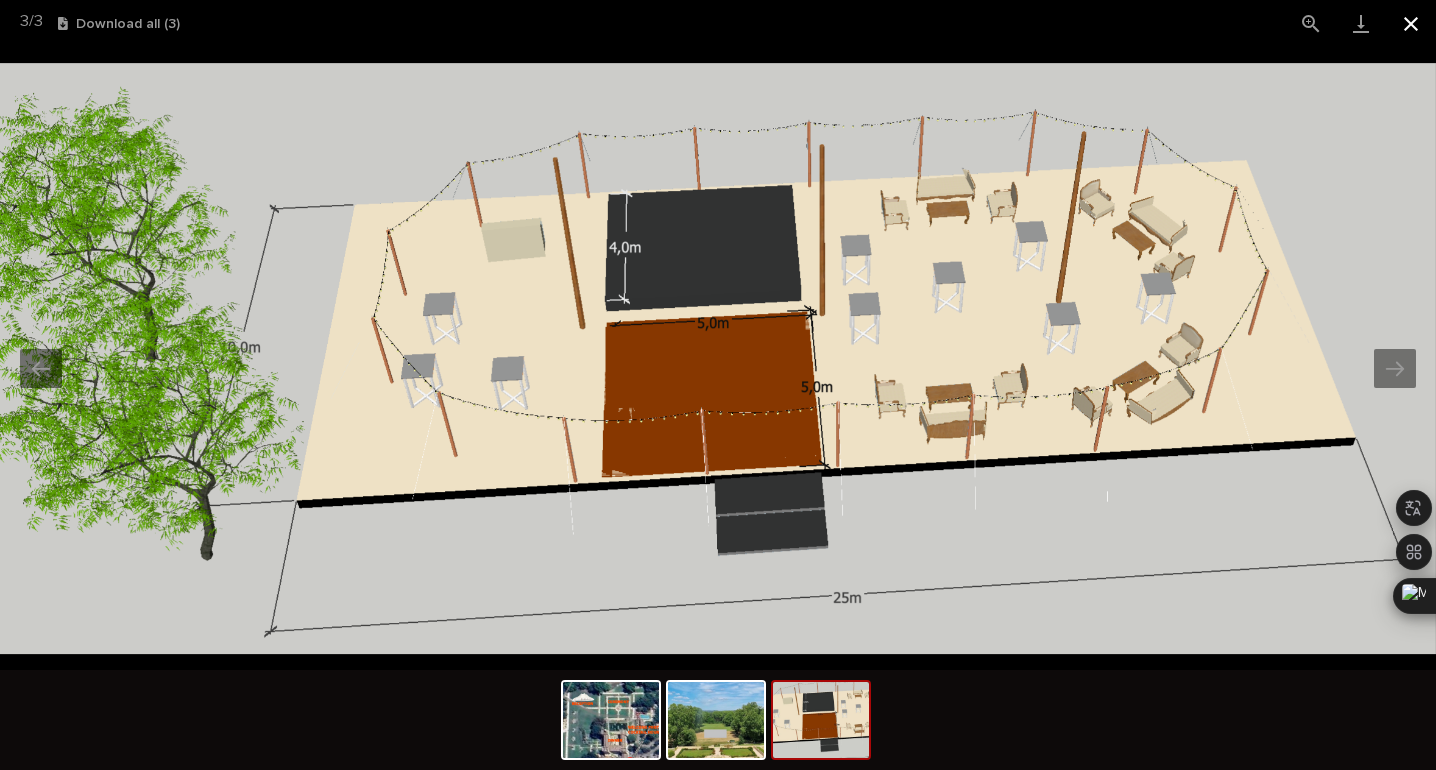 click at bounding box center (1411, 23) 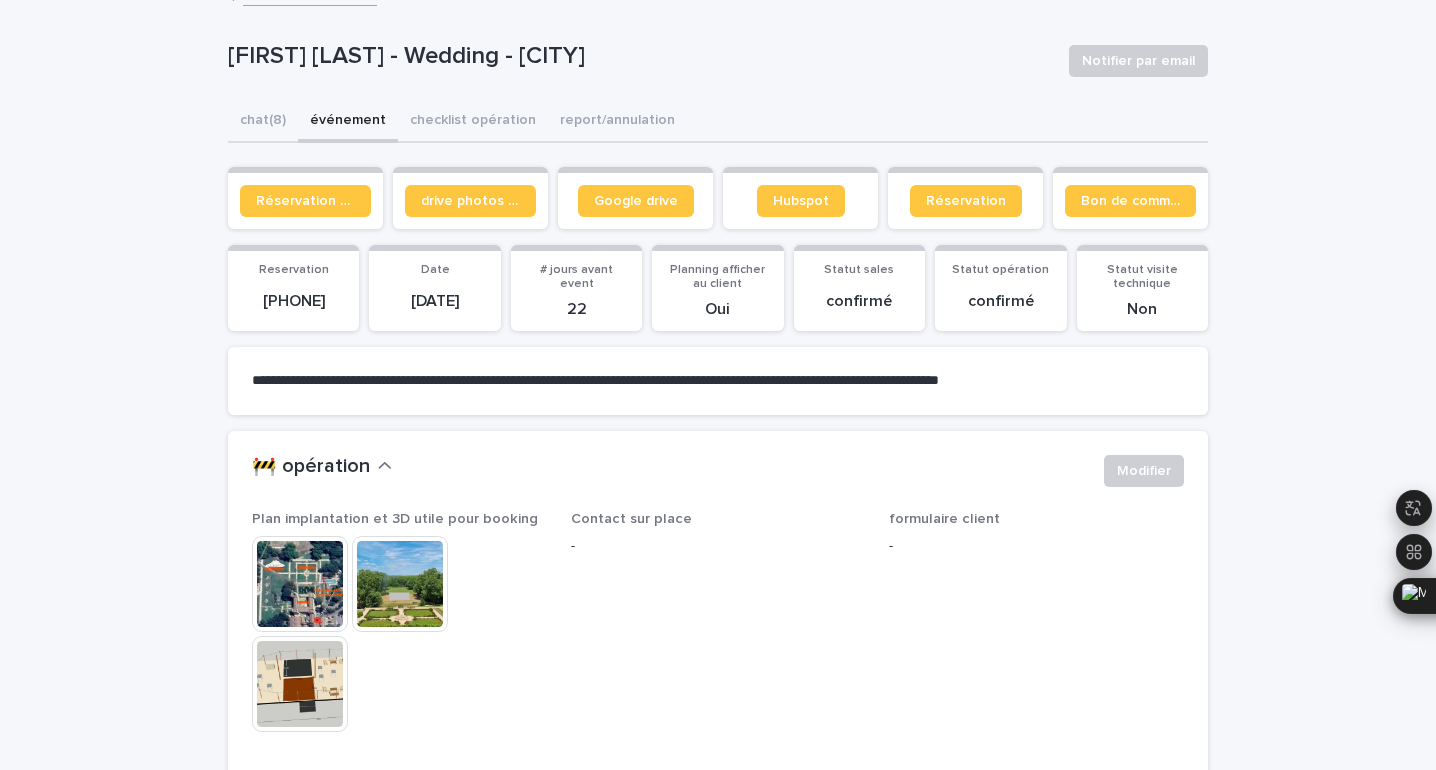 scroll, scrollTop: 0, scrollLeft: 0, axis: both 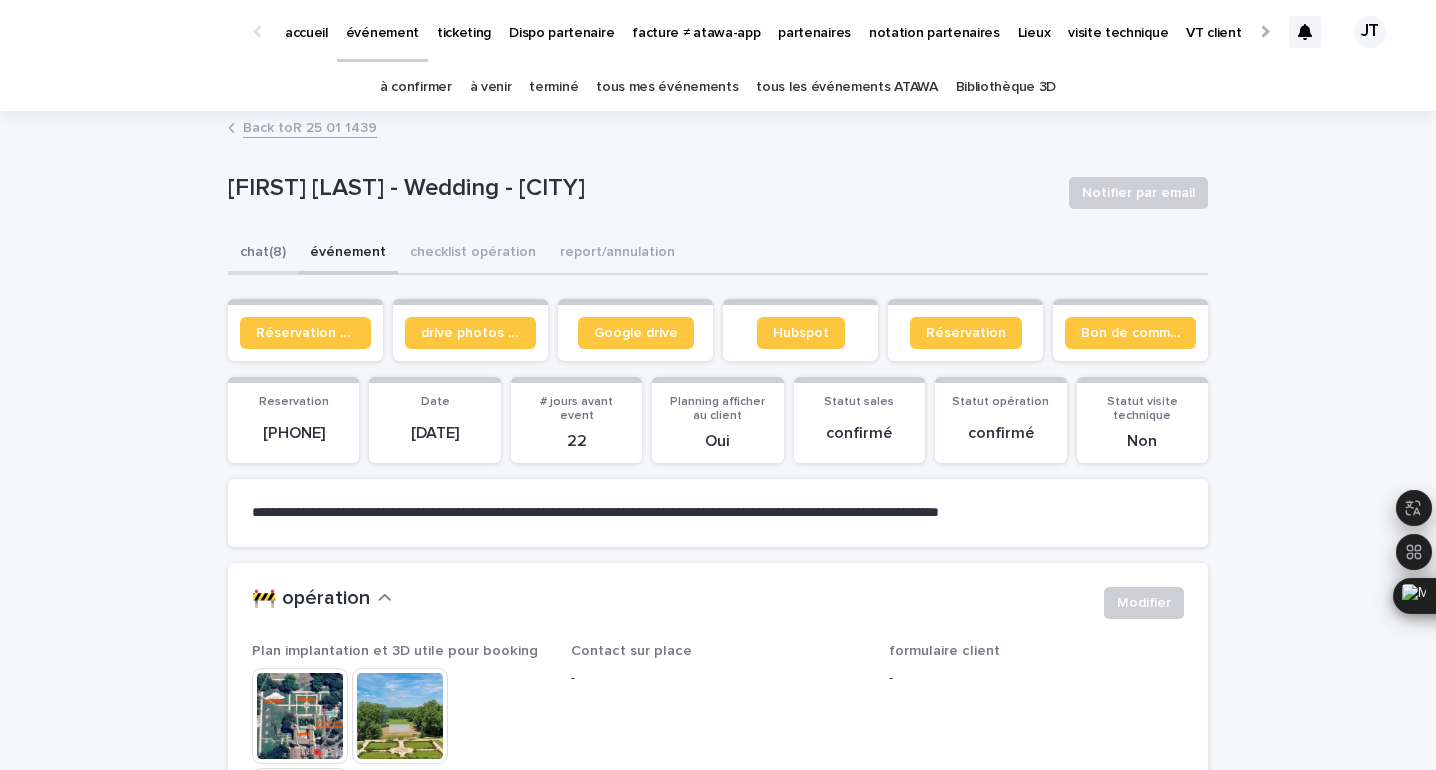 click on "chat  (8)" at bounding box center (263, 254) 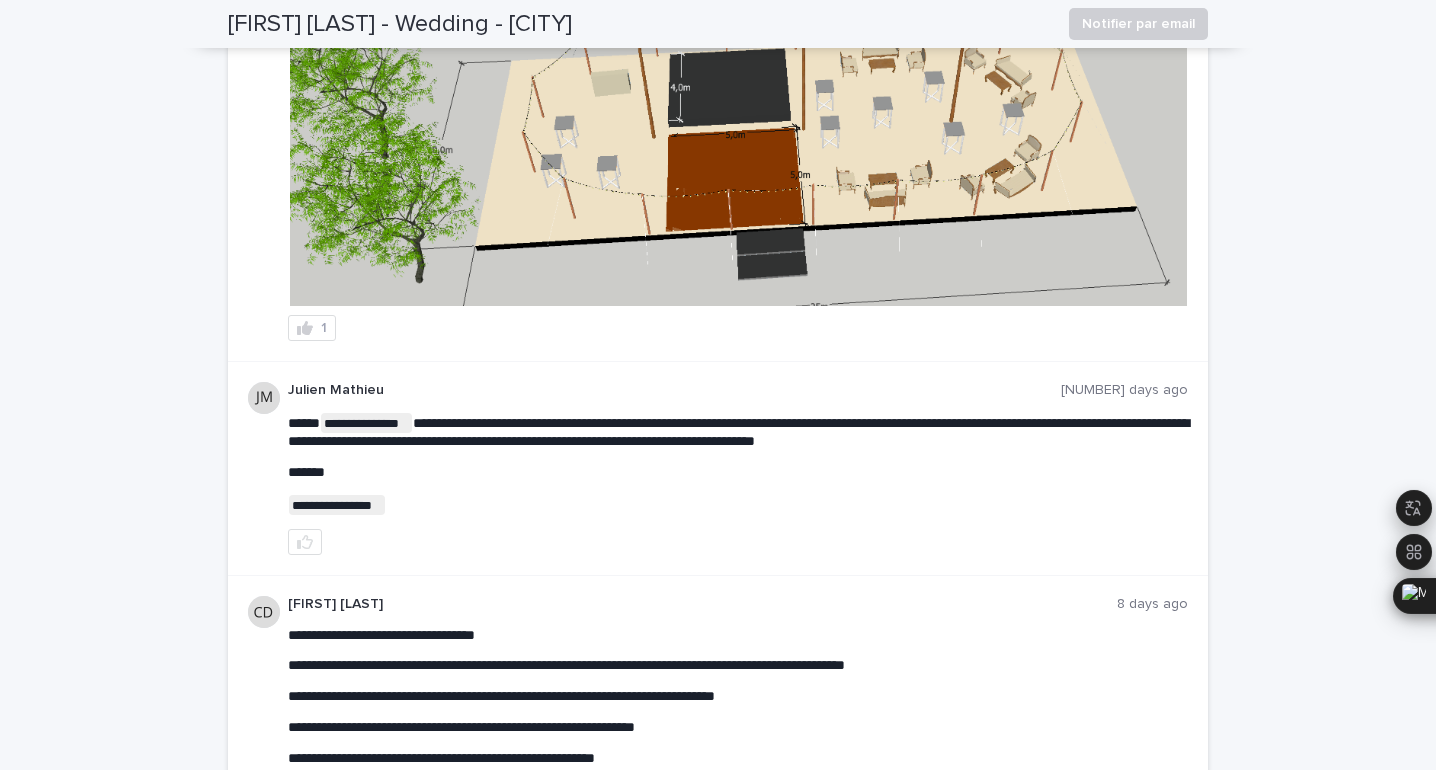scroll, scrollTop: 2177, scrollLeft: 0, axis: vertical 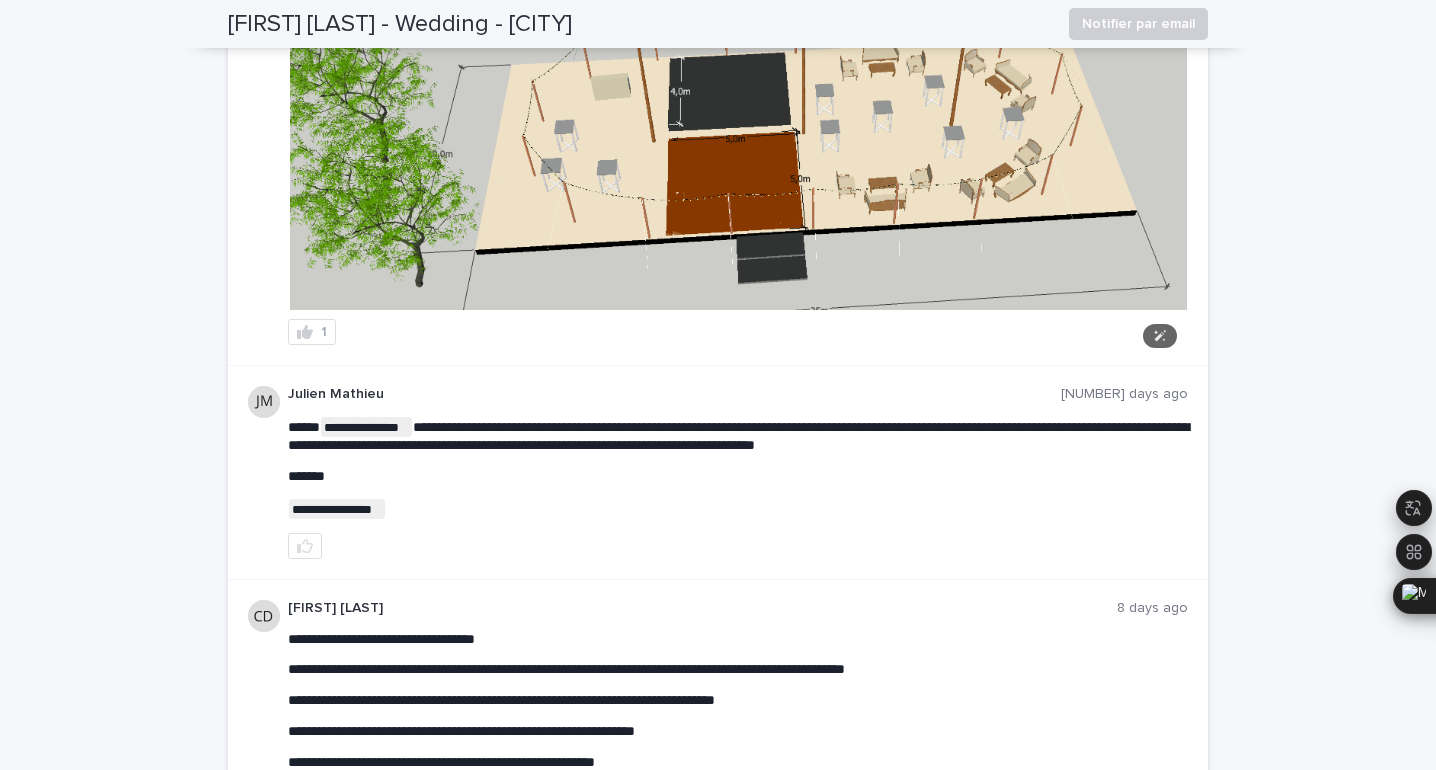 click at bounding box center (738, 161) 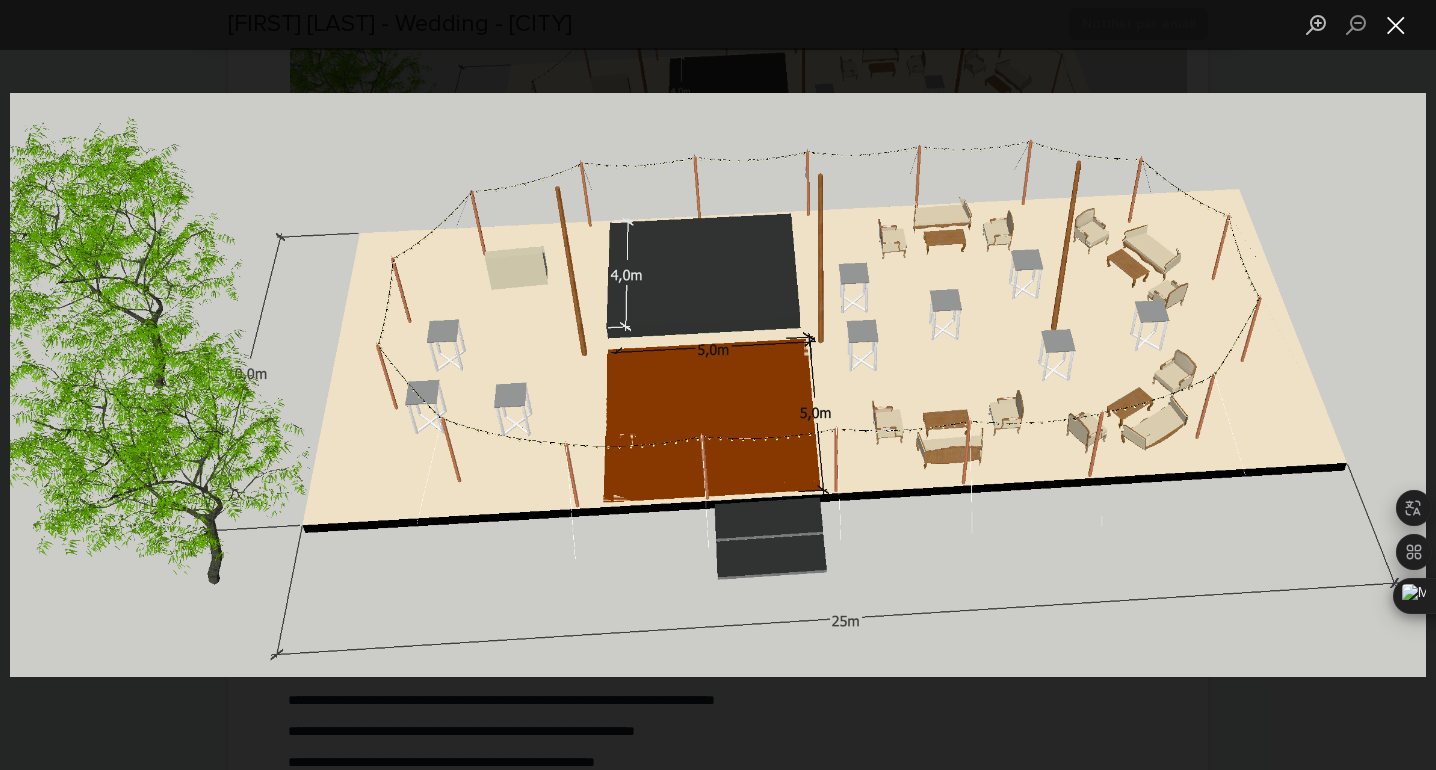 click at bounding box center (1396, 24) 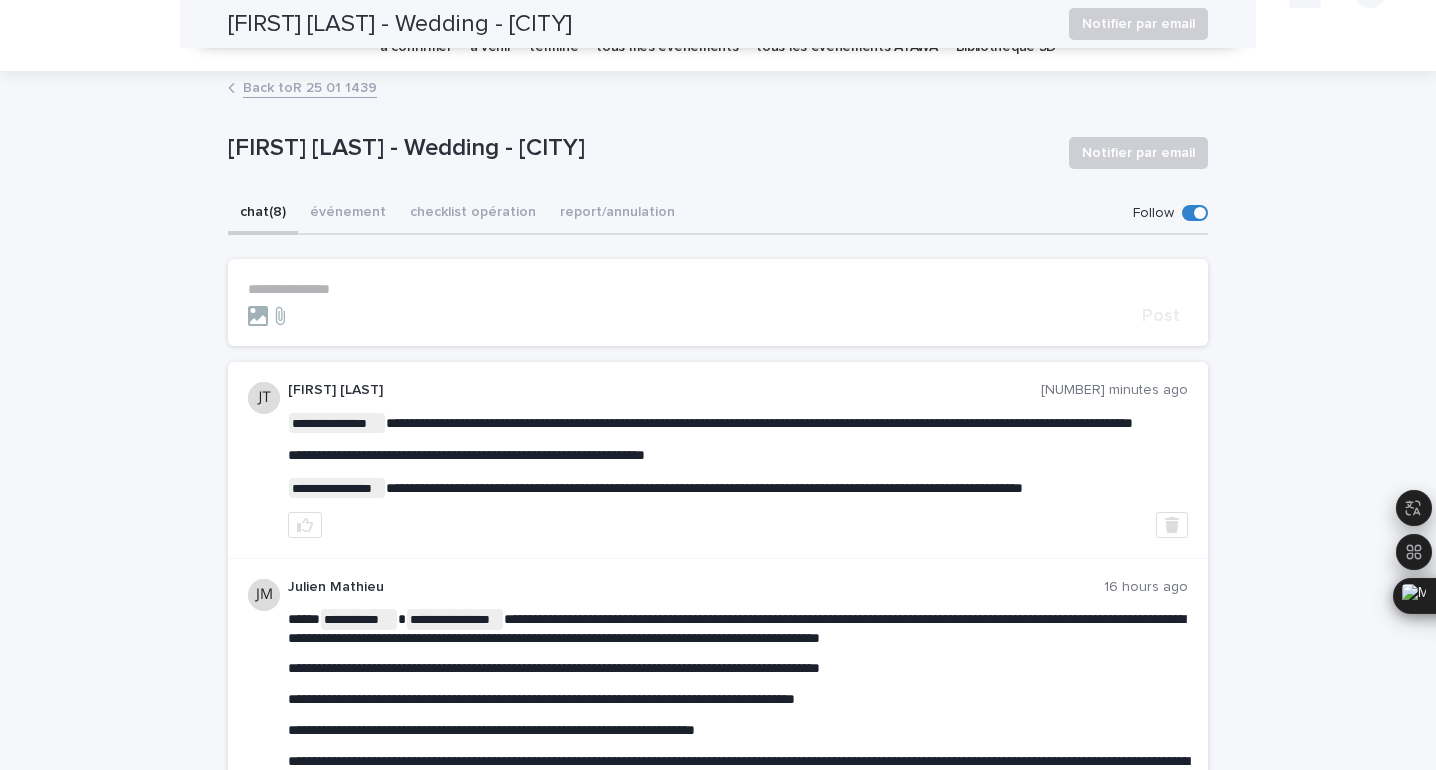 scroll, scrollTop: 0, scrollLeft: 0, axis: both 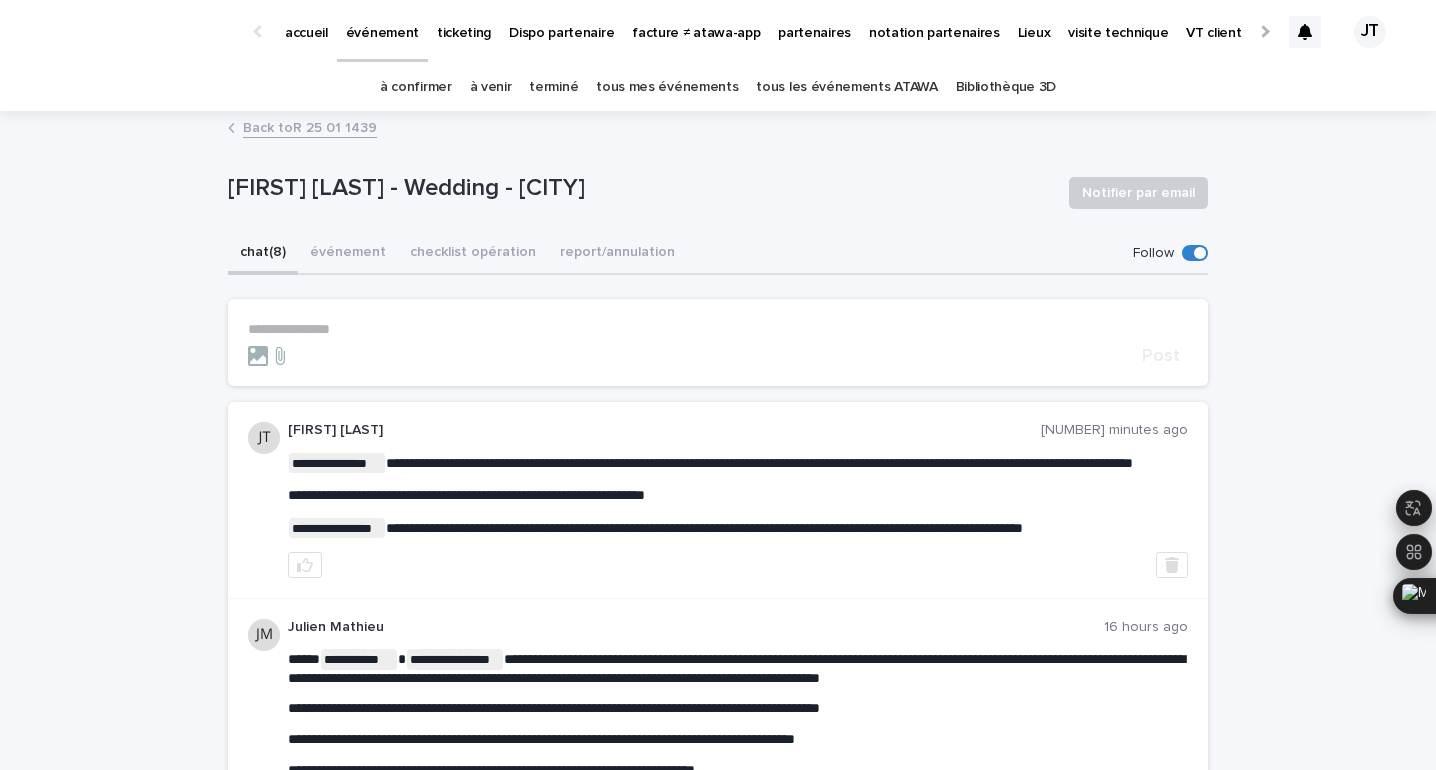click on "**********" at bounding box center (718, 329) 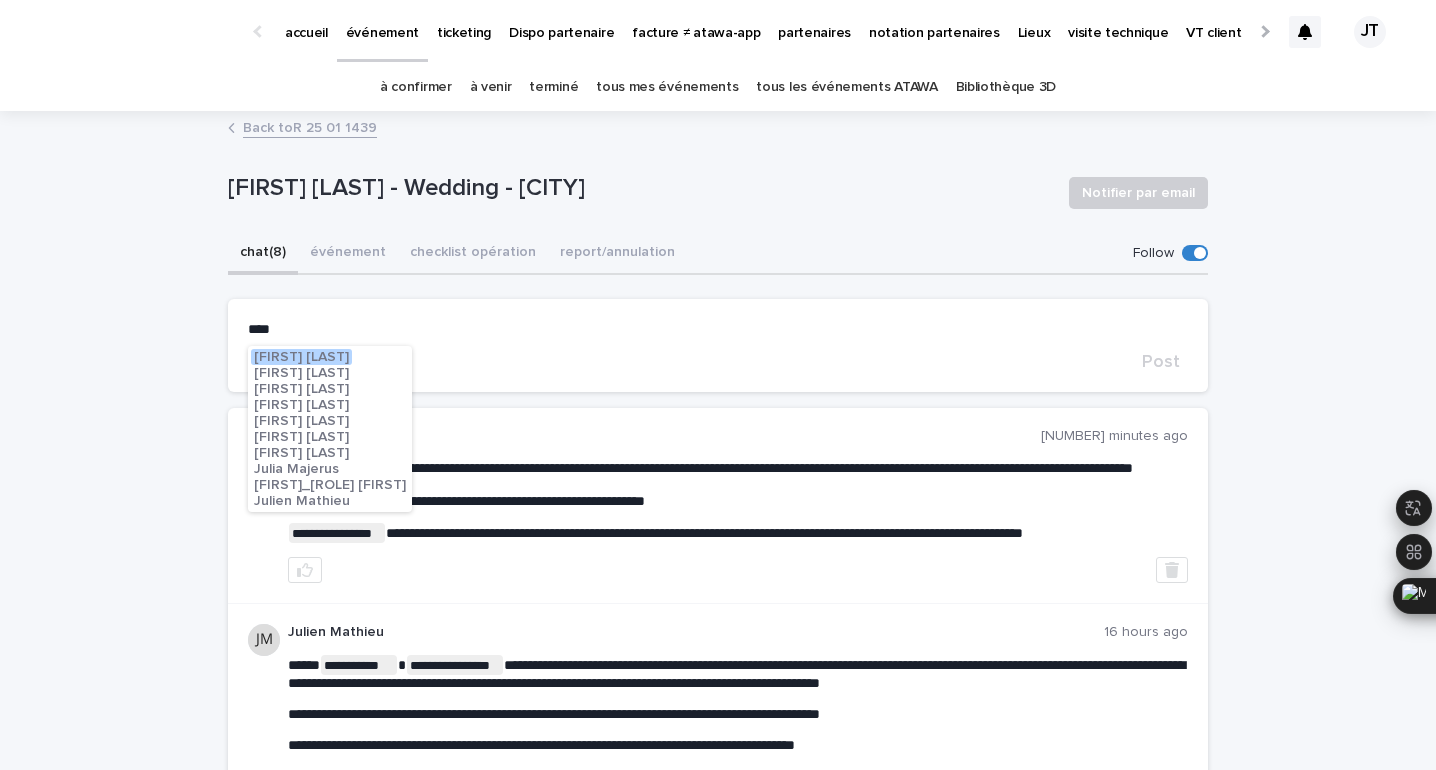 click on "Julien Mathieu" at bounding box center (302, 501) 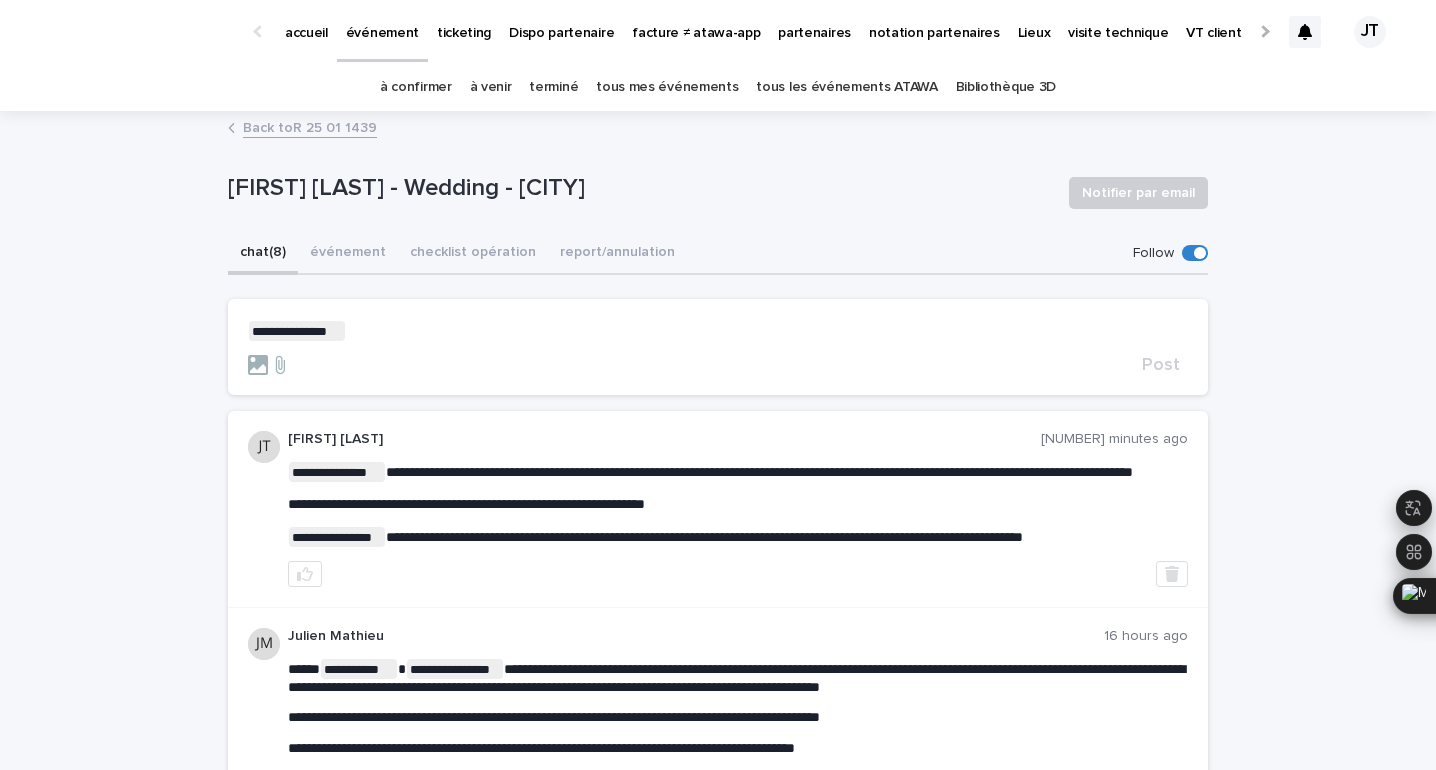click on "**********" at bounding box center [718, 331] 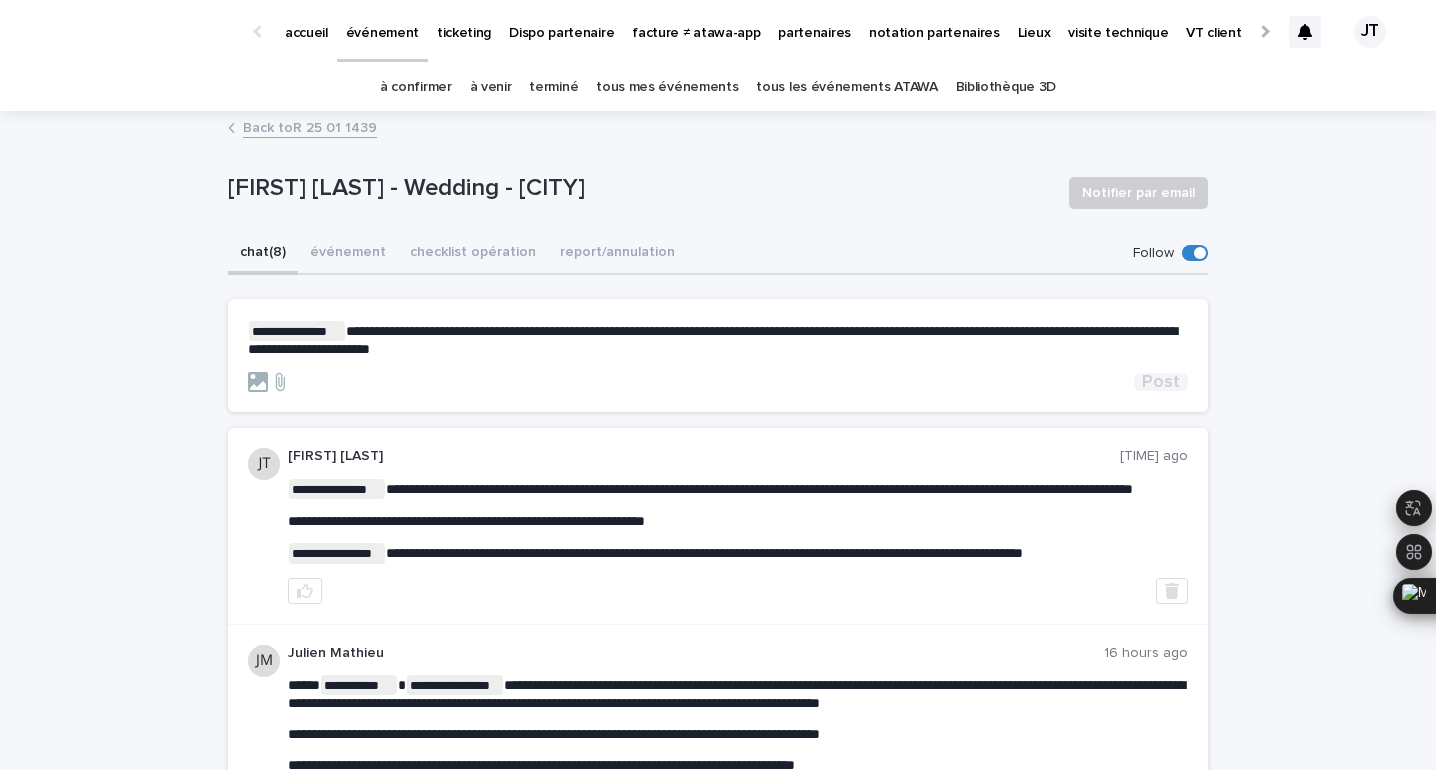 click on "Post" at bounding box center [1161, 382] 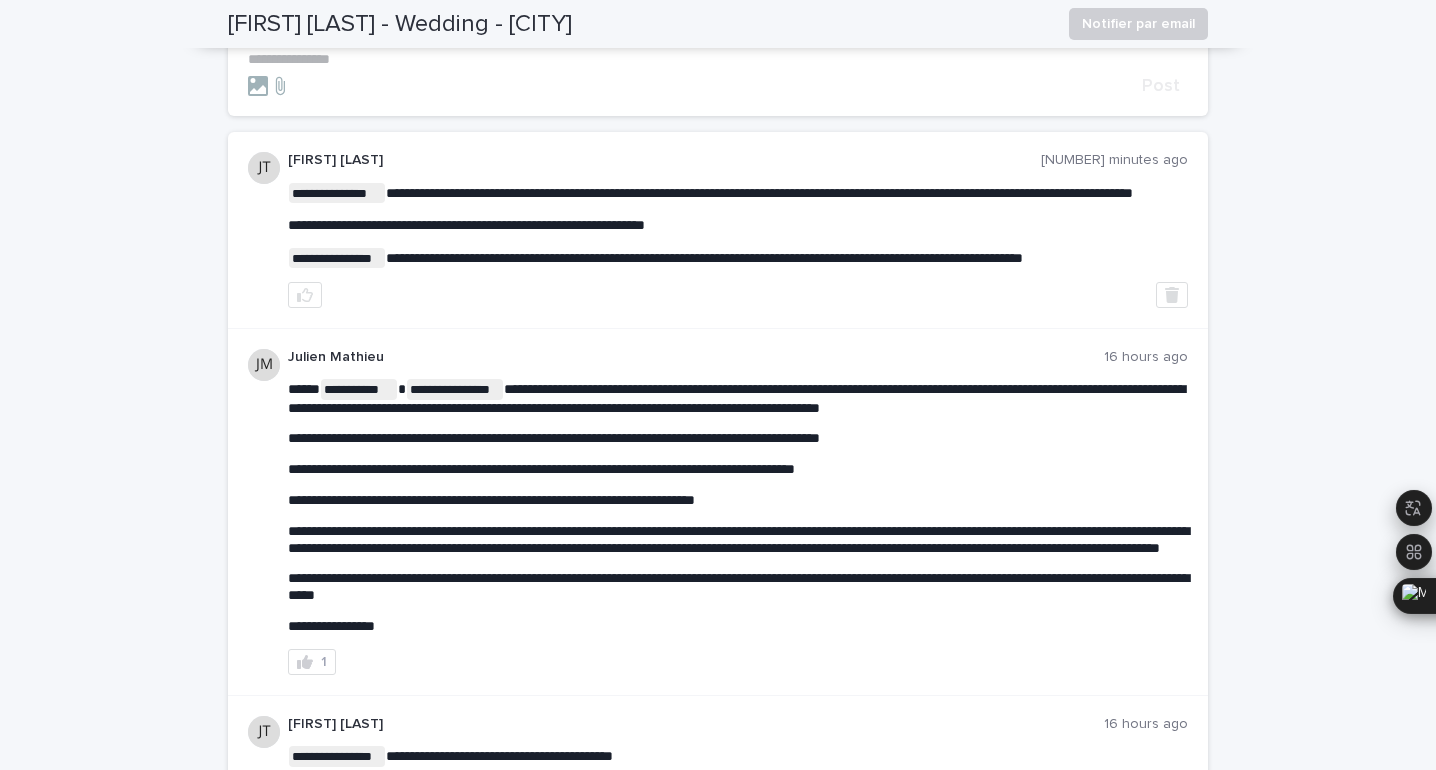 scroll, scrollTop: 0, scrollLeft: 0, axis: both 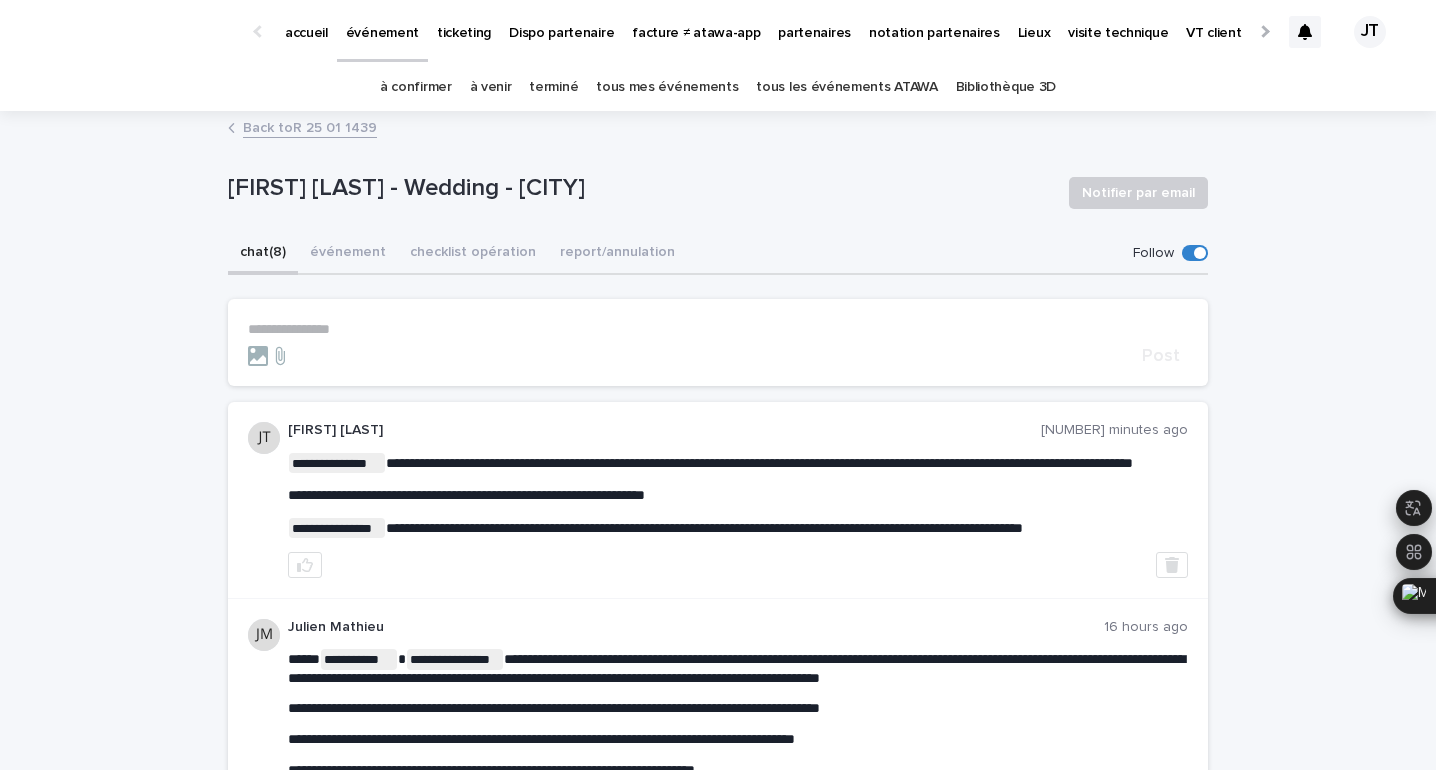 click at bounding box center (1305, 32) 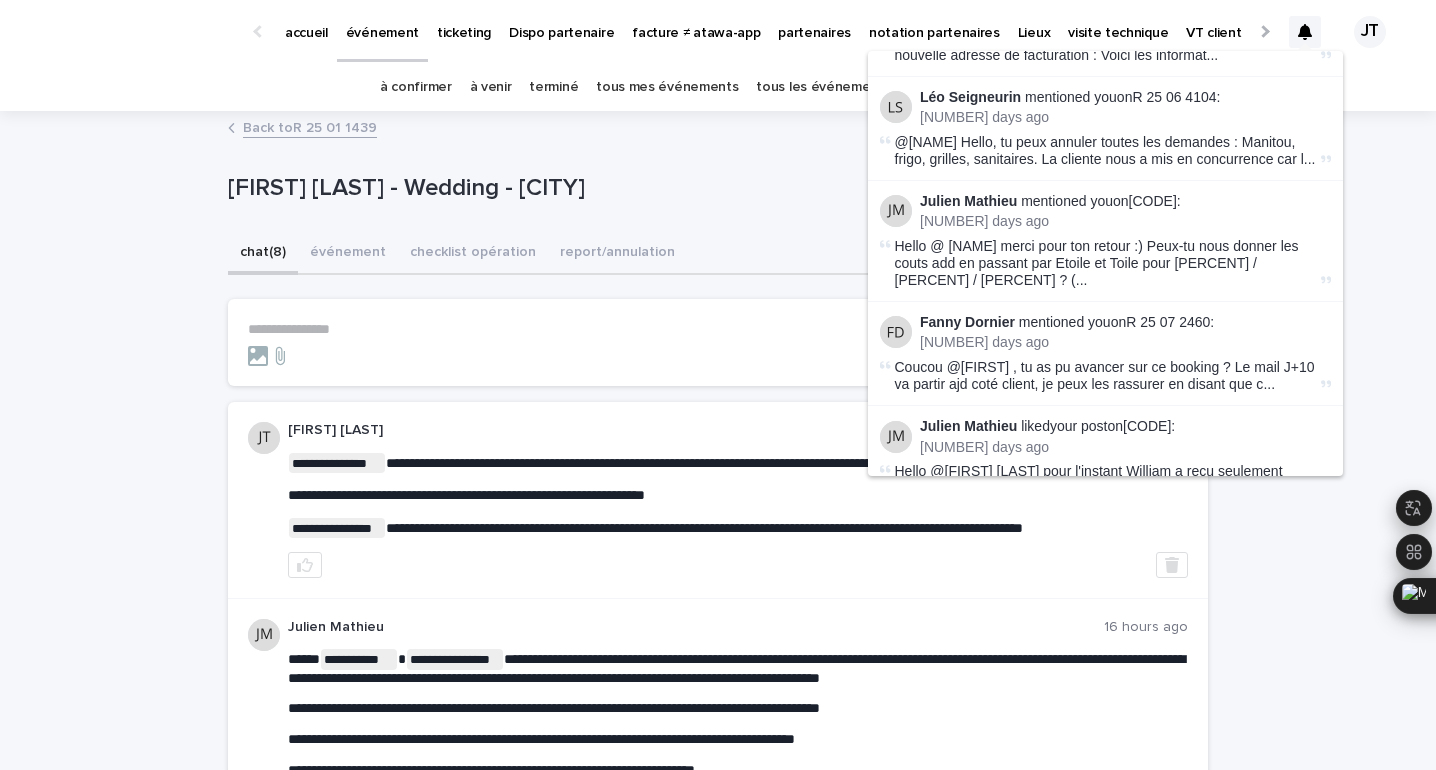 scroll, scrollTop: 833, scrollLeft: 0, axis: vertical 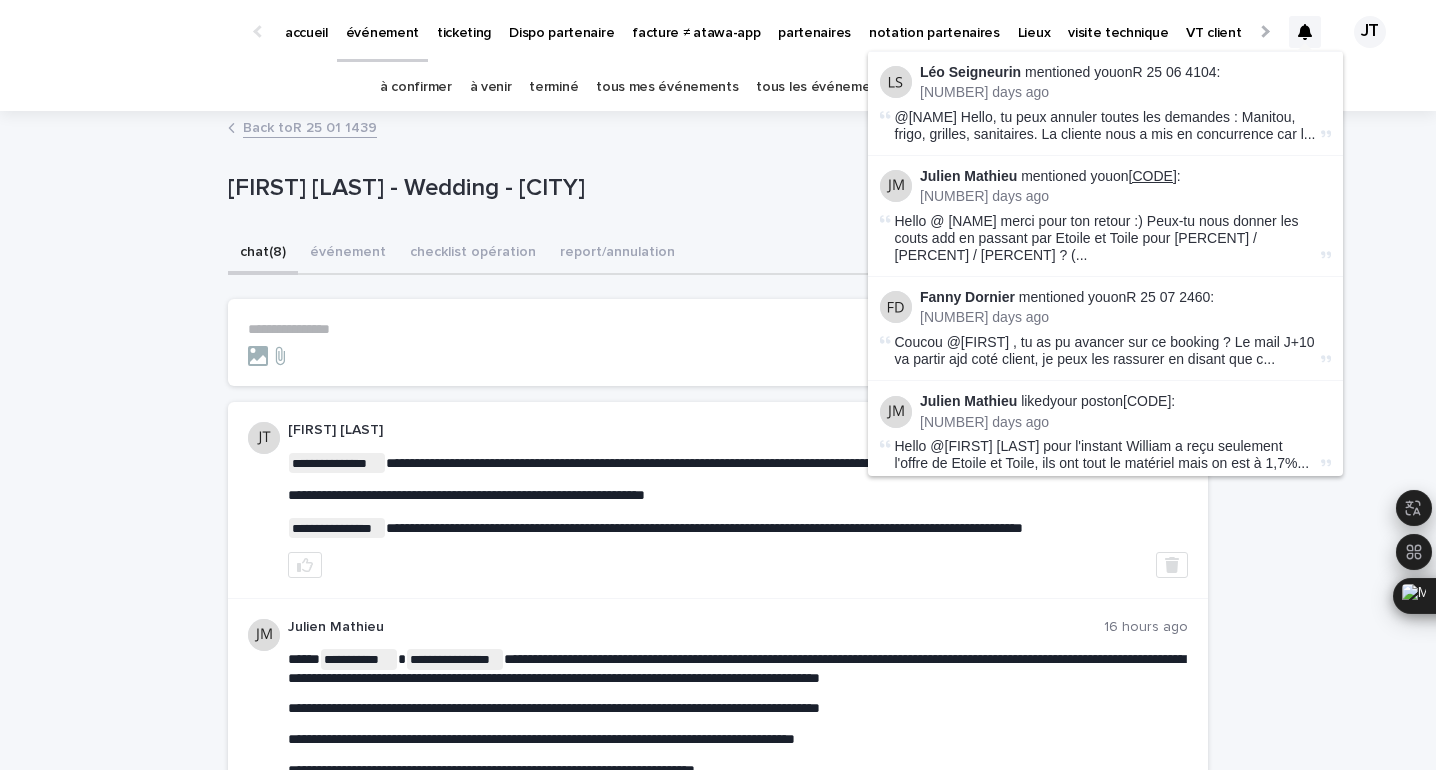 click on "R 25 07 1831" at bounding box center [1153, 176] 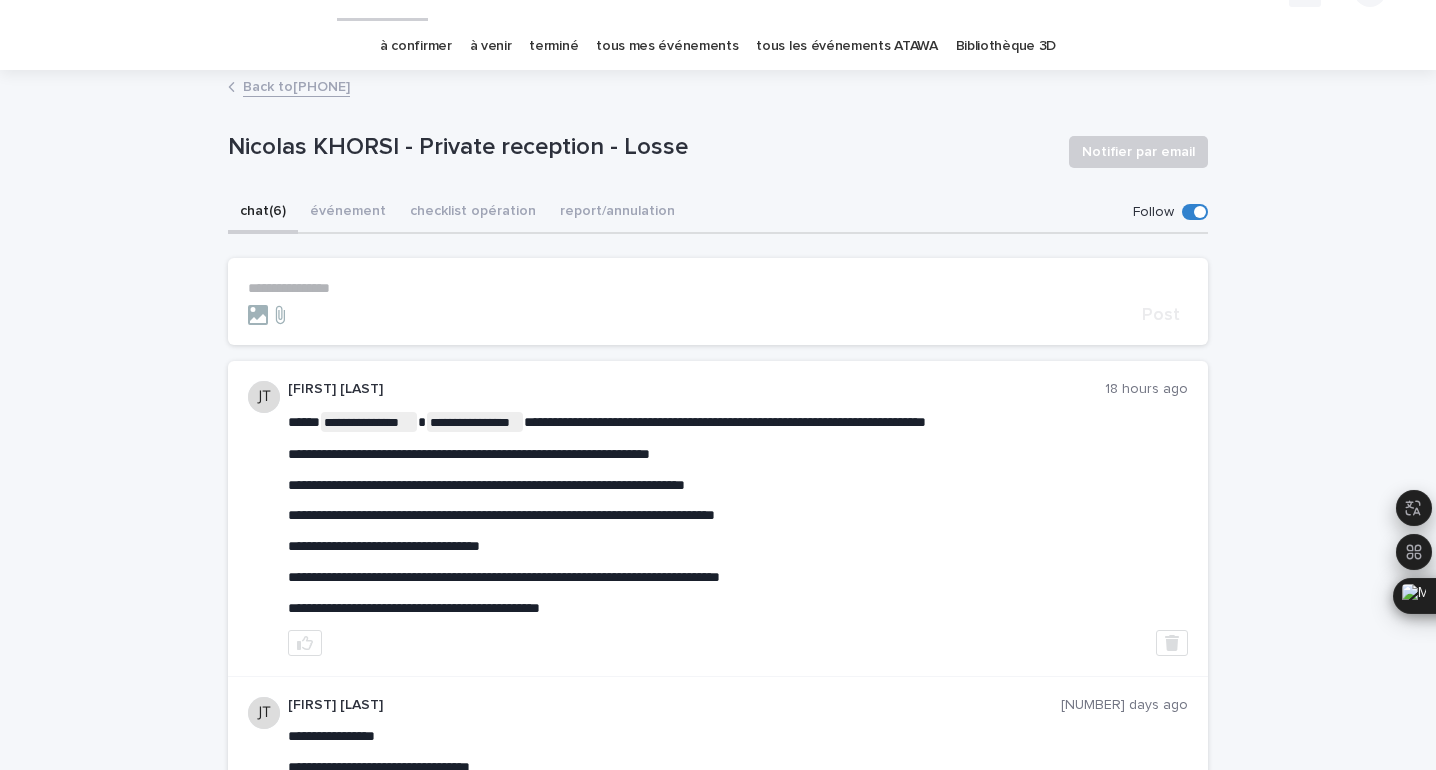 scroll, scrollTop: 32, scrollLeft: 0, axis: vertical 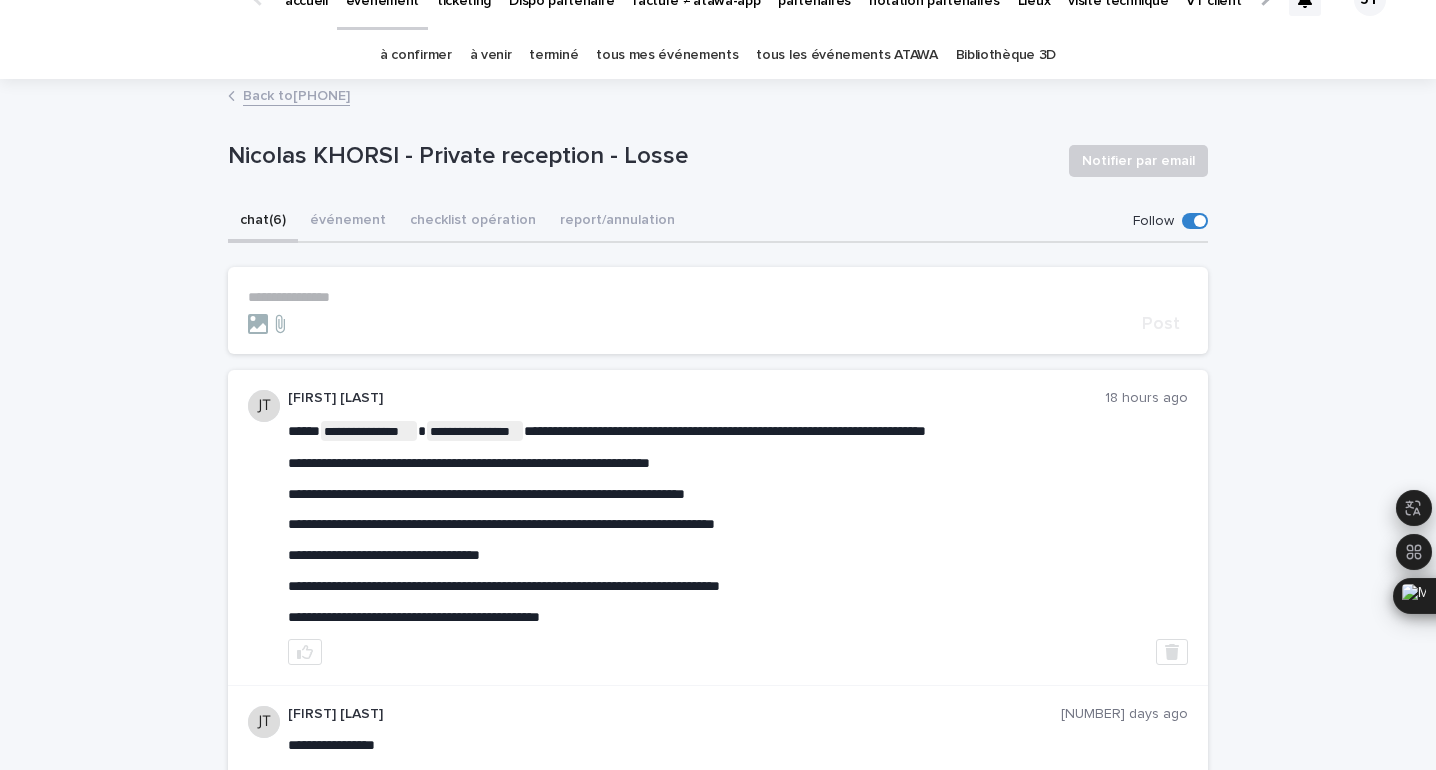 click on "**********" at bounding box center (718, 297) 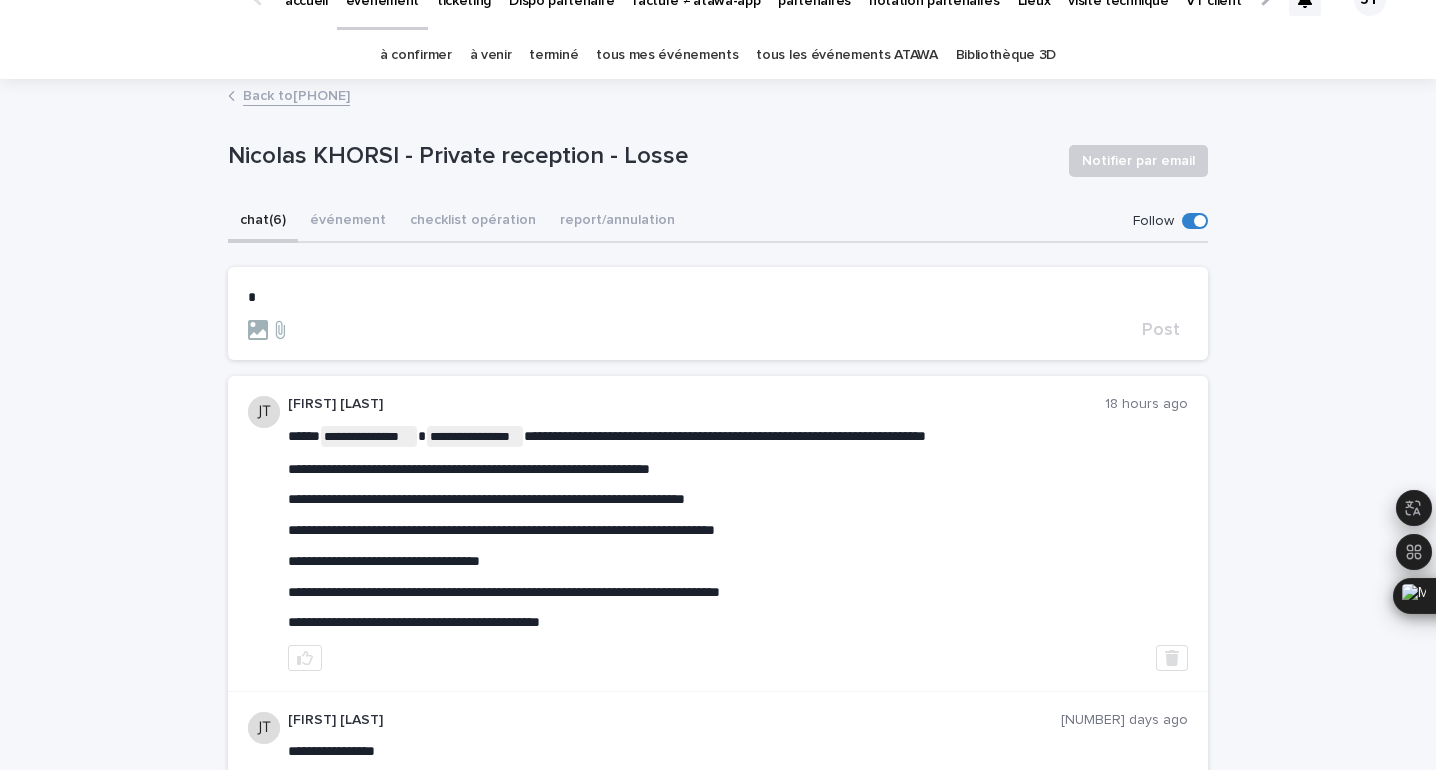 type 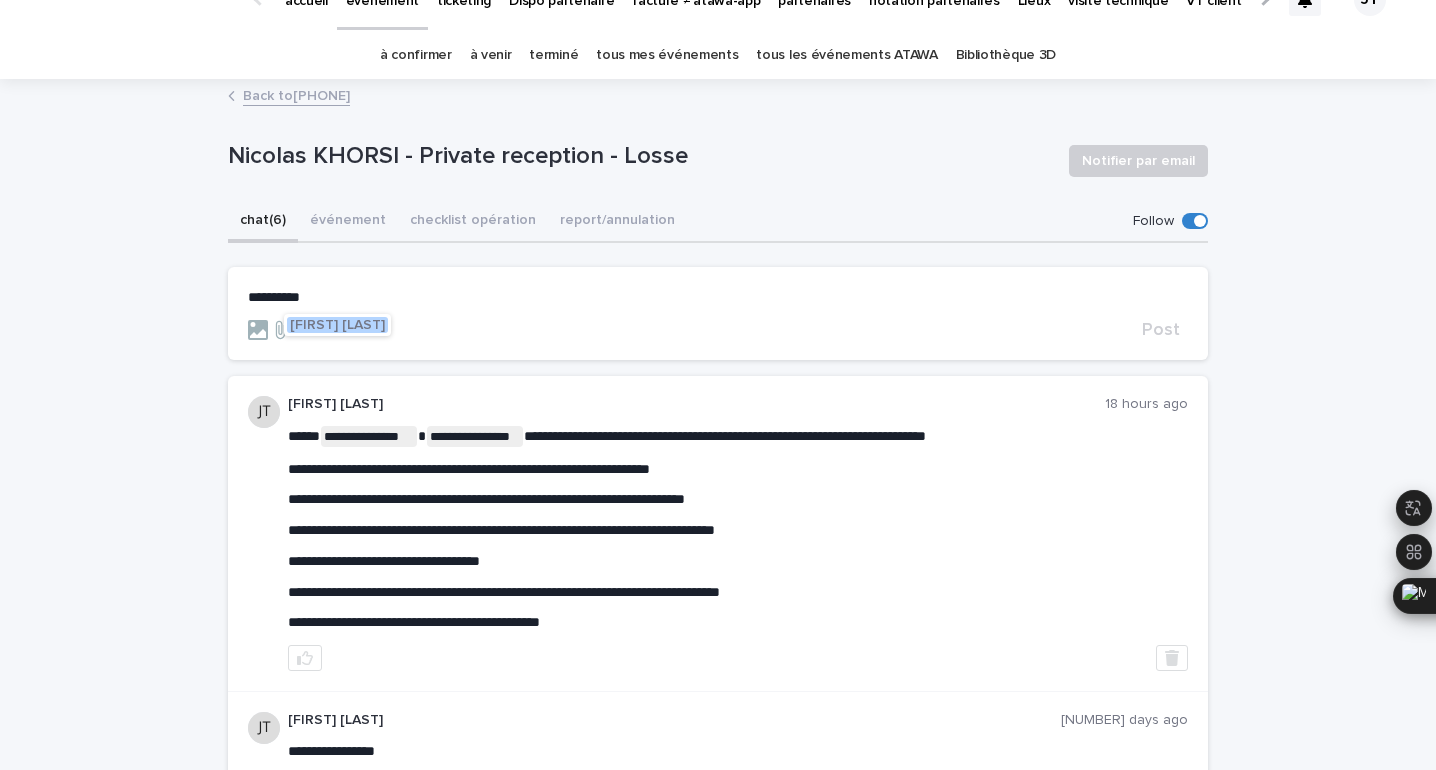 click on "Céline Dislaire" at bounding box center (337, 325) 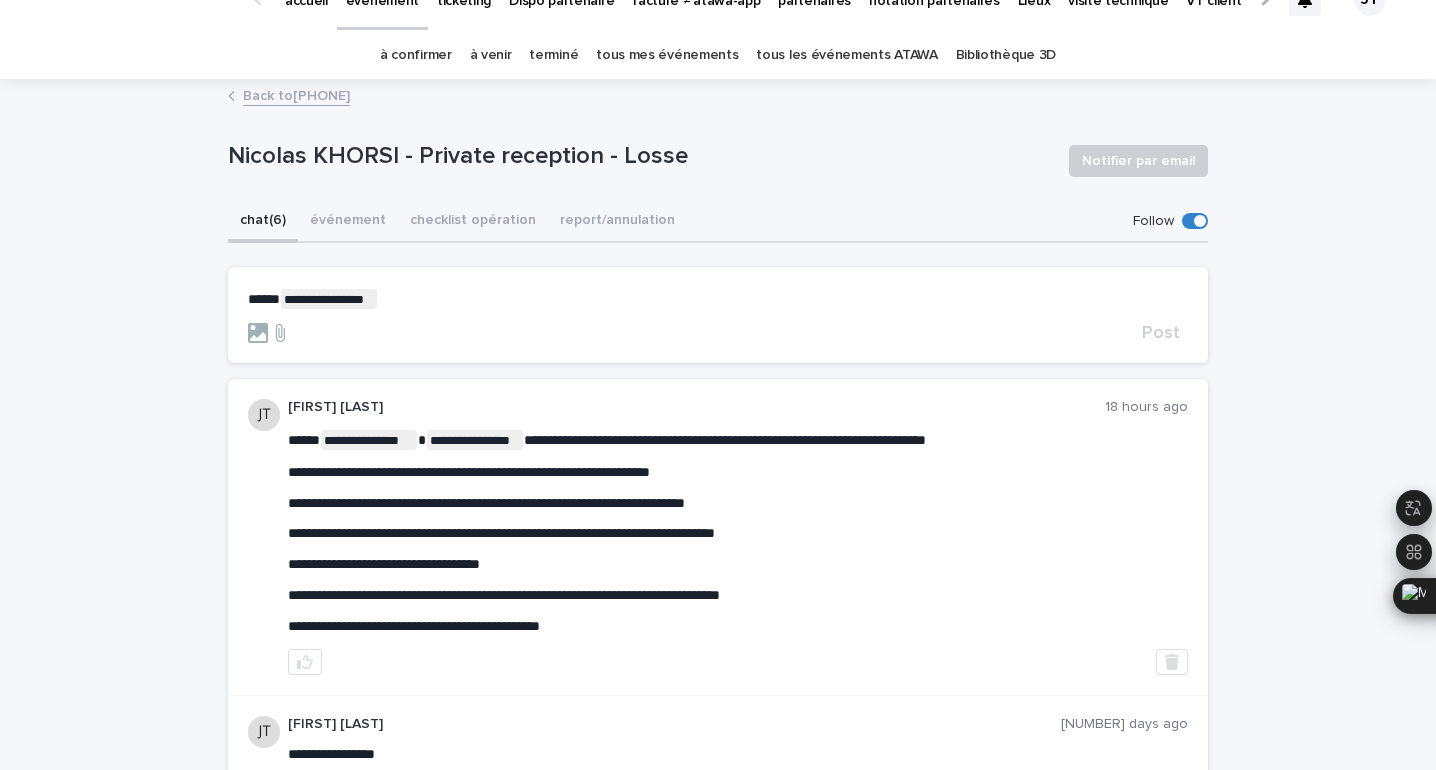 click on "**********" at bounding box center [718, 299] 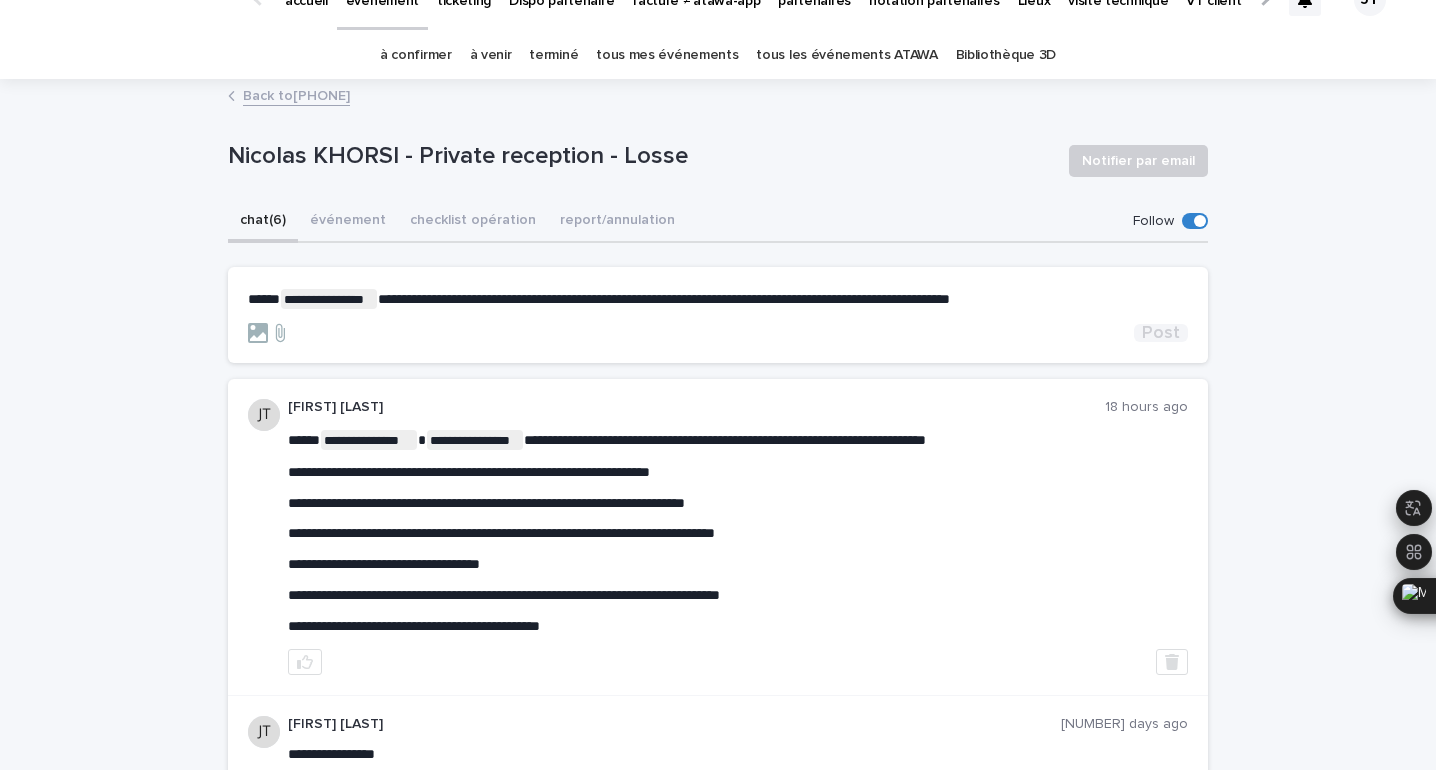 click on "Post" at bounding box center [1161, 333] 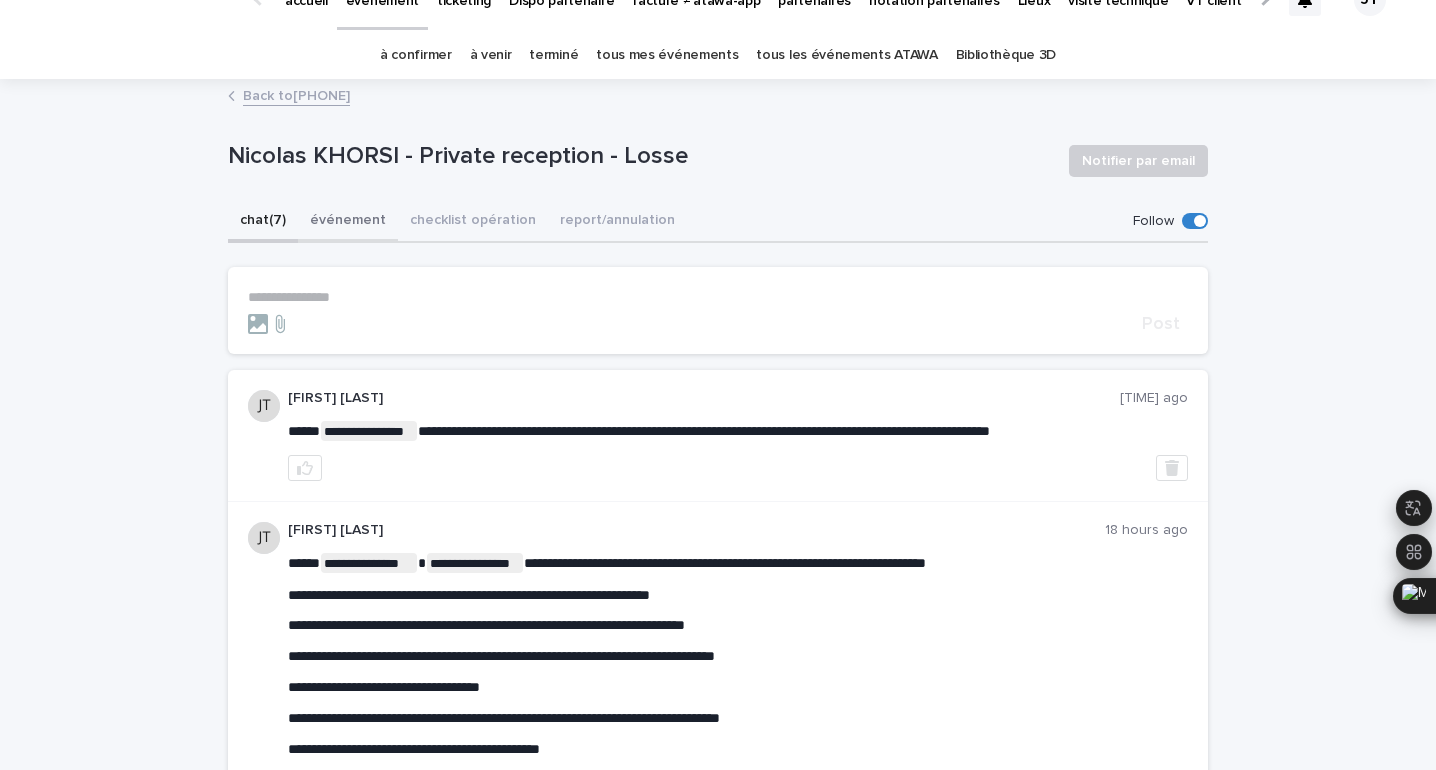 click on "événement" at bounding box center (348, 222) 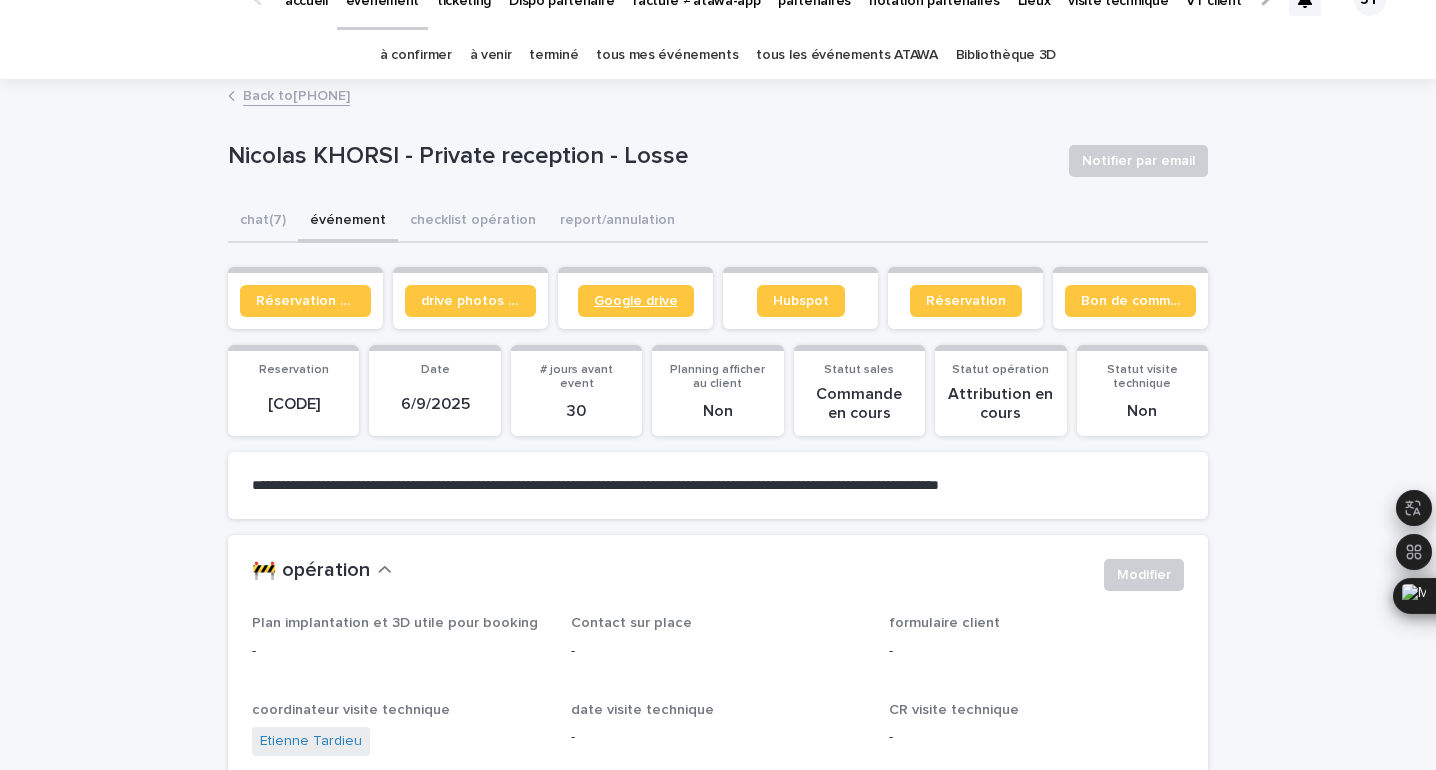 click on "Google drive" at bounding box center [636, 301] 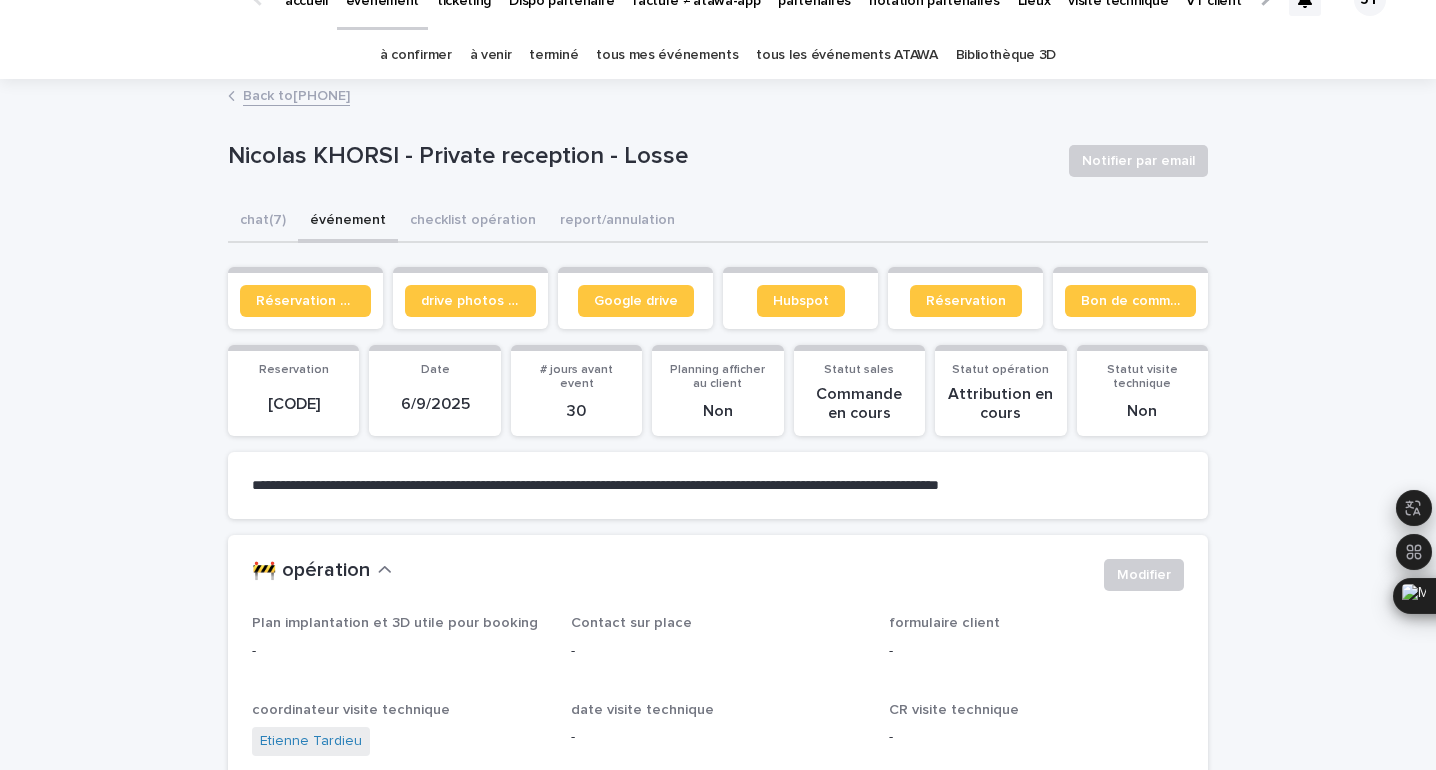 scroll, scrollTop: 0, scrollLeft: 0, axis: both 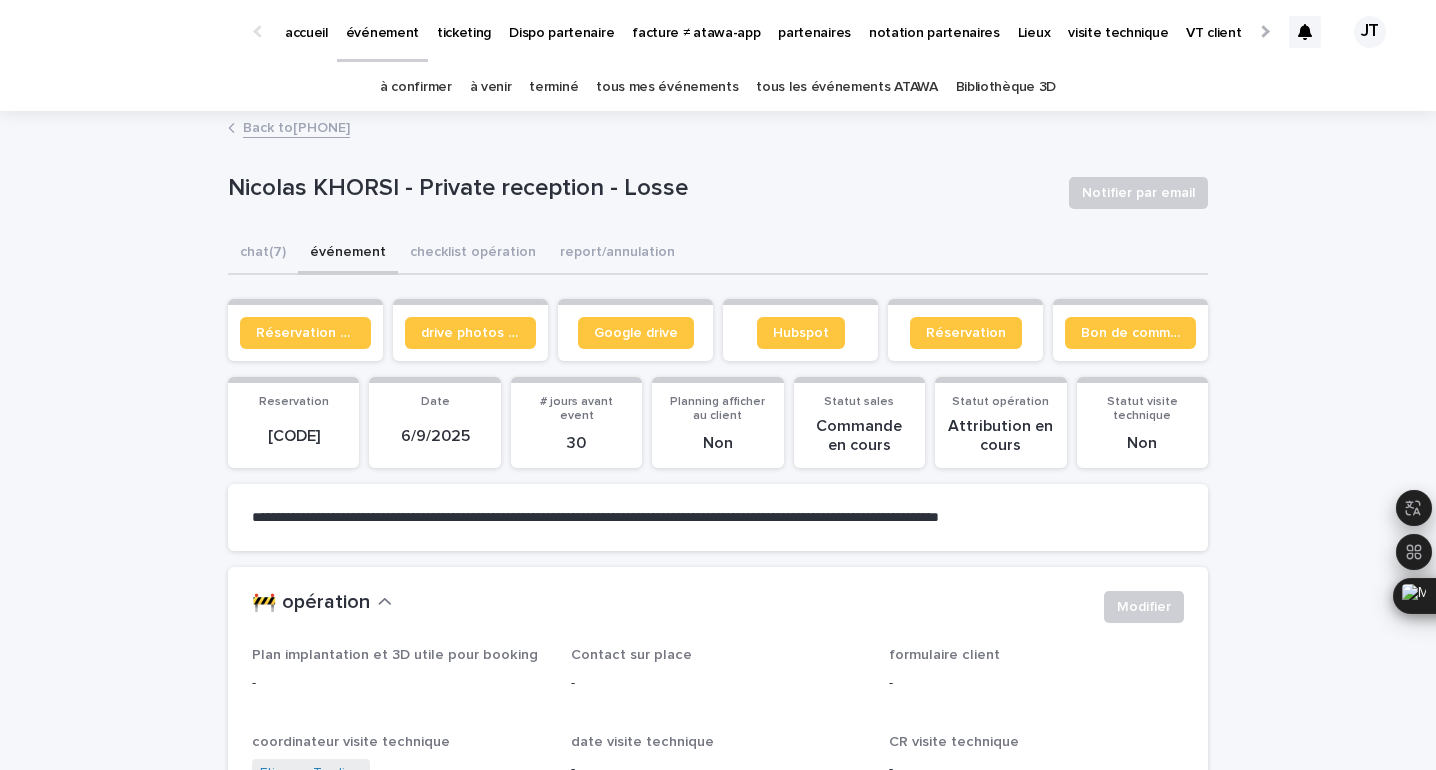 click on "à venir" at bounding box center [491, 87] 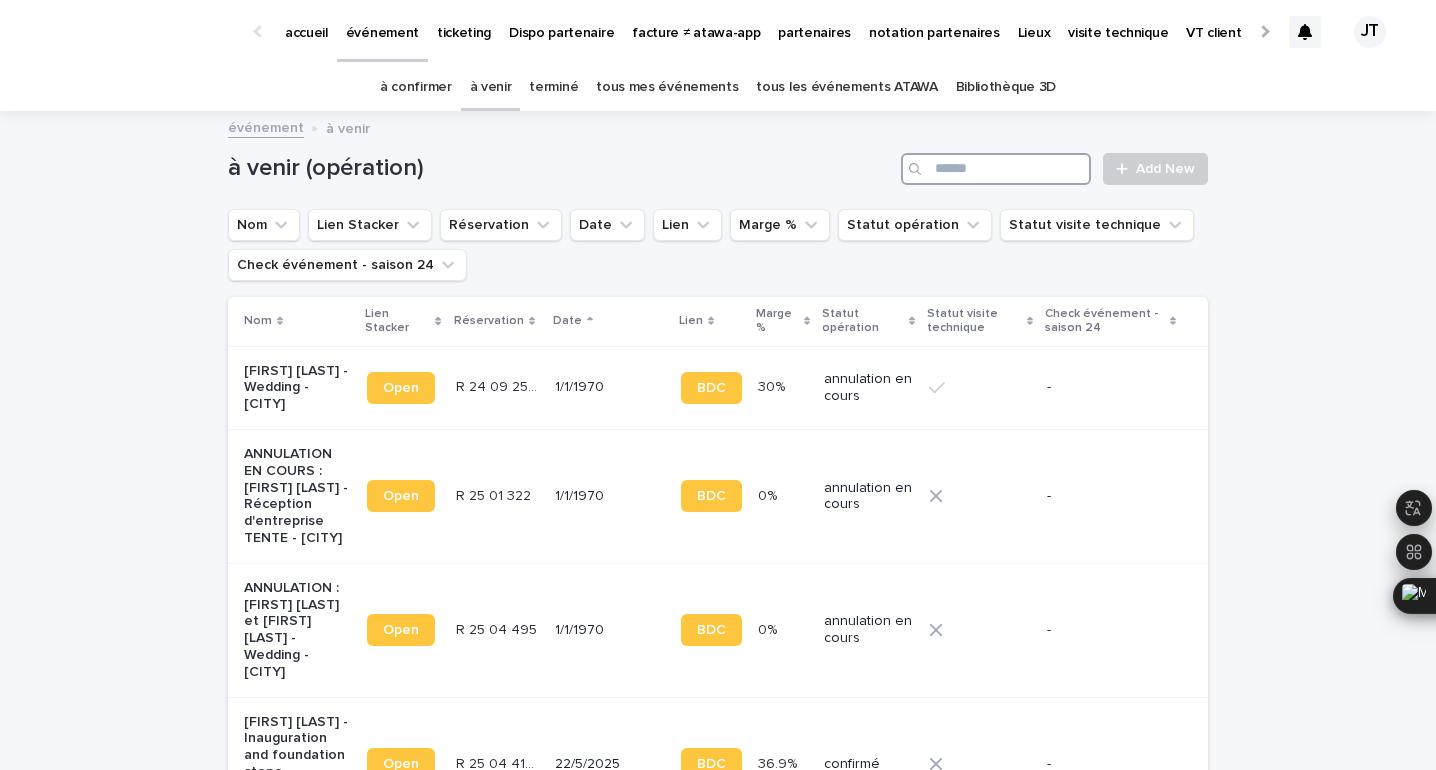 click at bounding box center [996, 169] 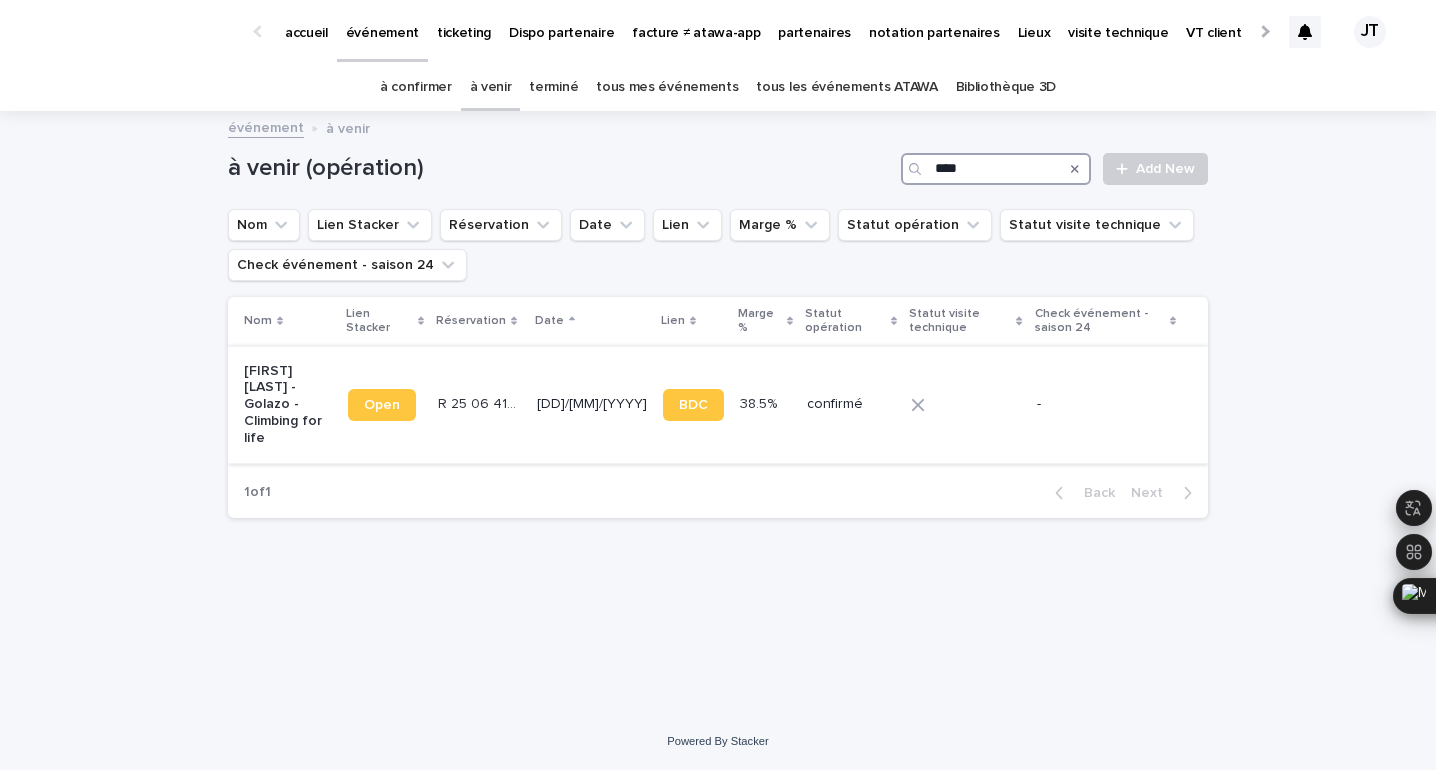 type on "****" 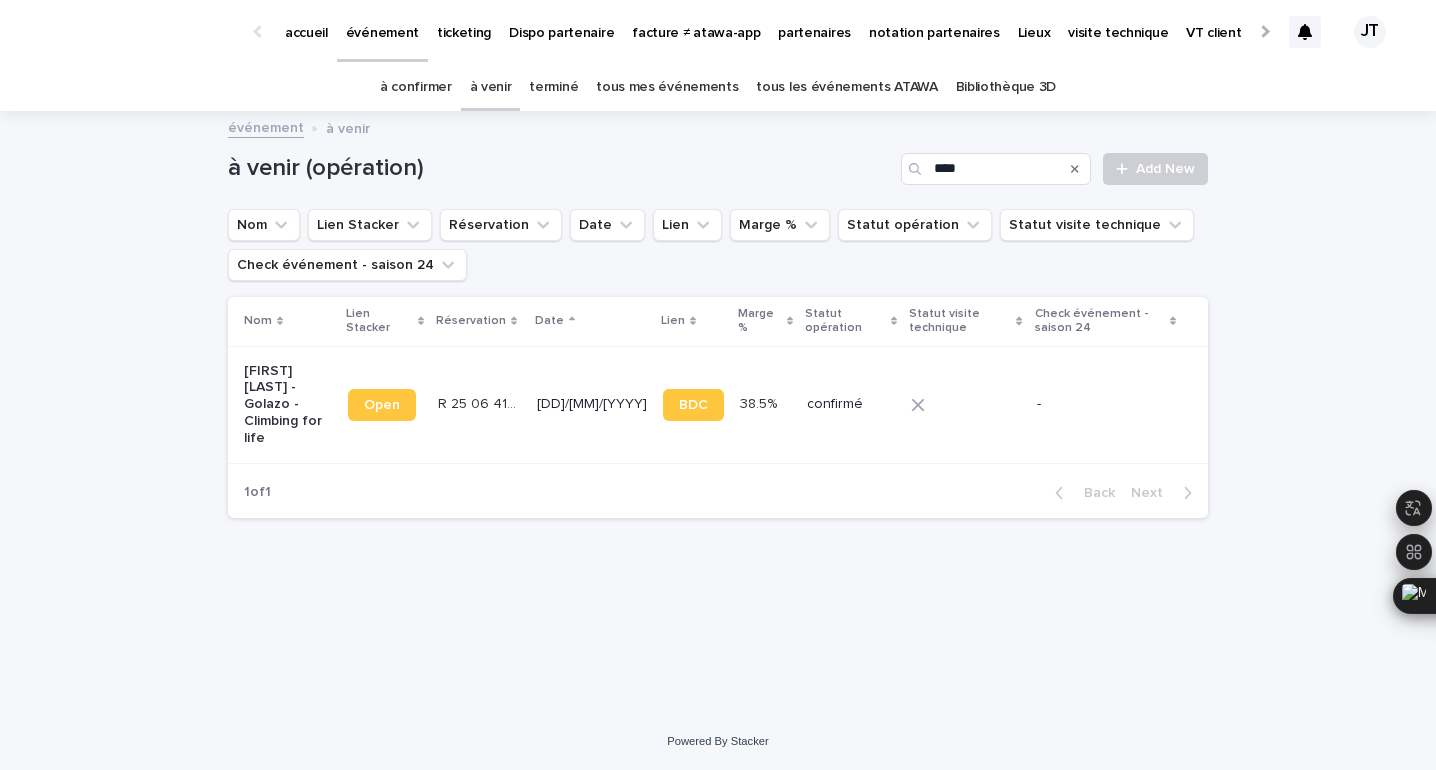 click on "21/8/2025" at bounding box center (592, 404) 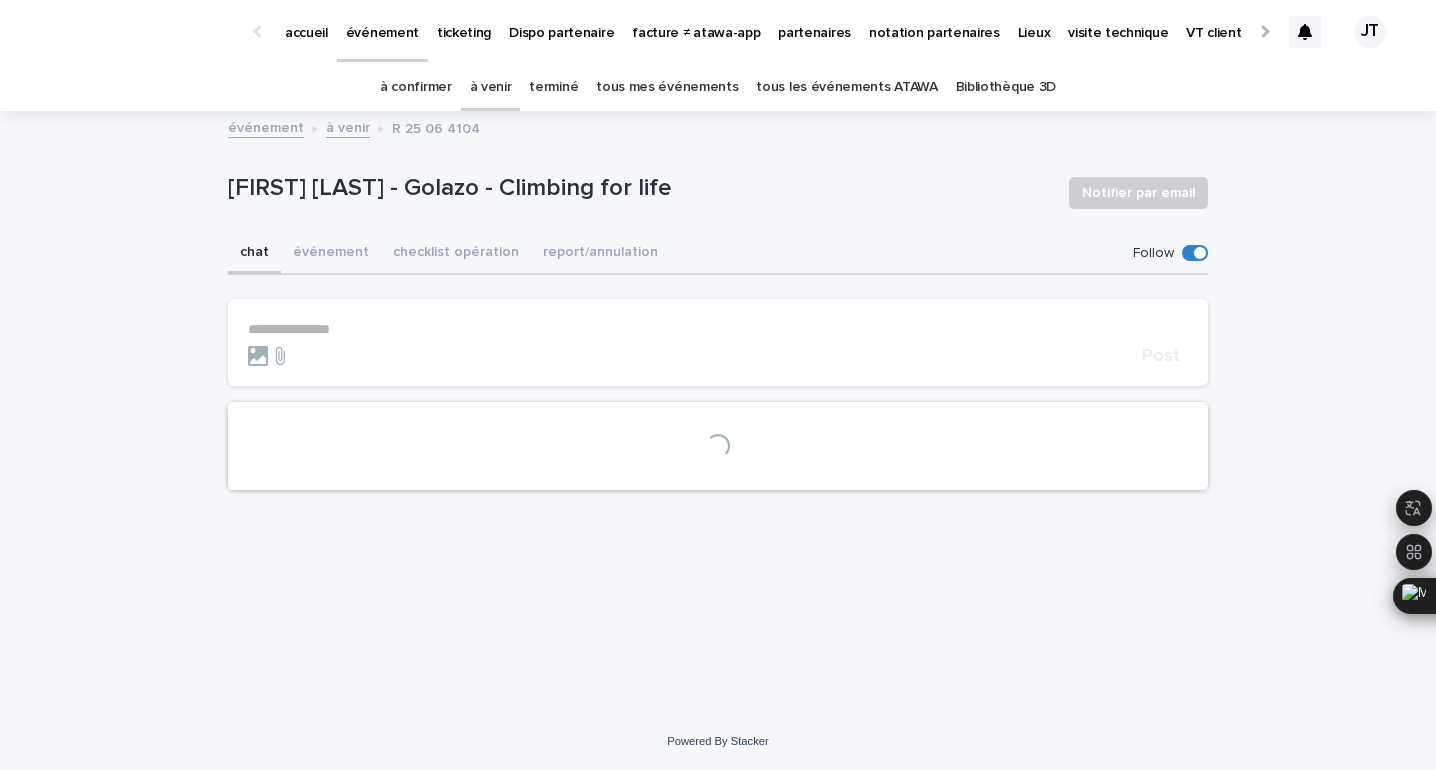 click on "Elke Muermans - Golazo - Climbing for life" at bounding box center (640, 188) 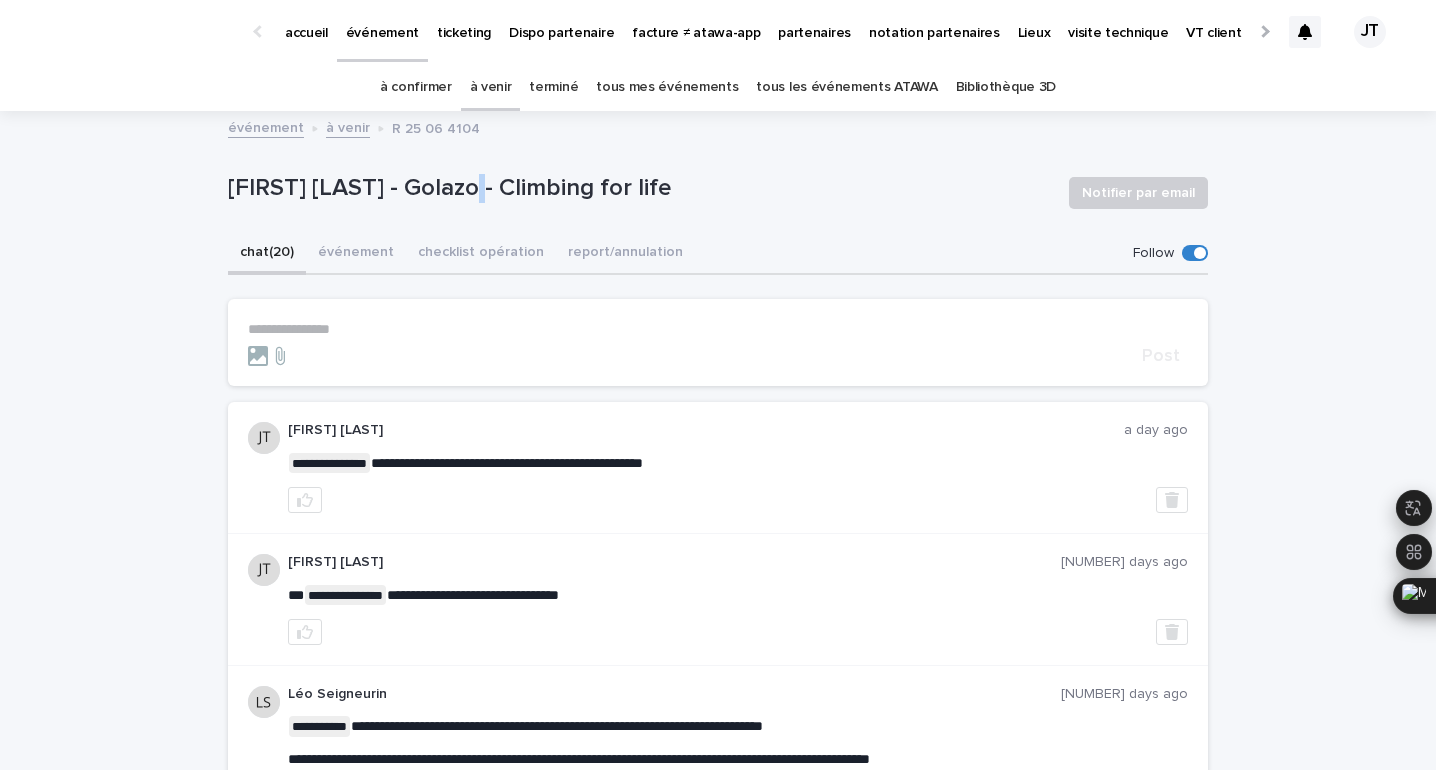 click on "Elke Muermans - Golazo - Climbing for life" at bounding box center (640, 188) 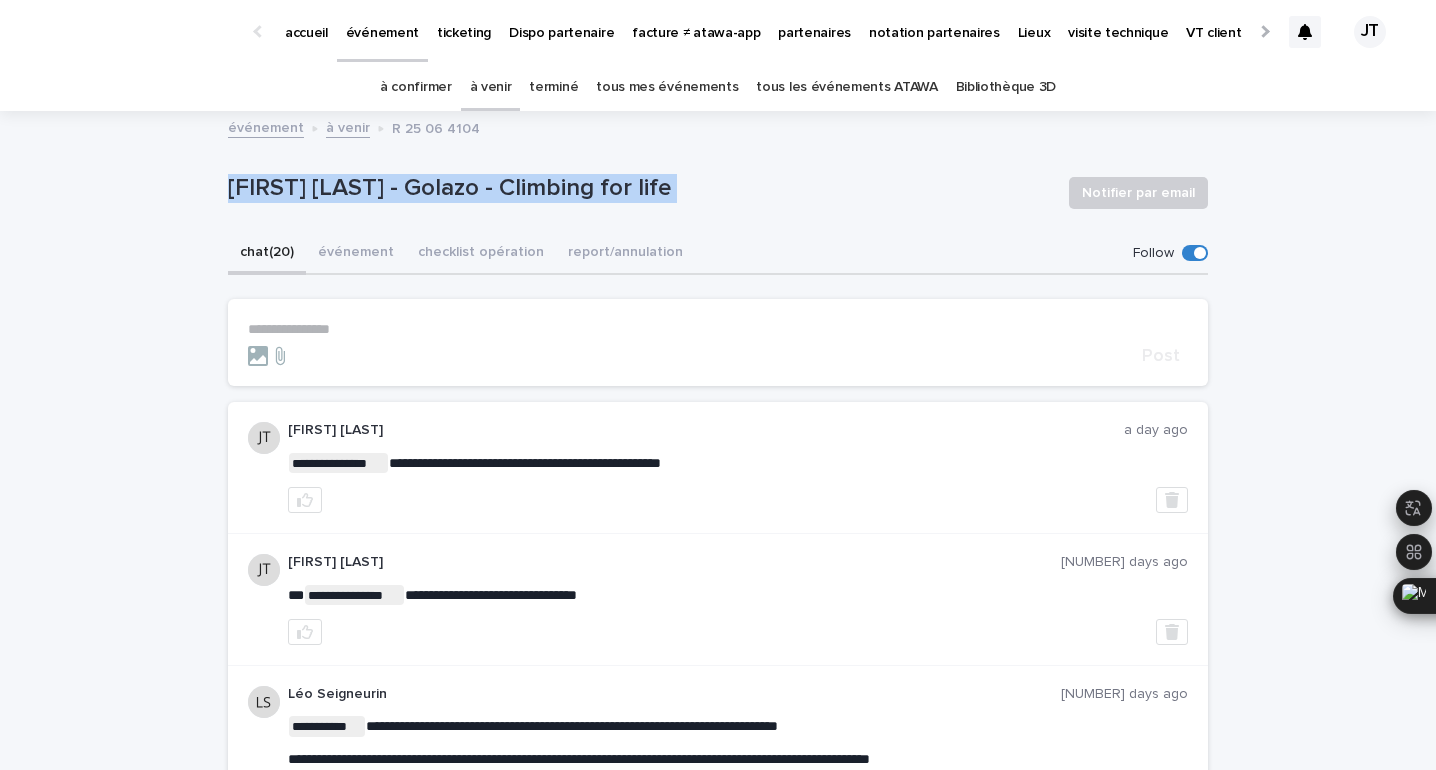 click on "Elke Muermans - Golazo - Climbing for life" at bounding box center [640, 188] 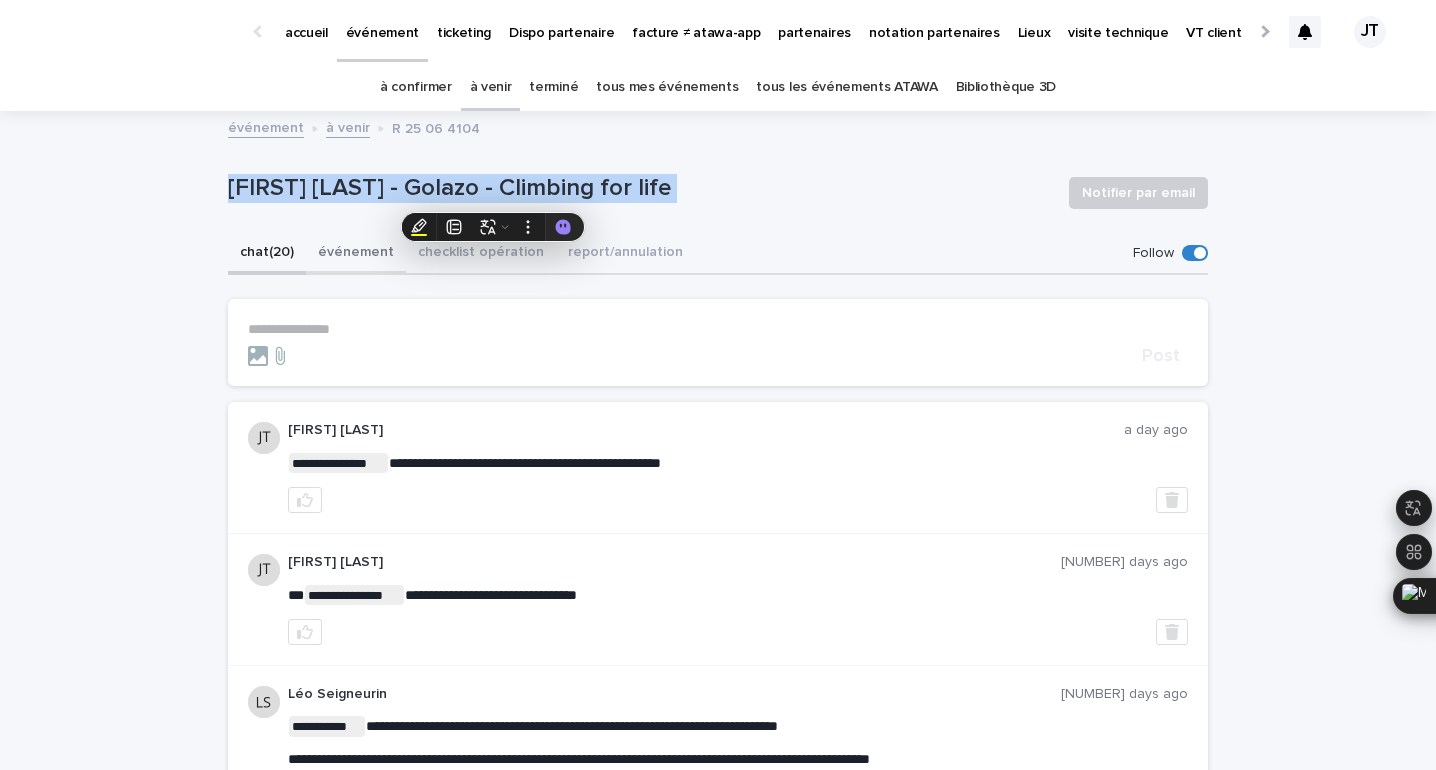 click on "événement" at bounding box center (356, 254) 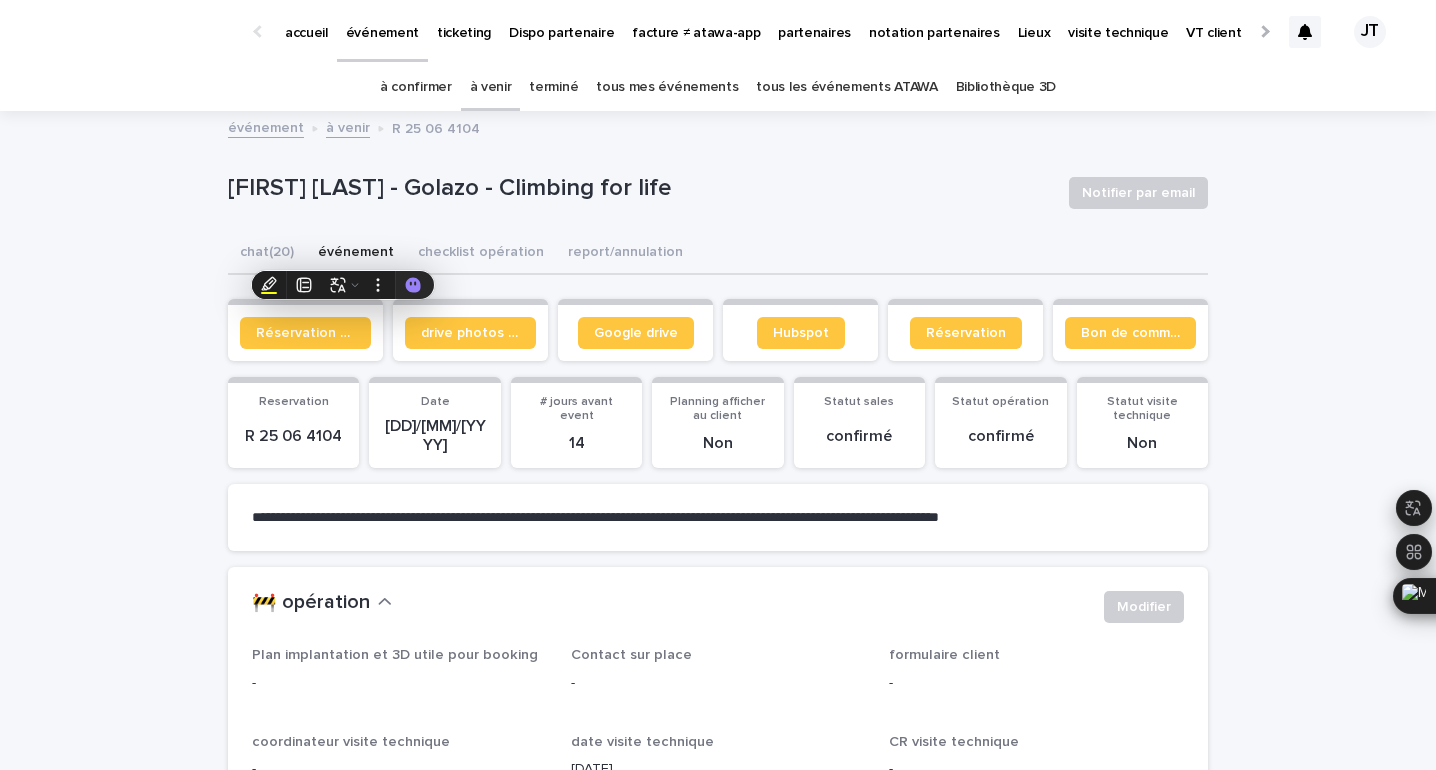 click on "R 25 06 4104" at bounding box center [293, 436] 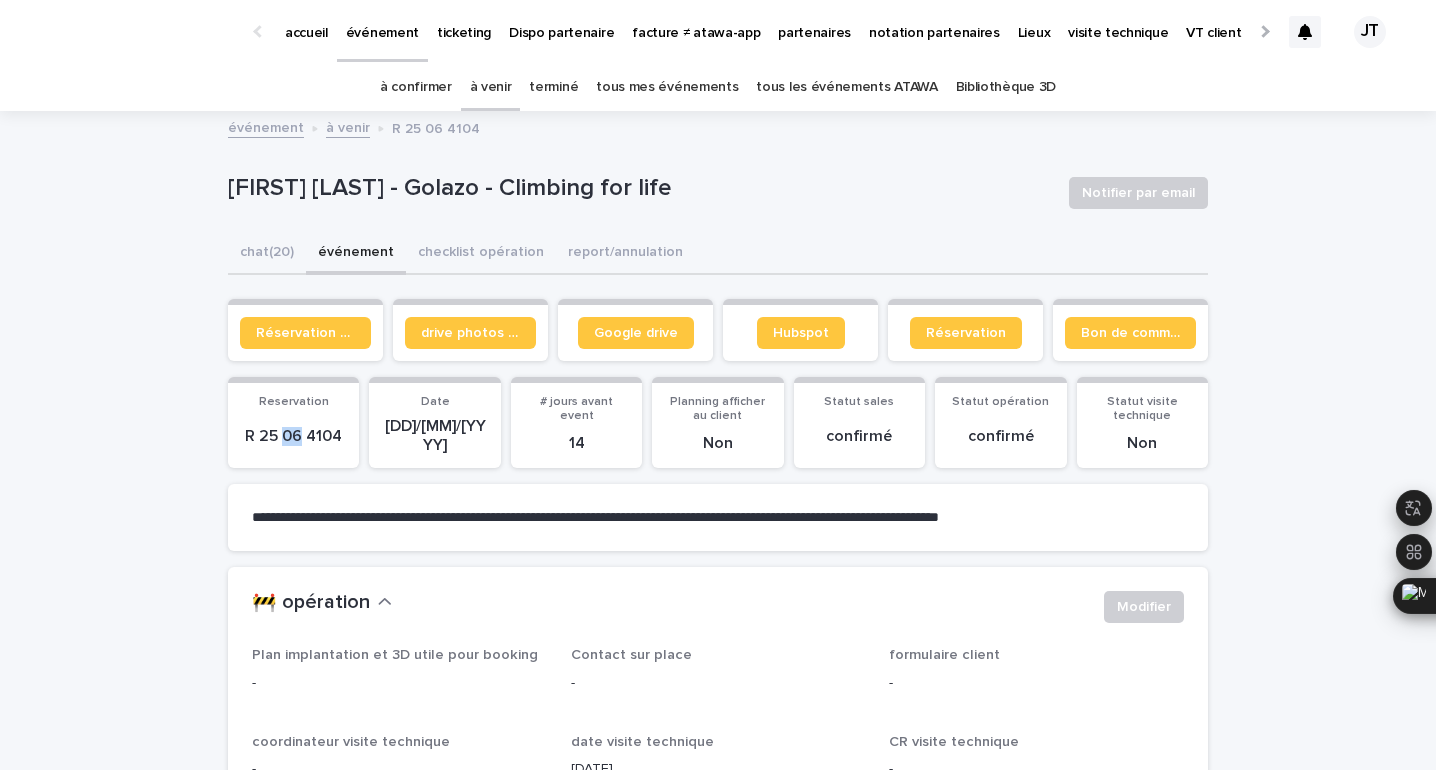 click on "R 25 06 4104" at bounding box center (293, 436) 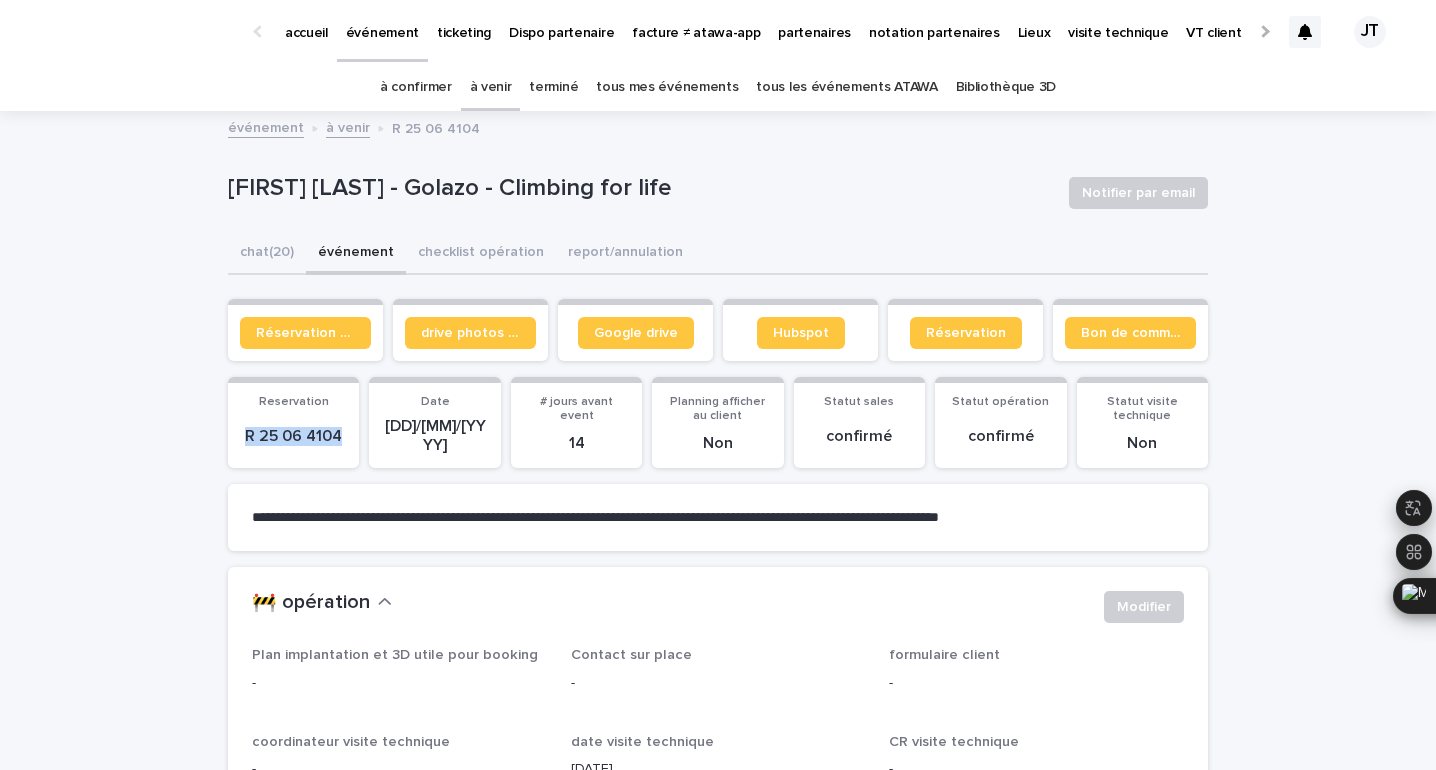 click on "R 25 06 4104" at bounding box center (293, 436) 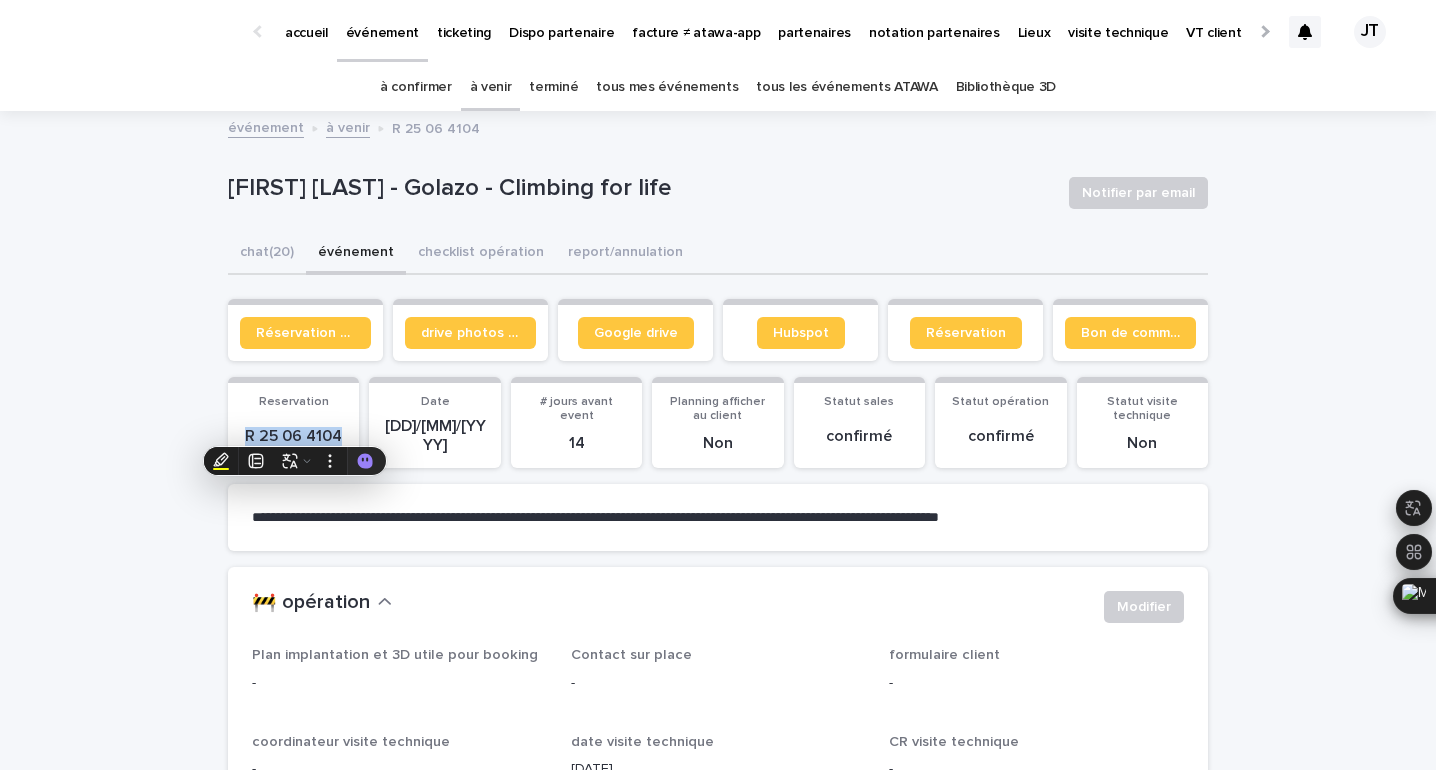 copy on "R 25 06 4104" 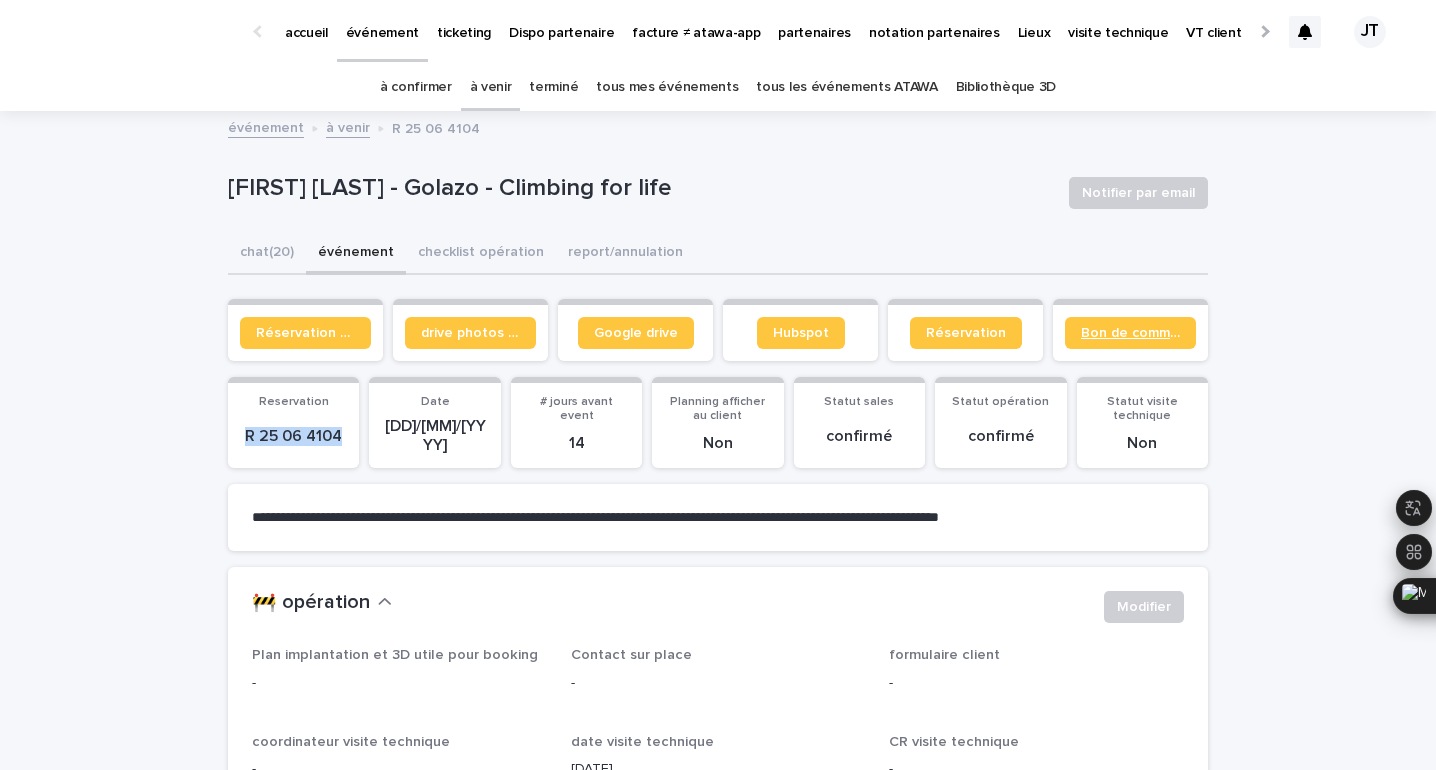 click on "Bon de commande" at bounding box center [1130, 333] 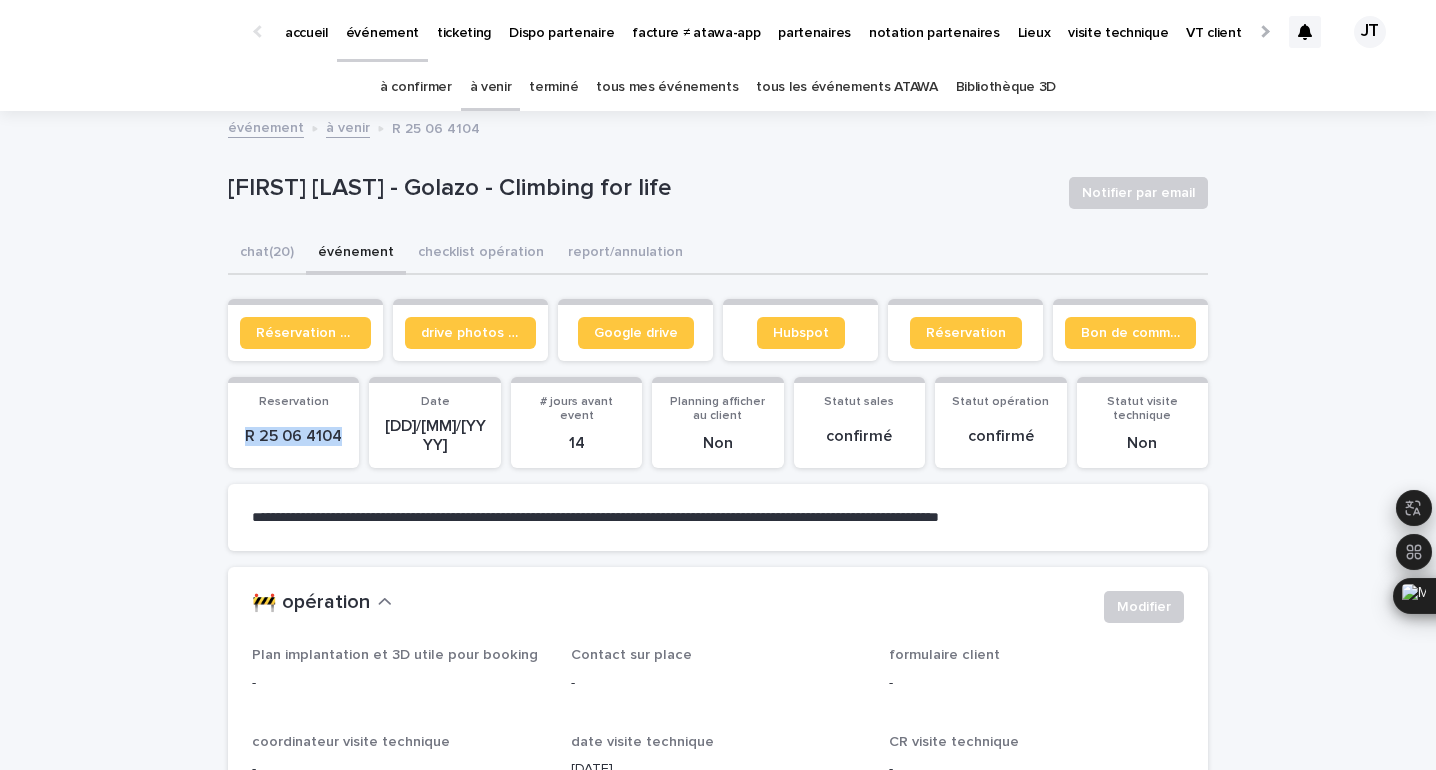 click on "à venir" at bounding box center [491, 87] 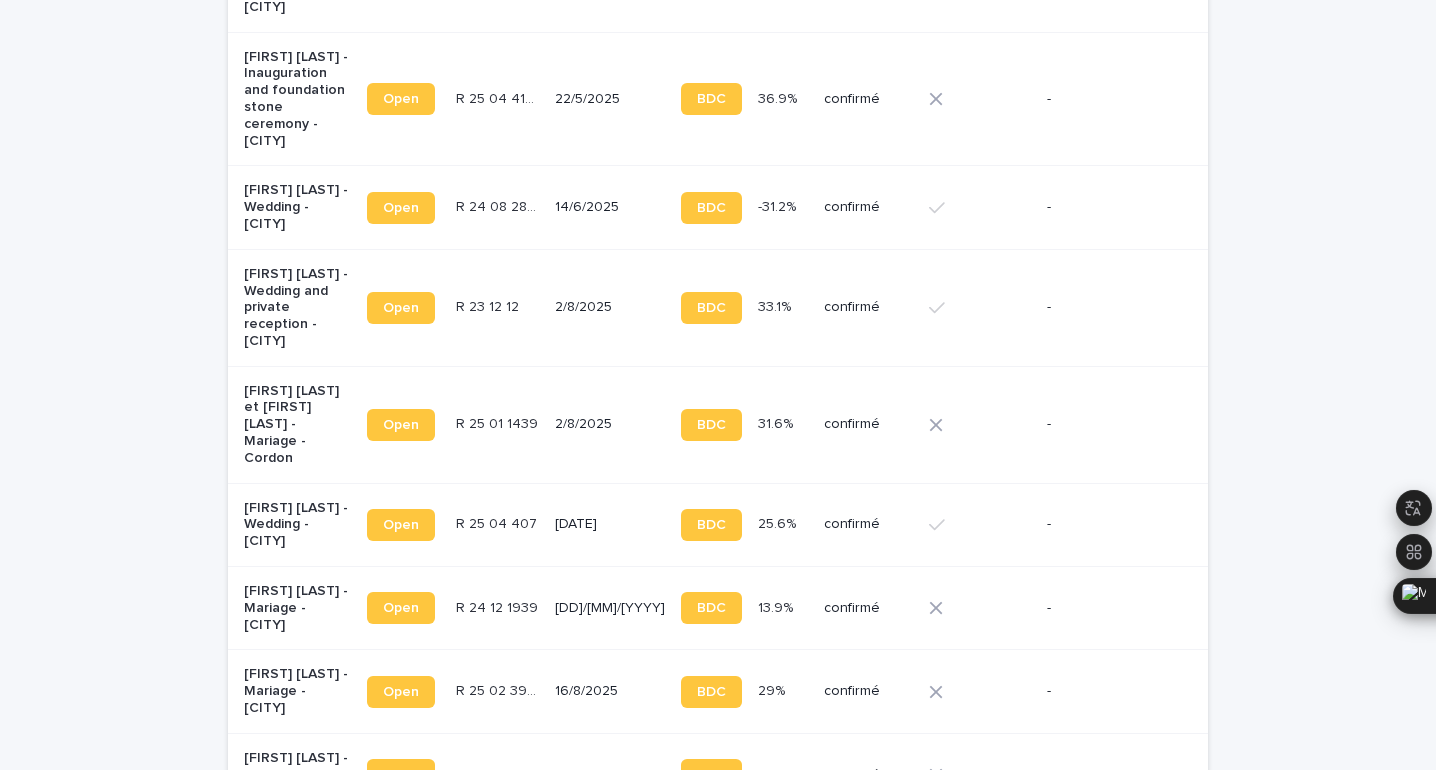 scroll, scrollTop: 674, scrollLeft: 0, axis: vertical 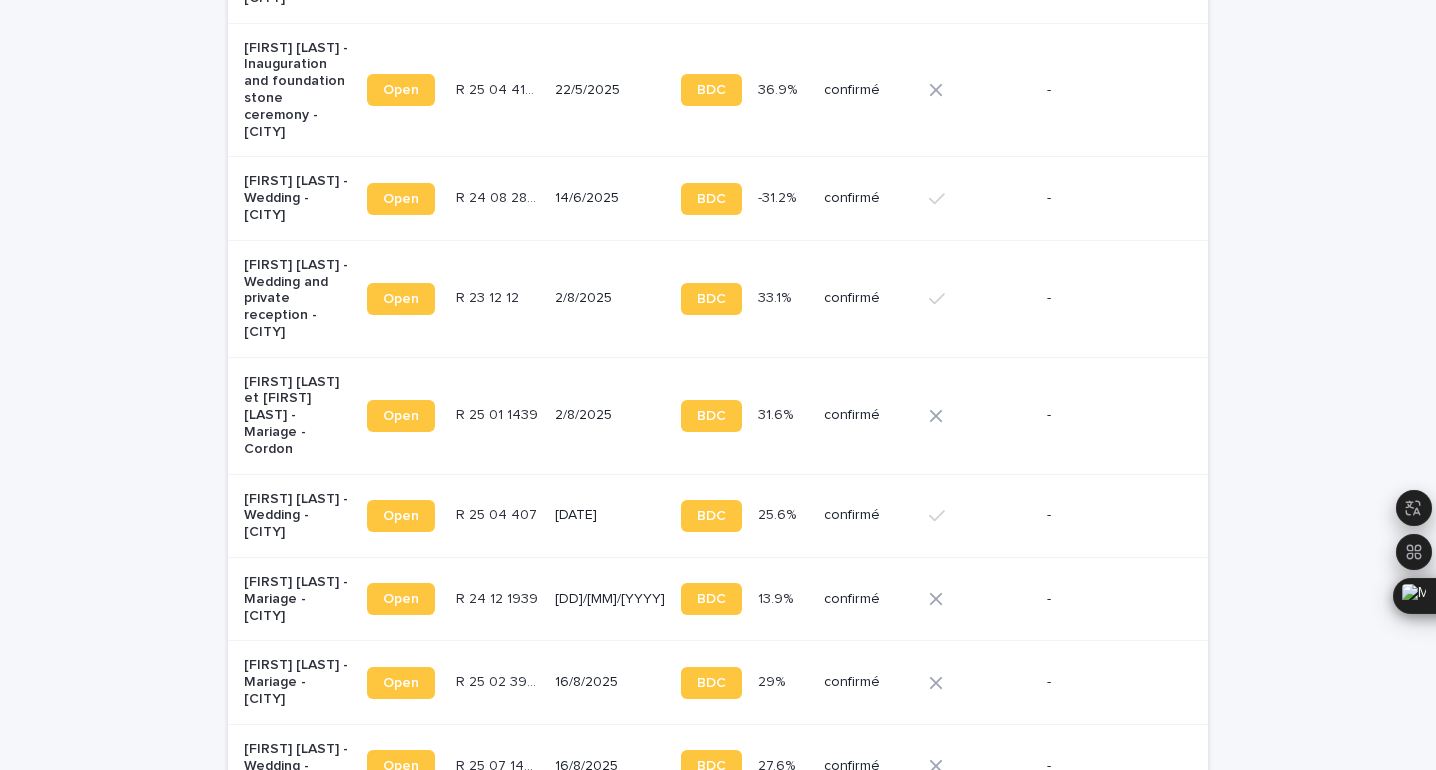 click on "R 25 01 1439 R 25 01 1439" at bounding box center [498, 415] 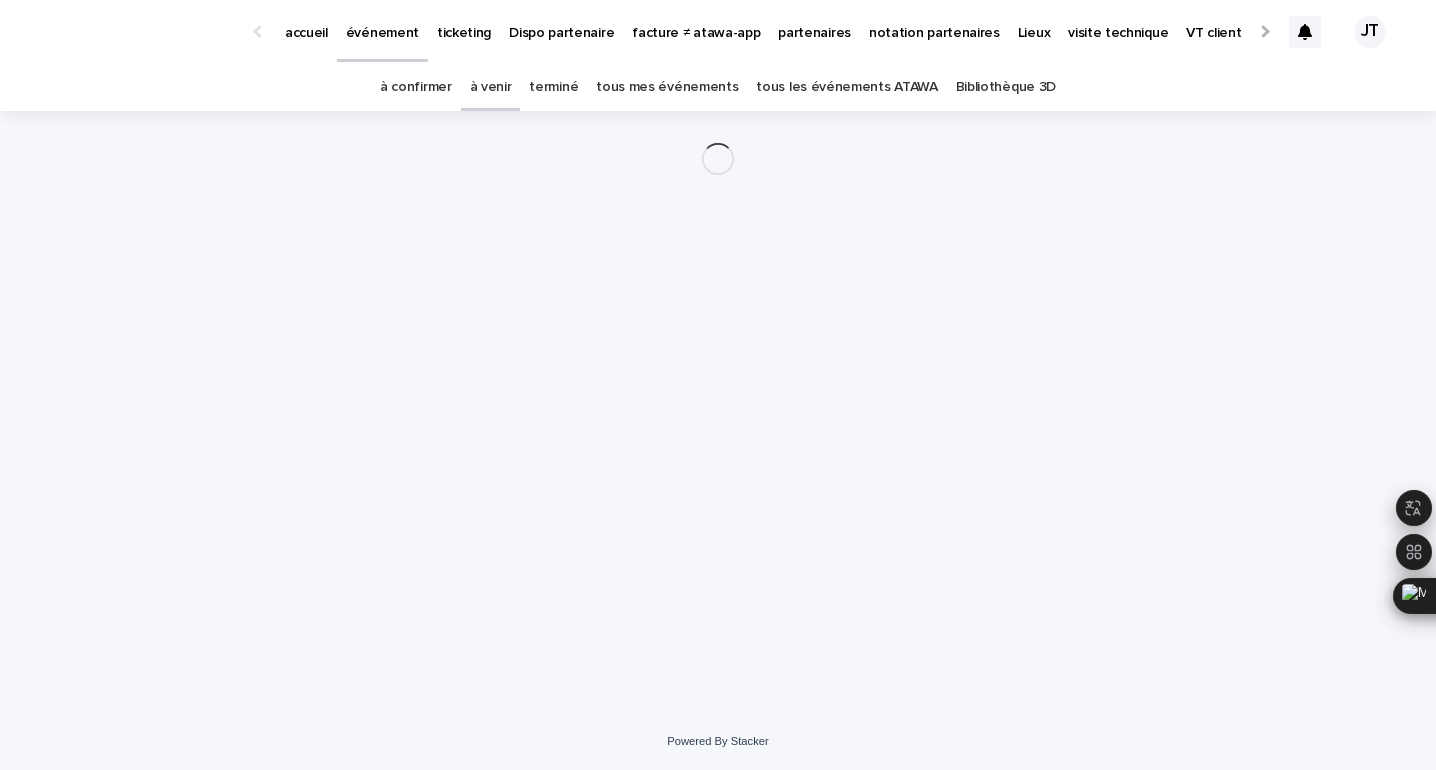 scroll, scrollTop: 0, scrollLeft: 0, axis: both 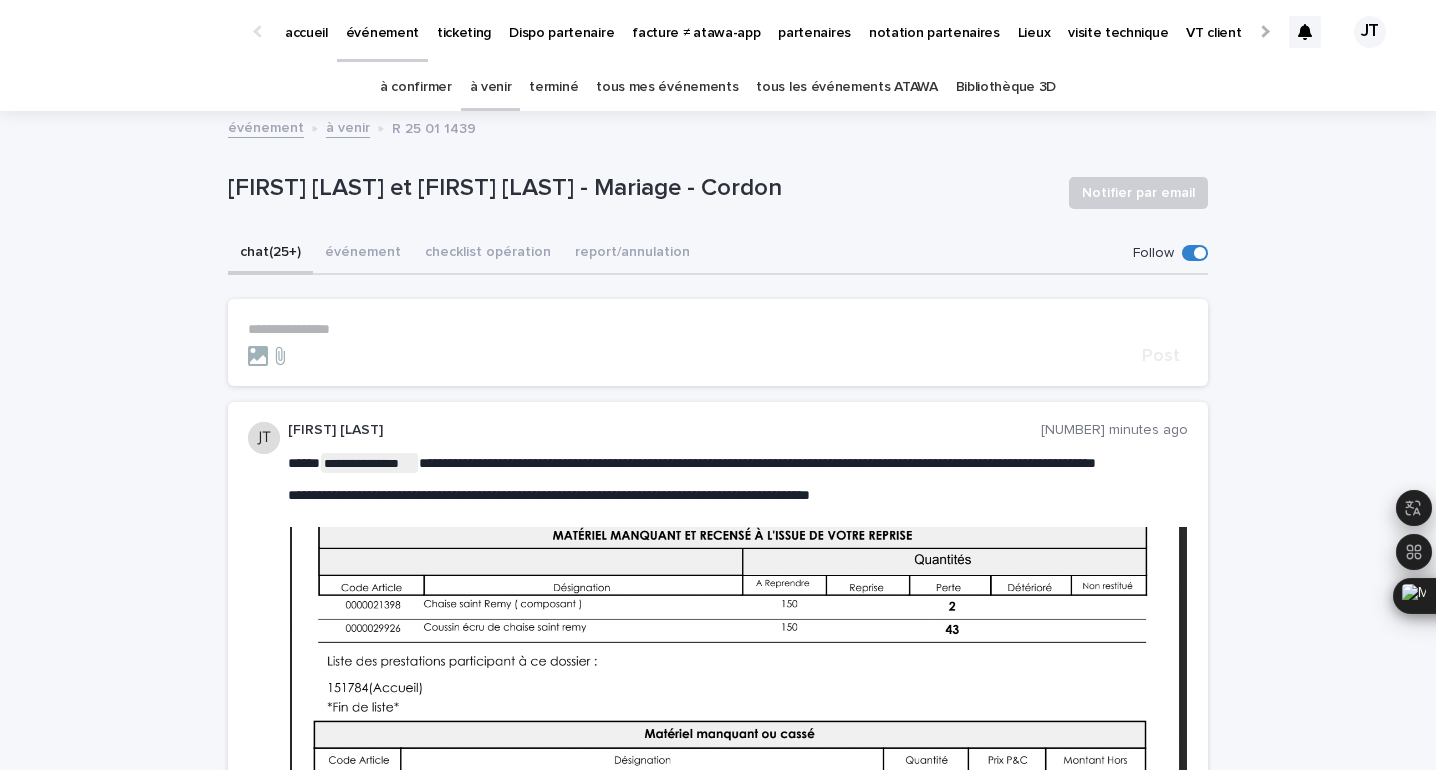 click on "**********" at bounding box center [718, 329] 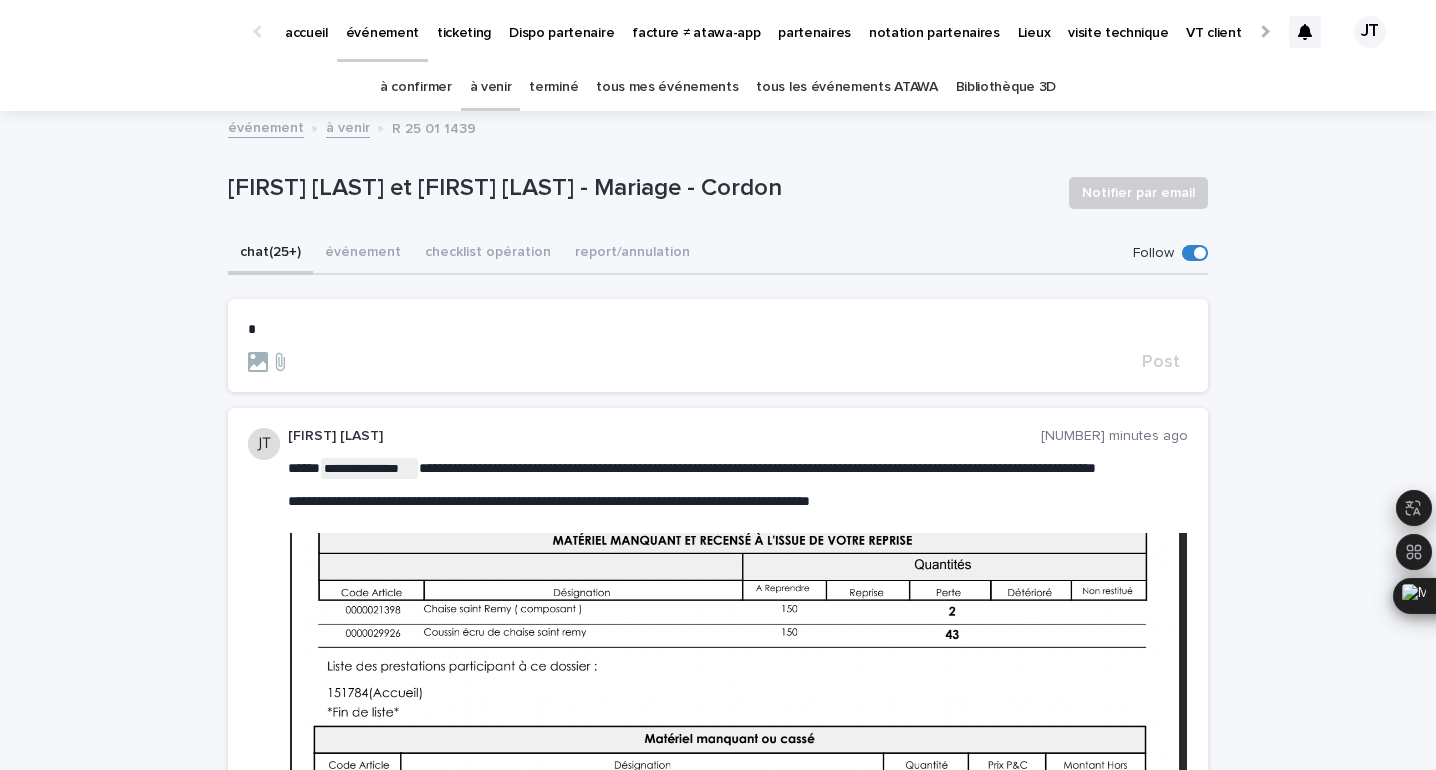type 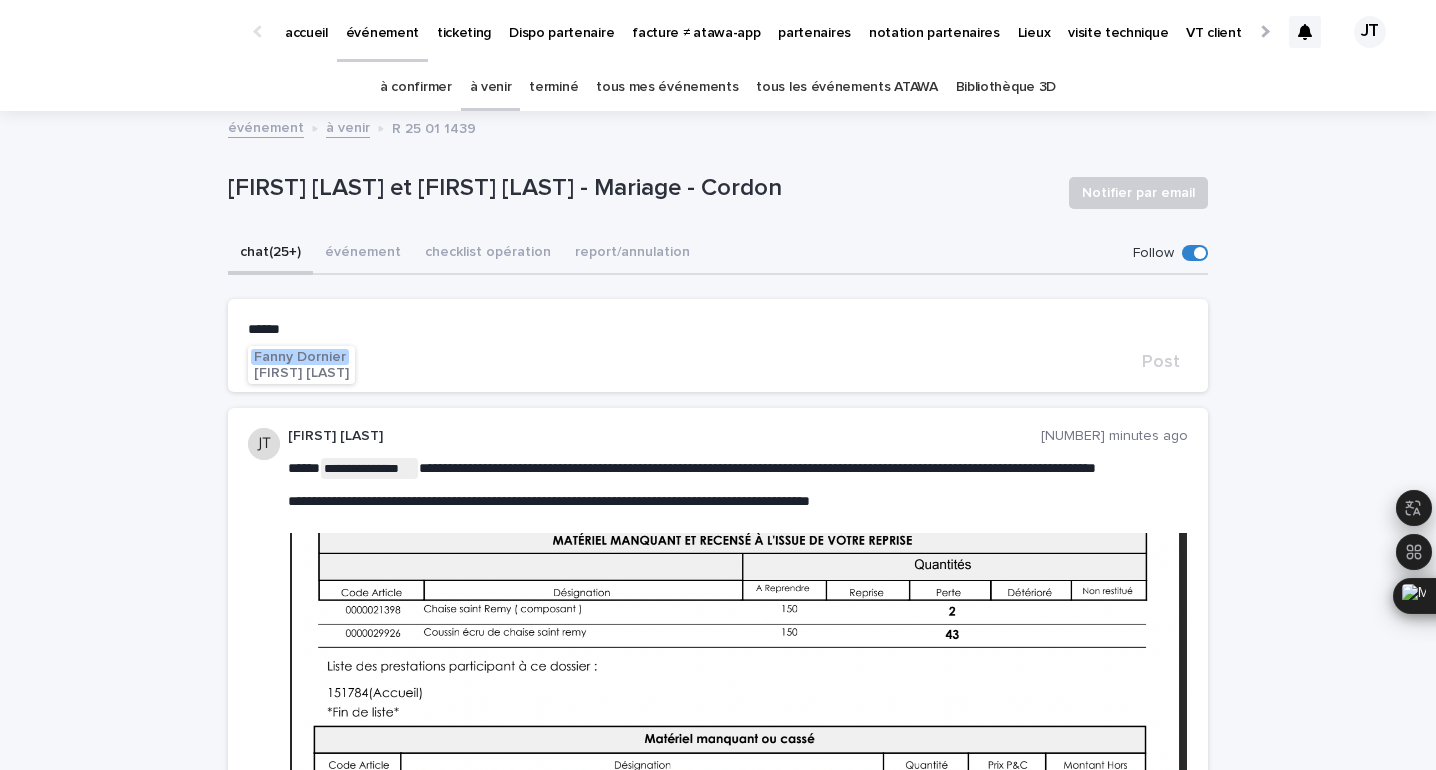 click on "Fanny  Dornier" at bounding box center [300, 357] 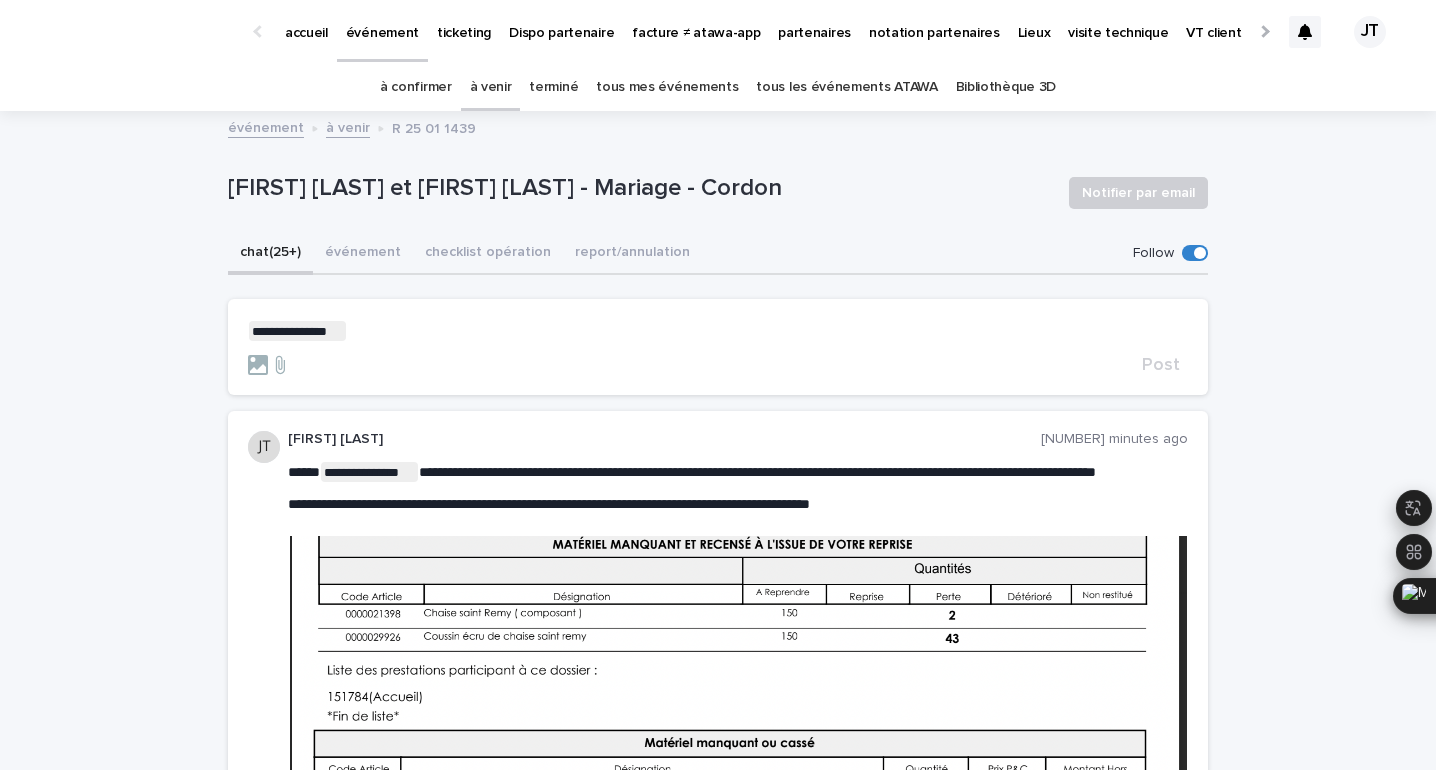 click on "**********" at bounding box center (718, 331) 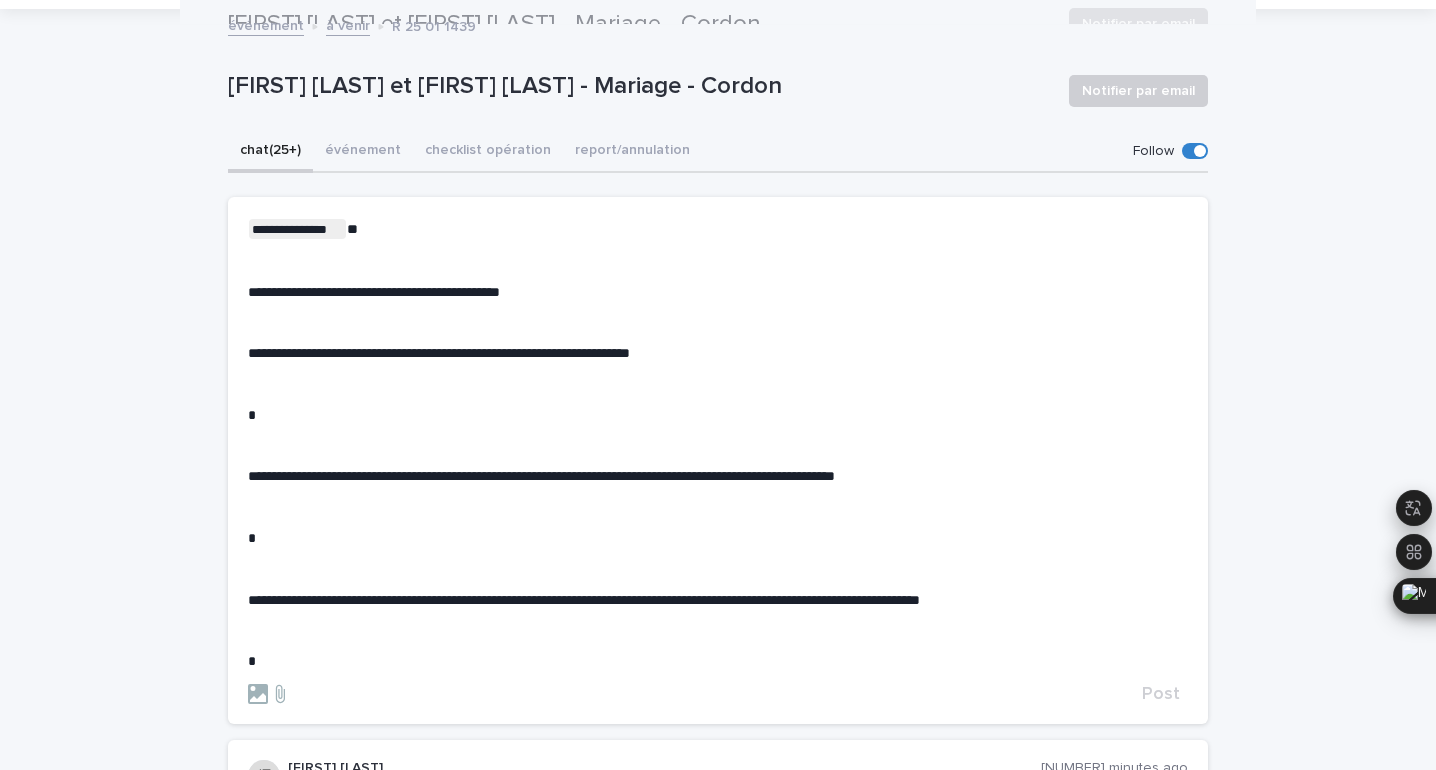 scroll, scrollTop: 0, scrollLeft: 0, axis: both 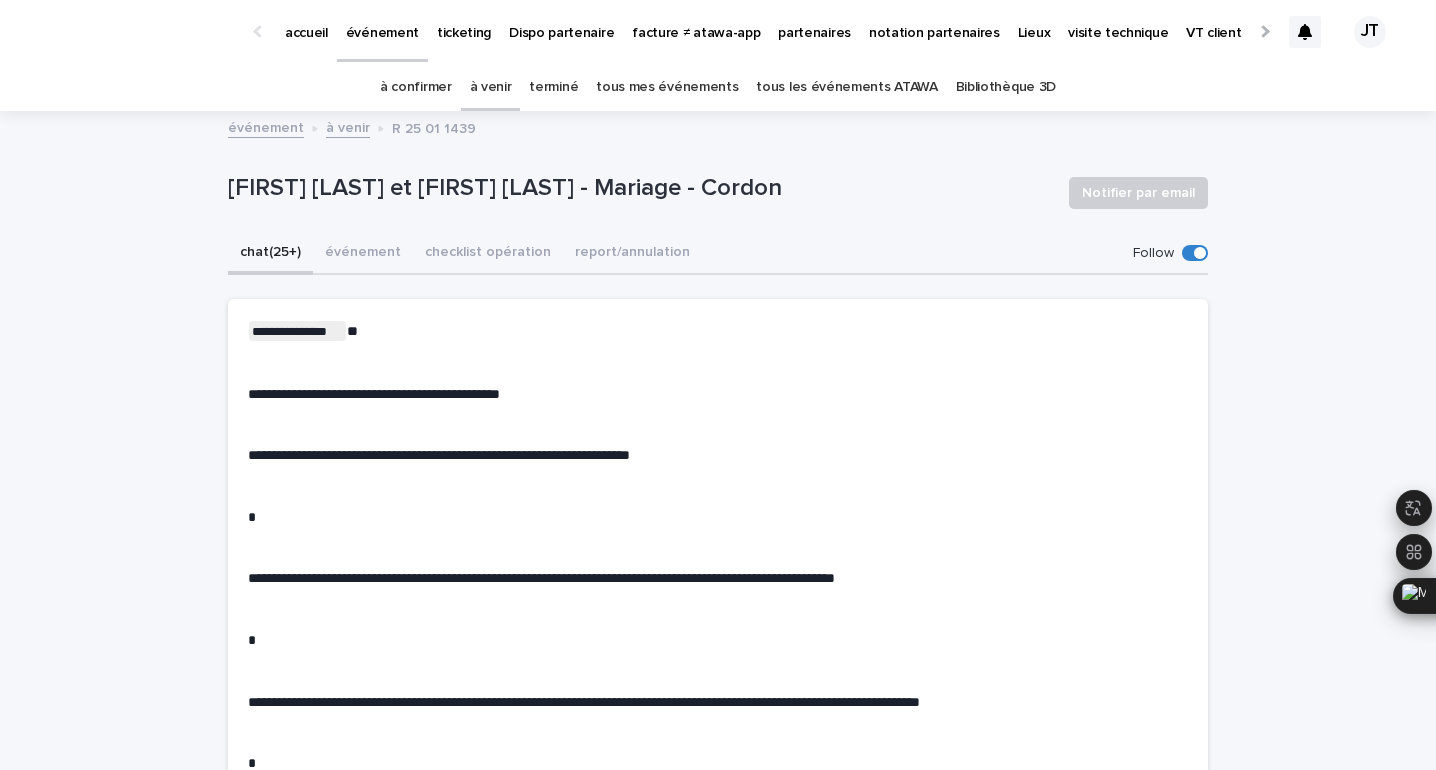 click on "**********" at bounding box center [718, 331] 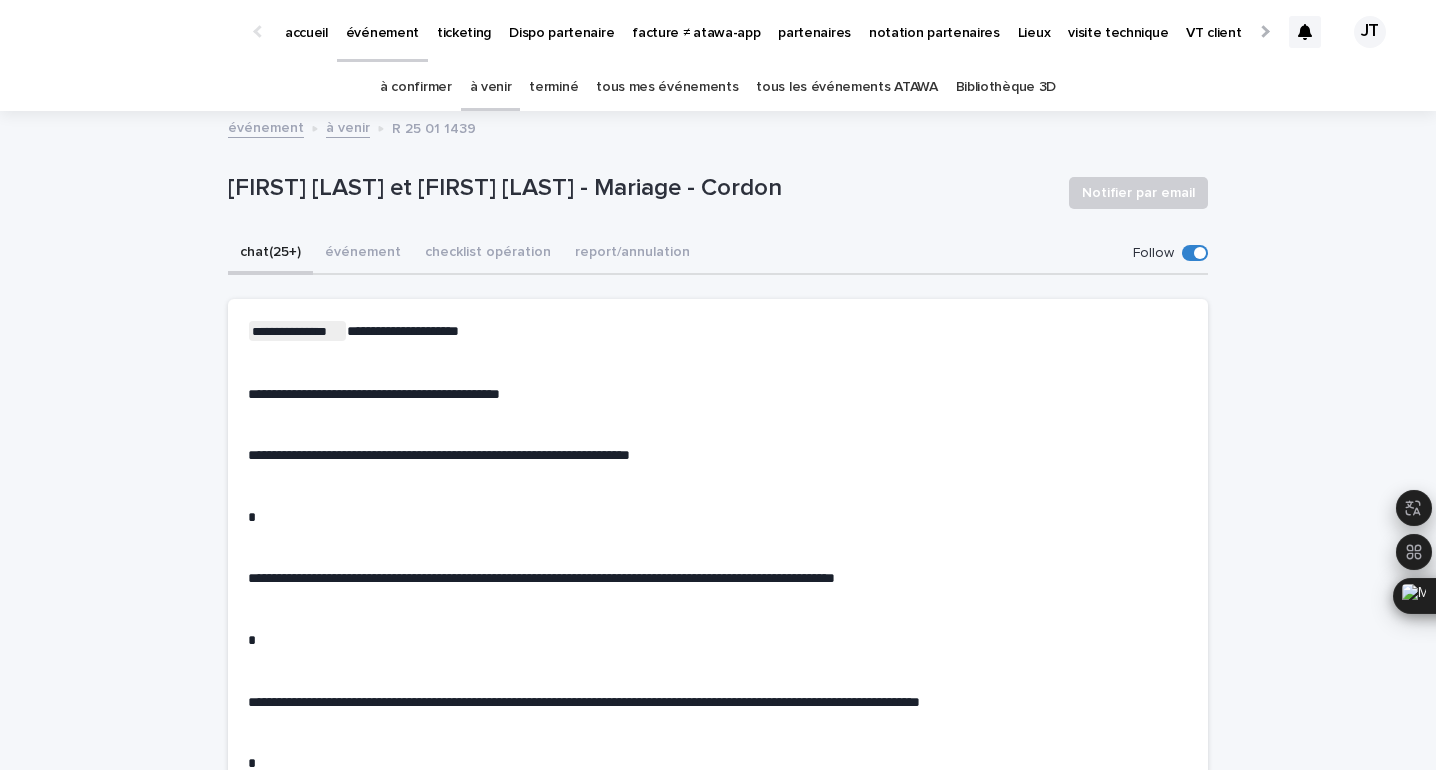 click on "**********" at bounding box center (718, 546) 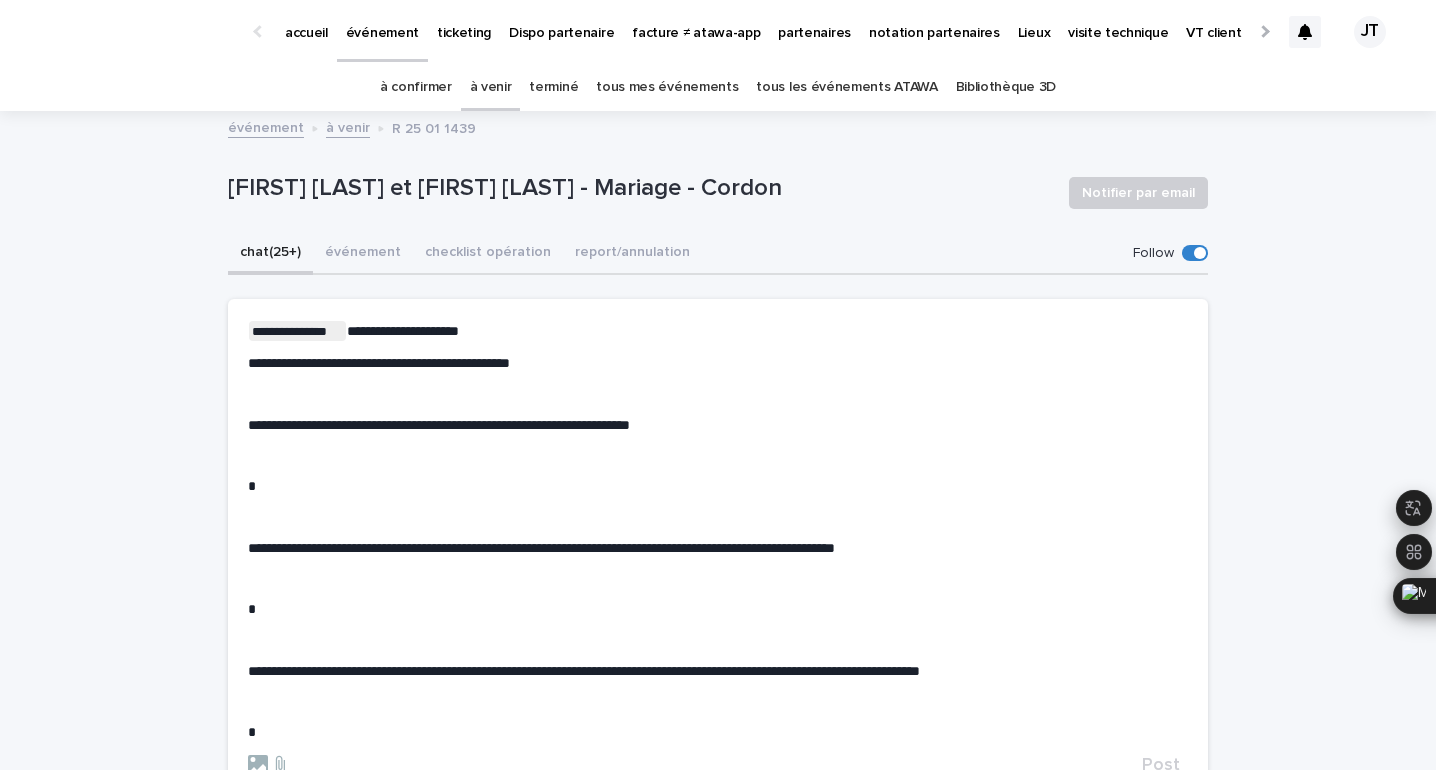 click on "**********" at bounding box center [439, 425] 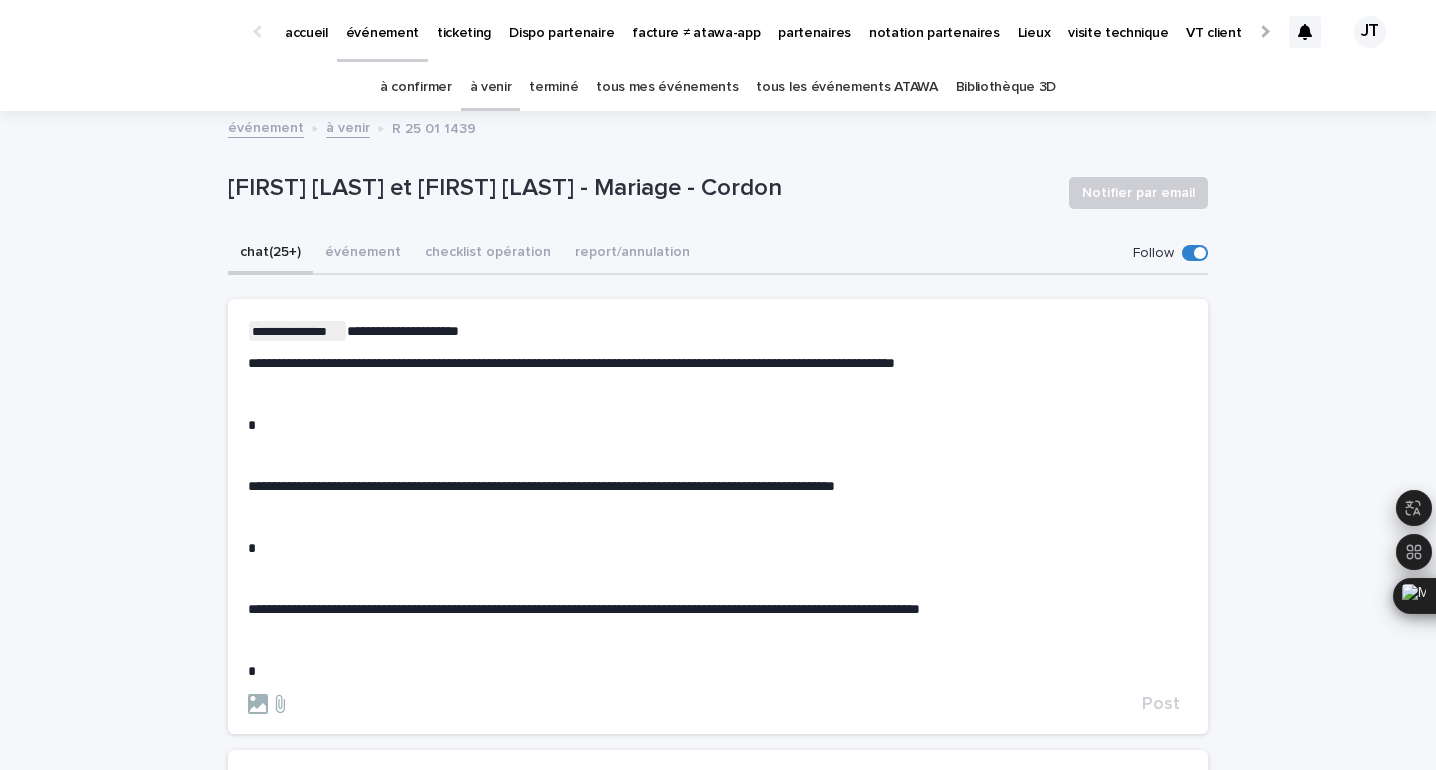 click on "**********" at bounding box center [541, 486] 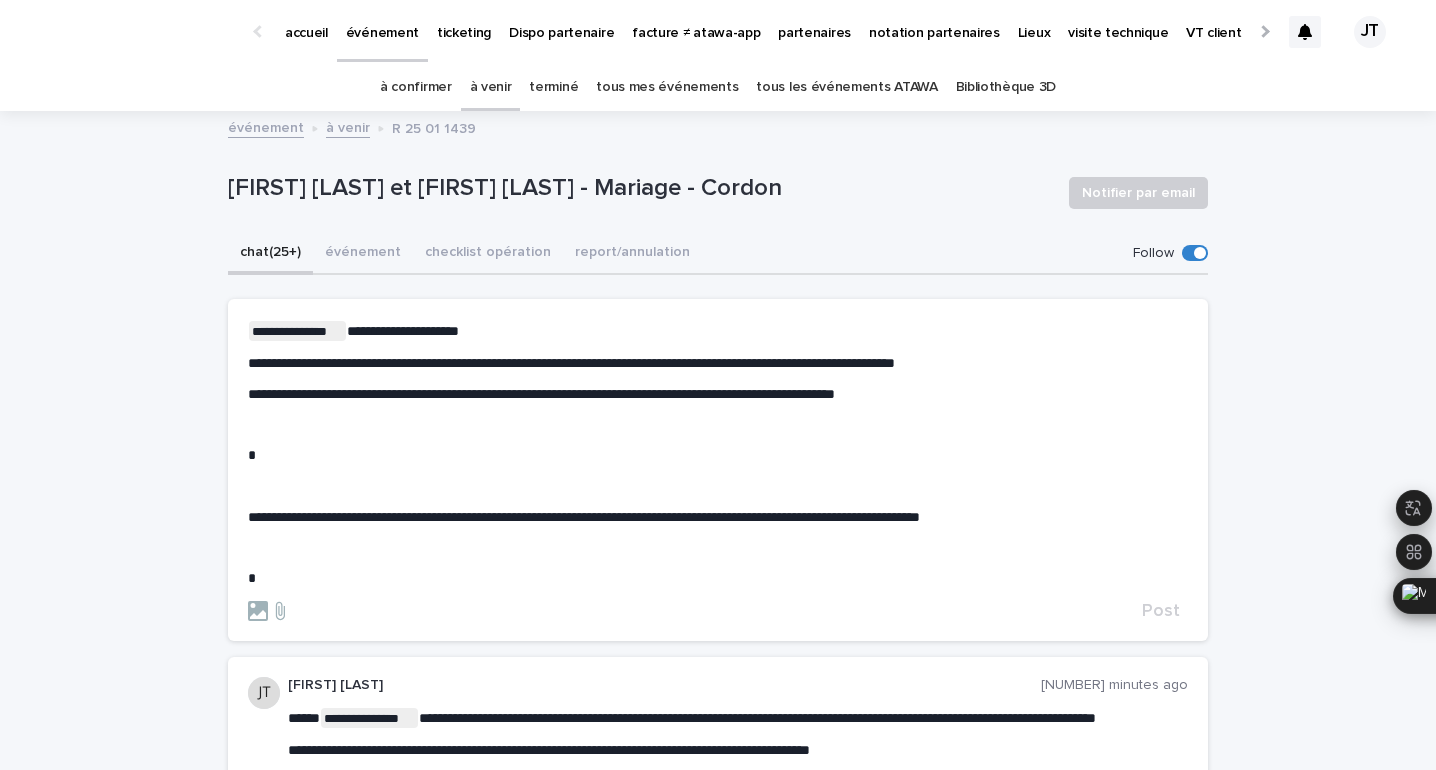 click on "**********" at bounding box center (718, 470) 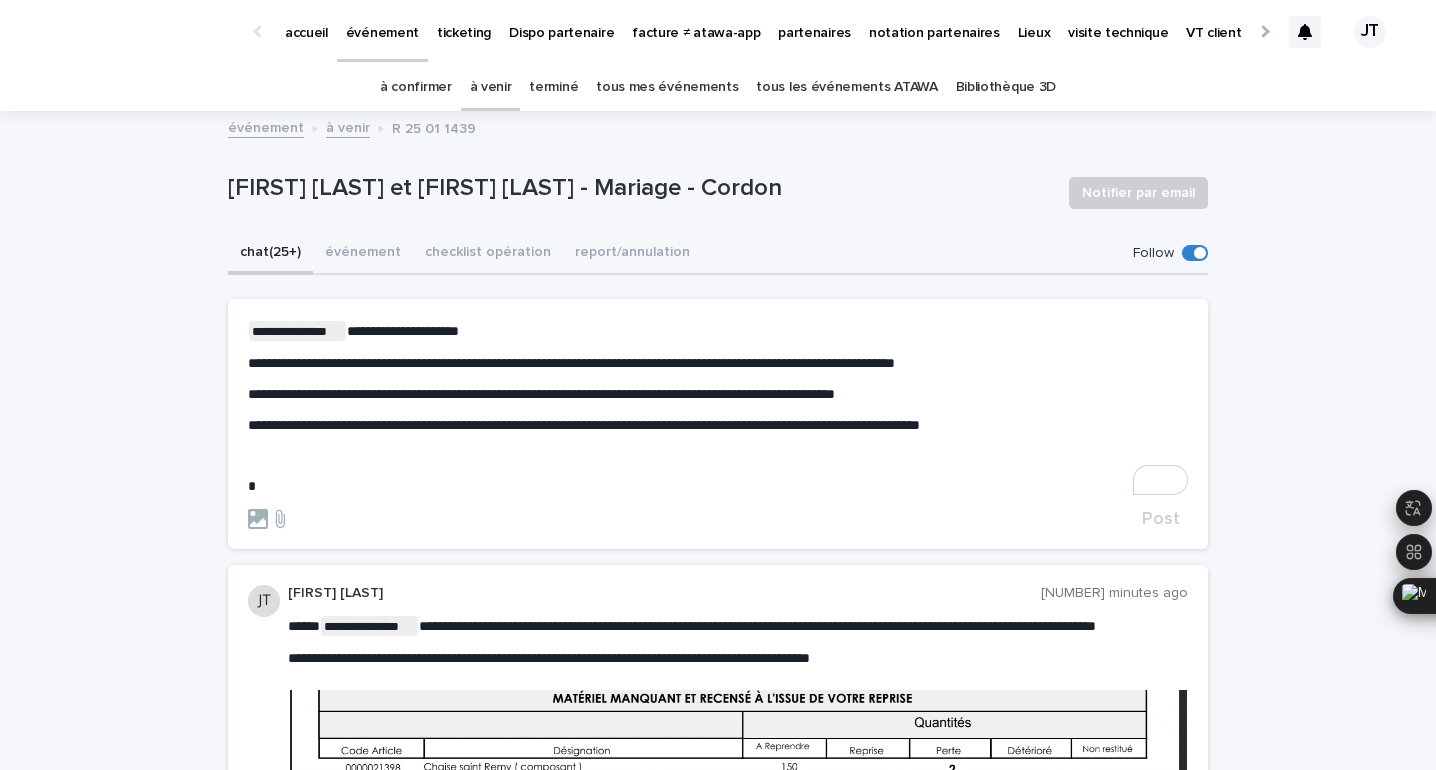 click on "**********" at bounding box center [718, 425] 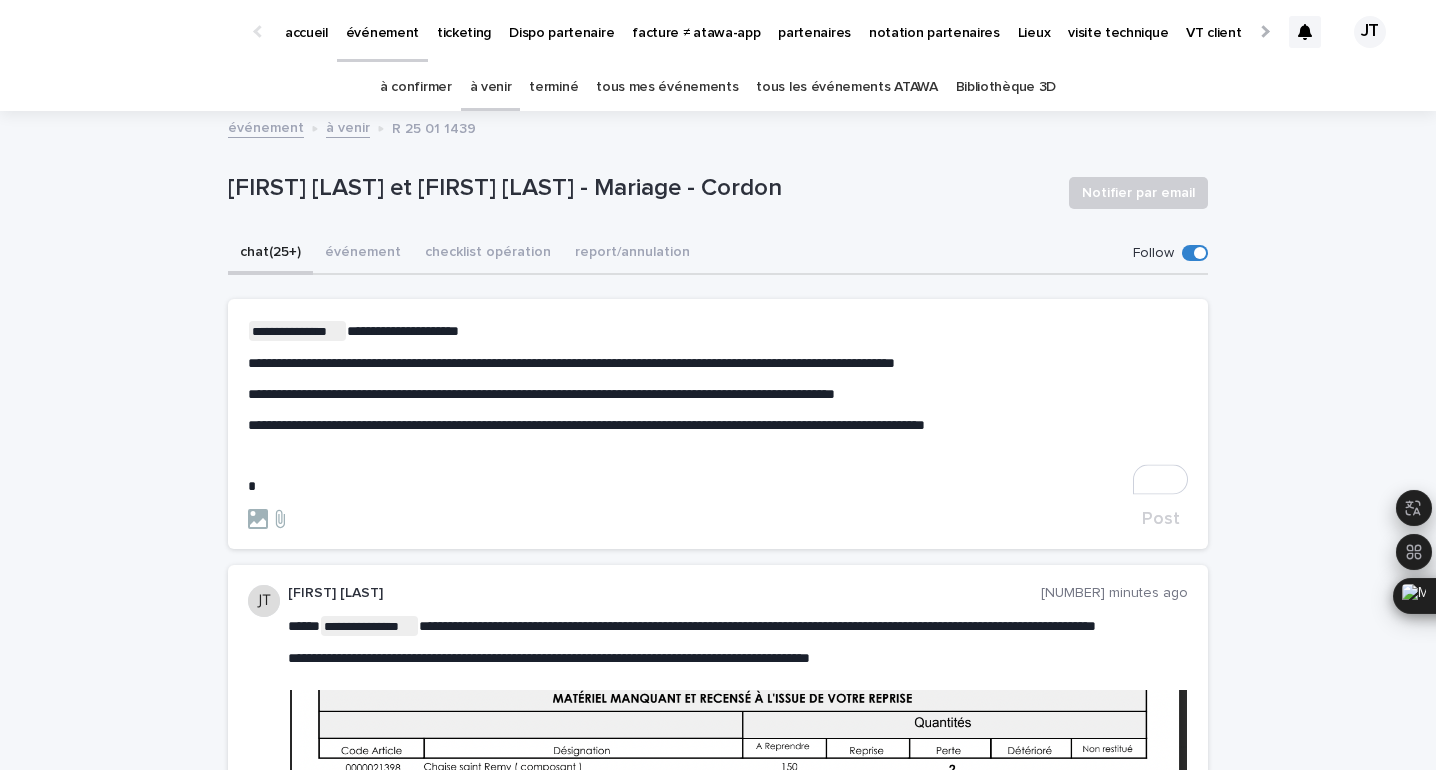 click on "﻿" at bounding box center [718, 455] 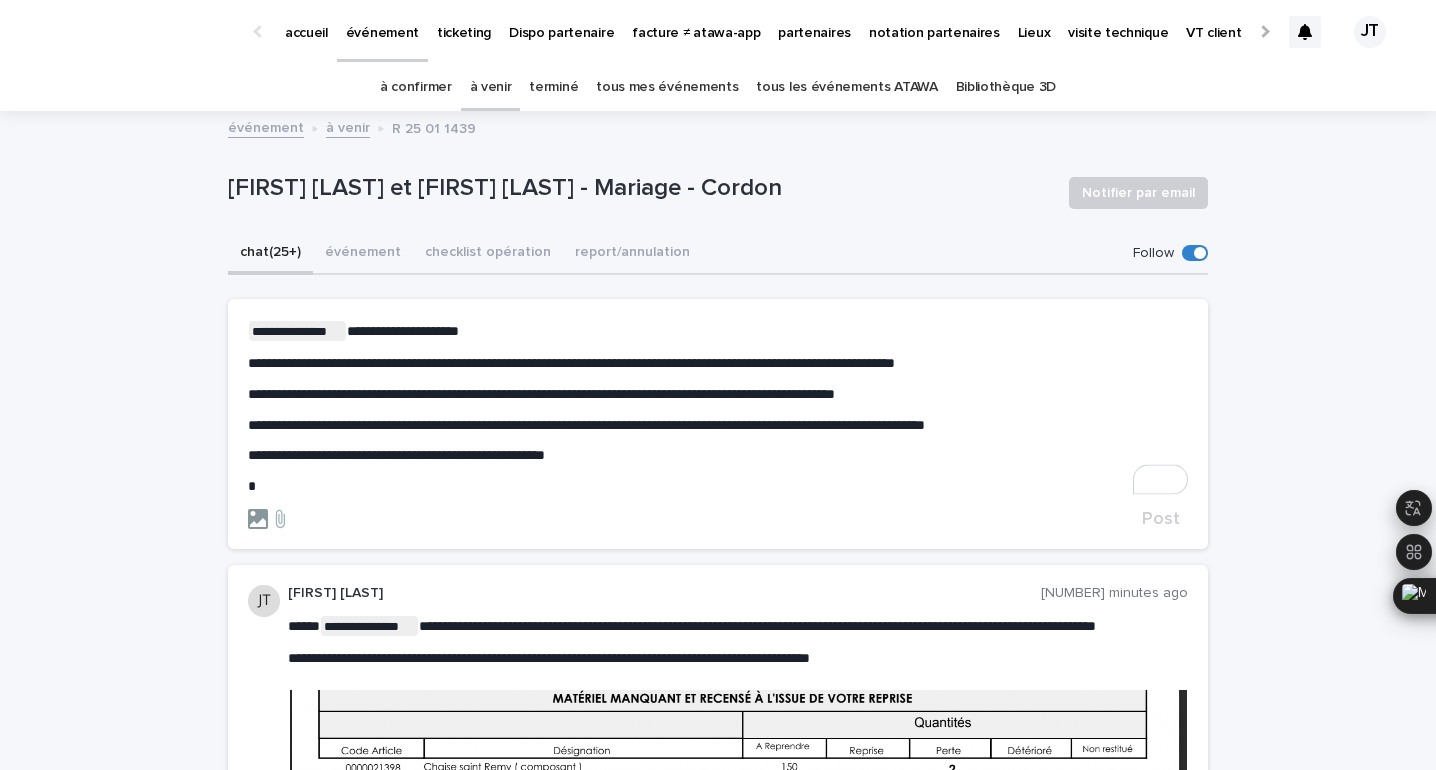 click 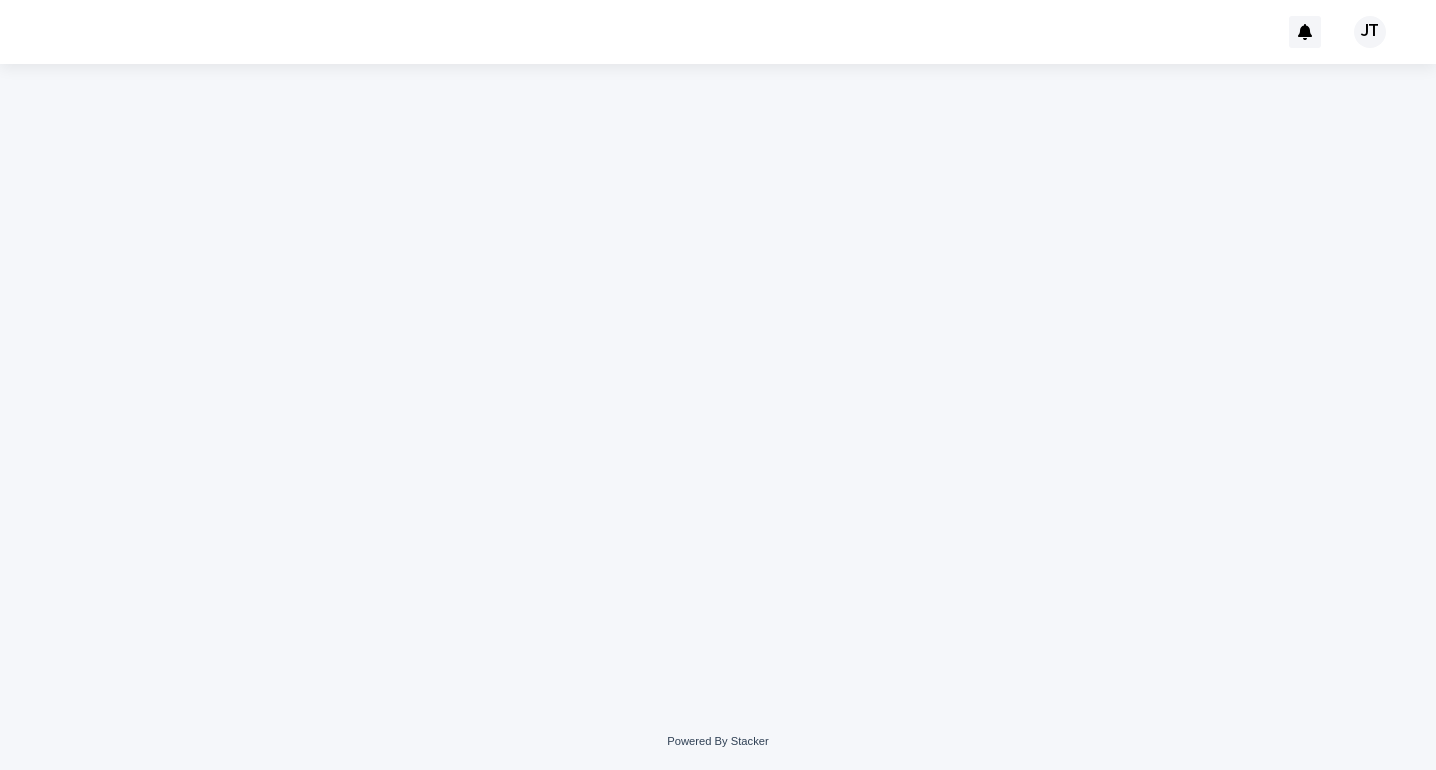 scroll, scrollTop: 0, scrollLeft: 0, axis: both 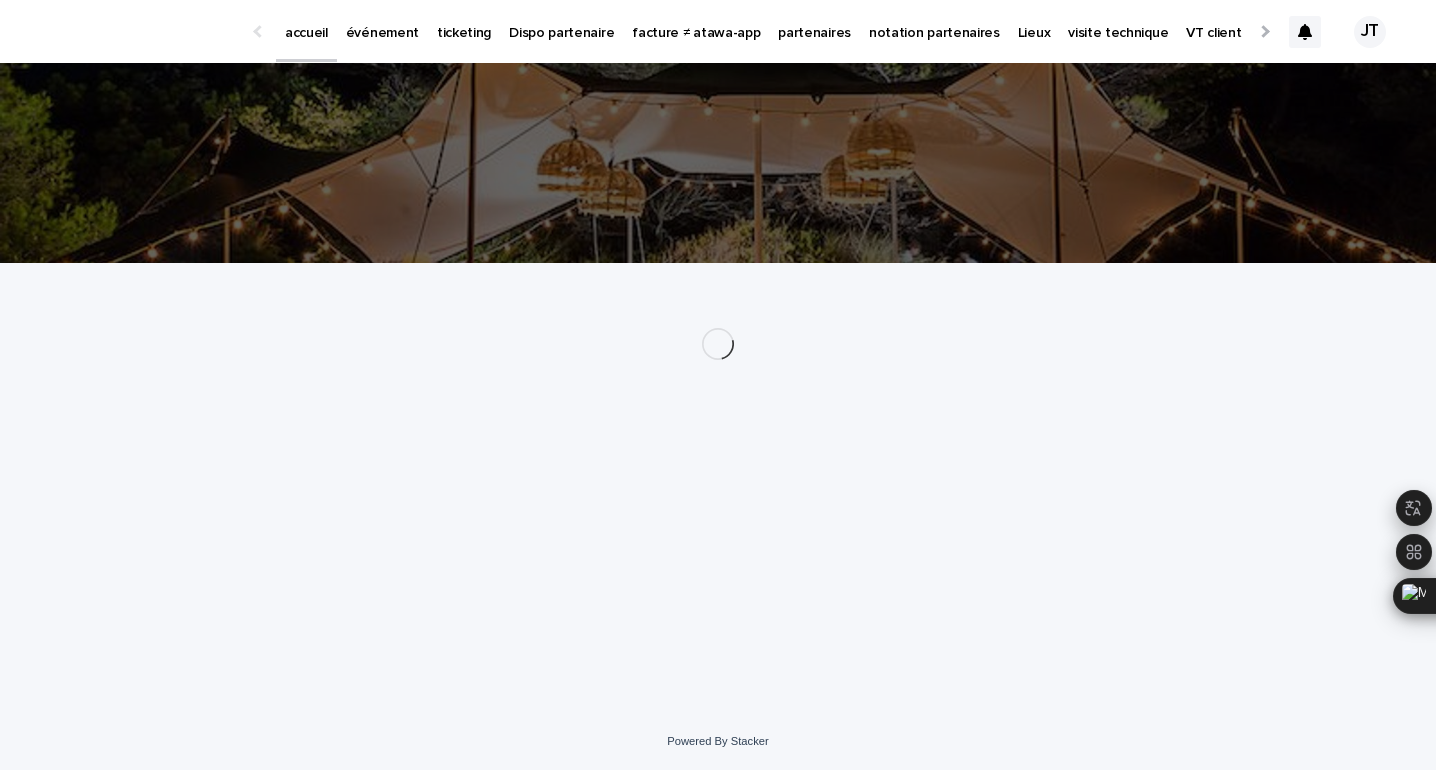 click on "partenaires" at bounding box center (814, 21) 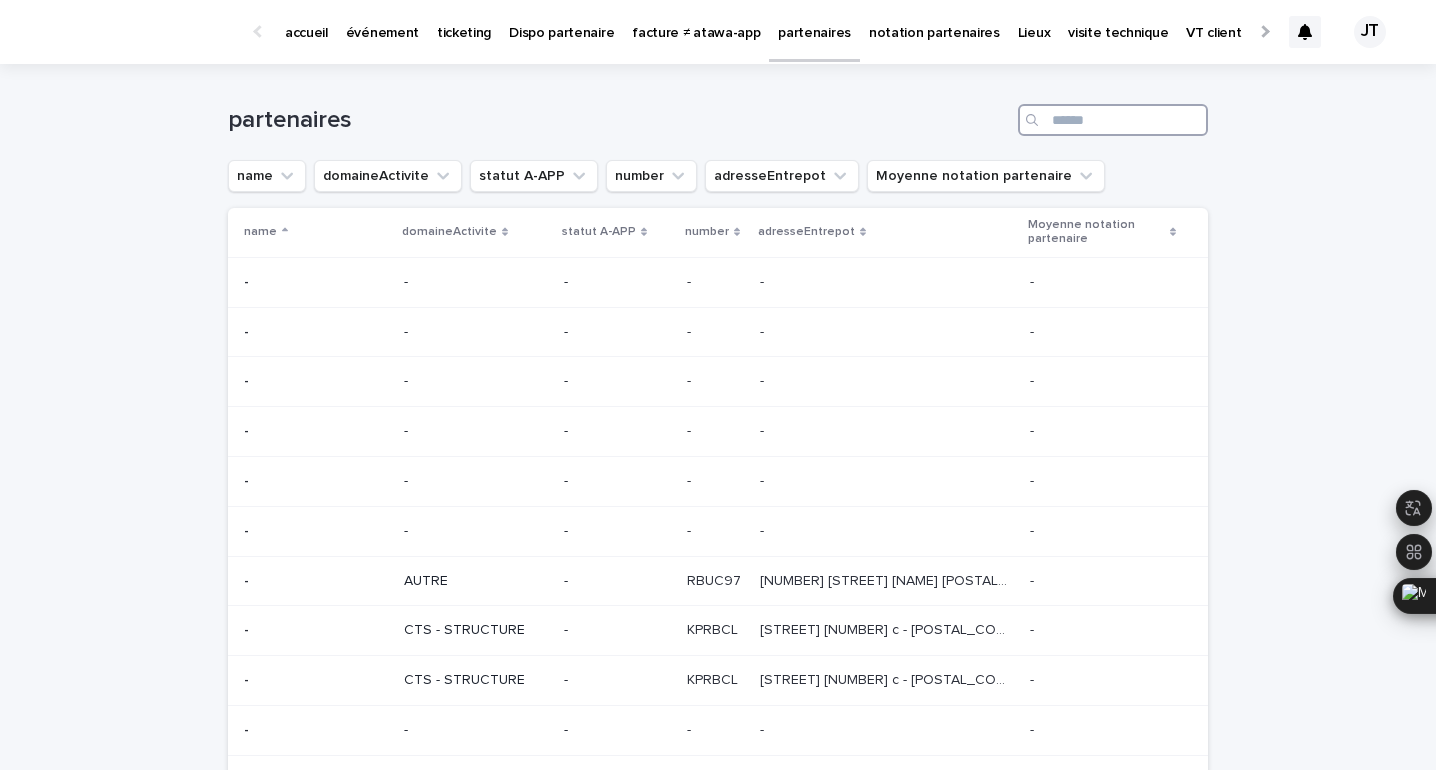 click at bounding box center (1113, 120) 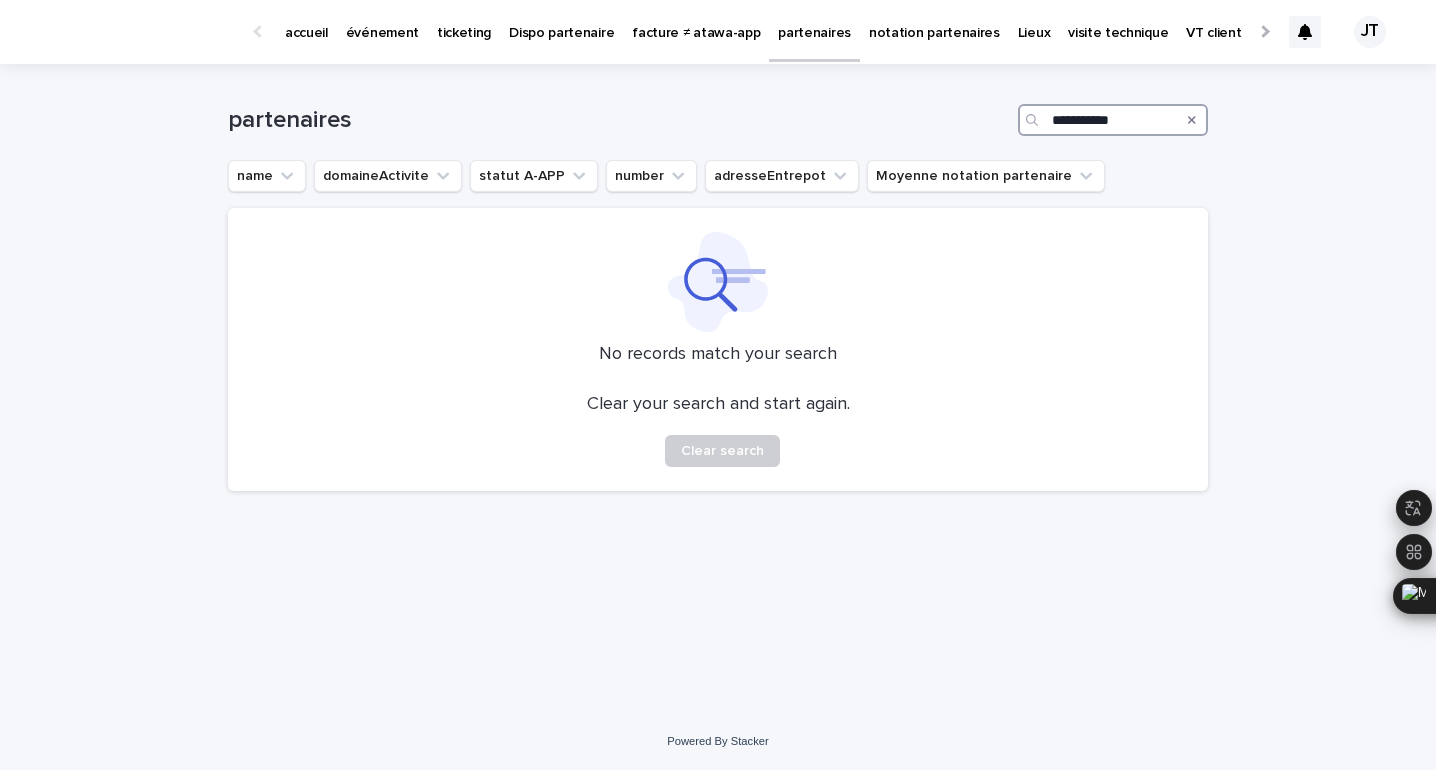 click on "**********" at bounding box center (1113, 120) 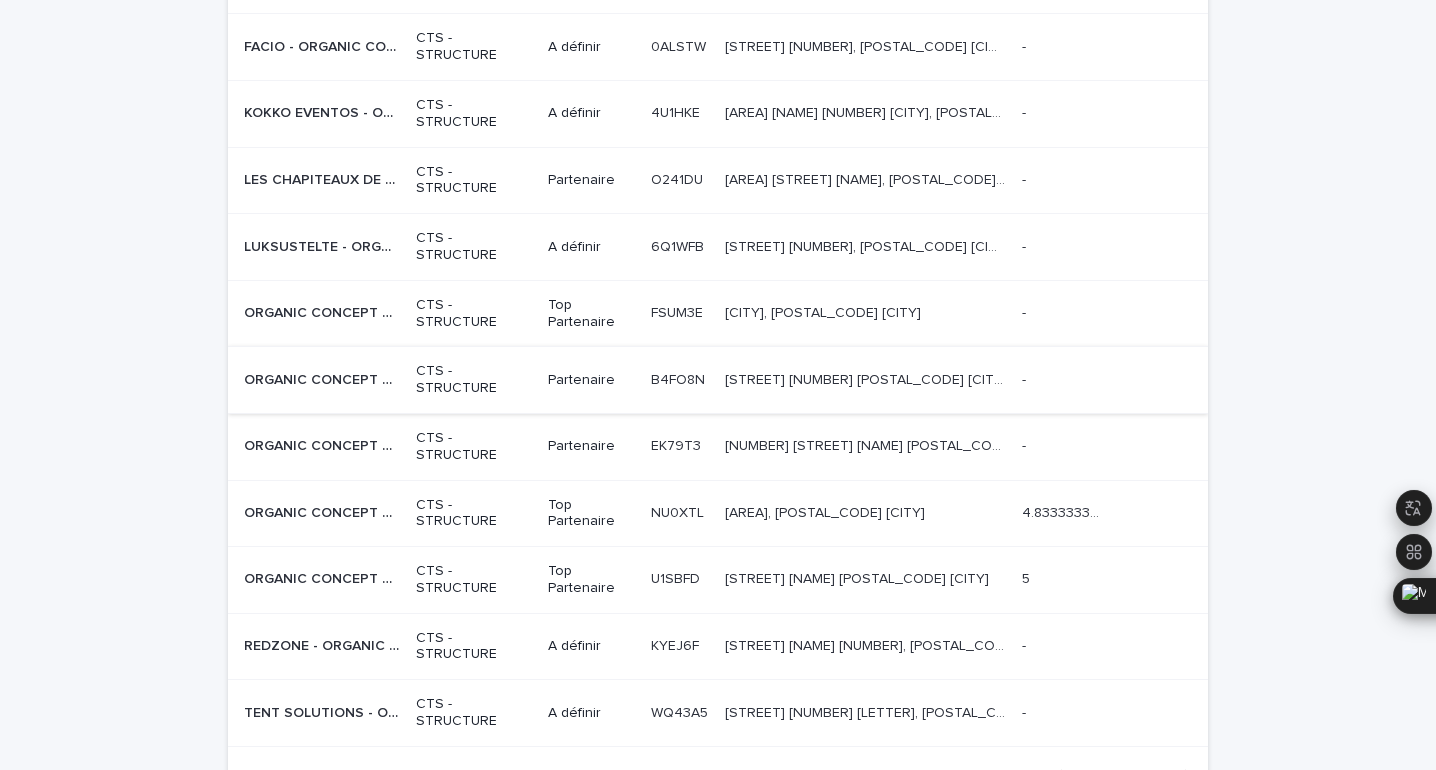 scroll, scrollTop: 656, scrollLeft: 0, axis: vertical 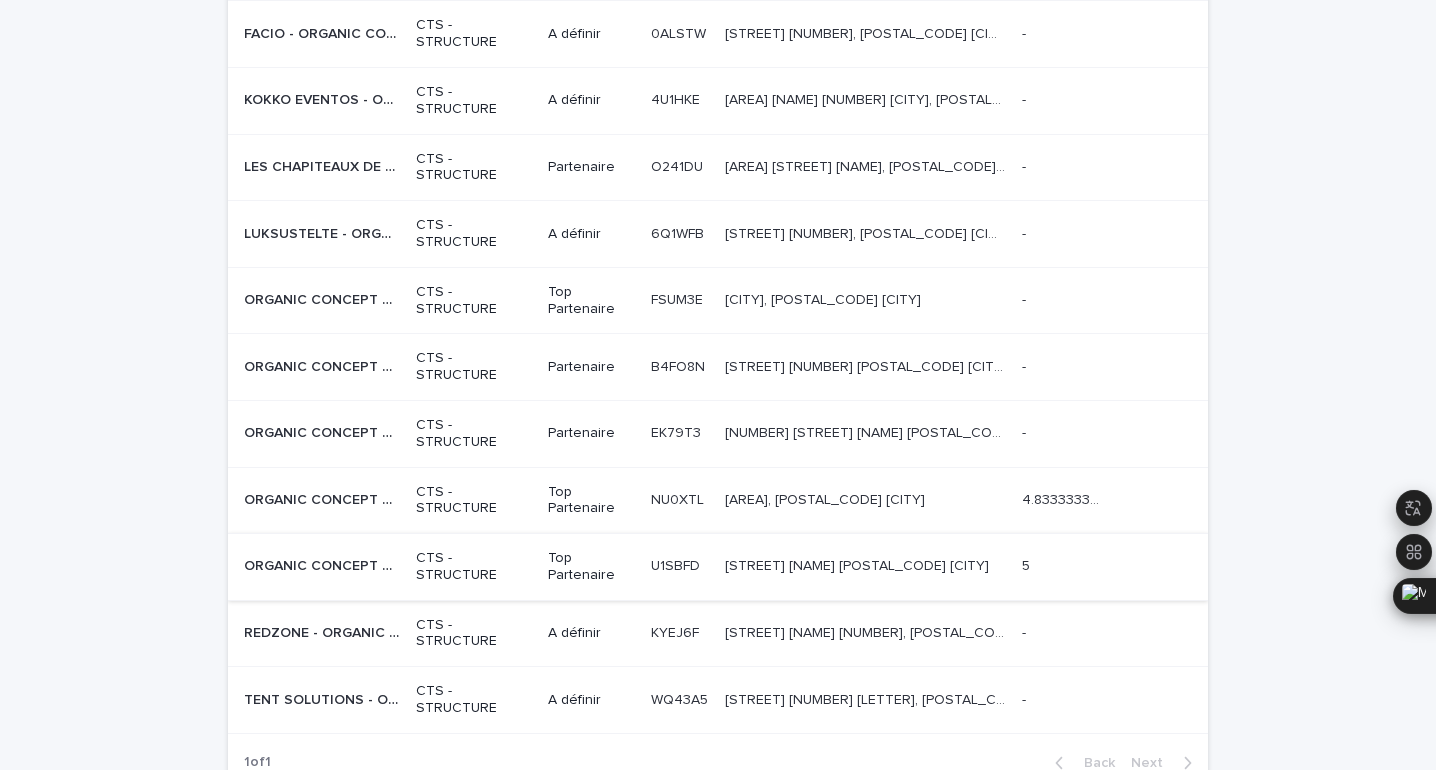 type on "**********" 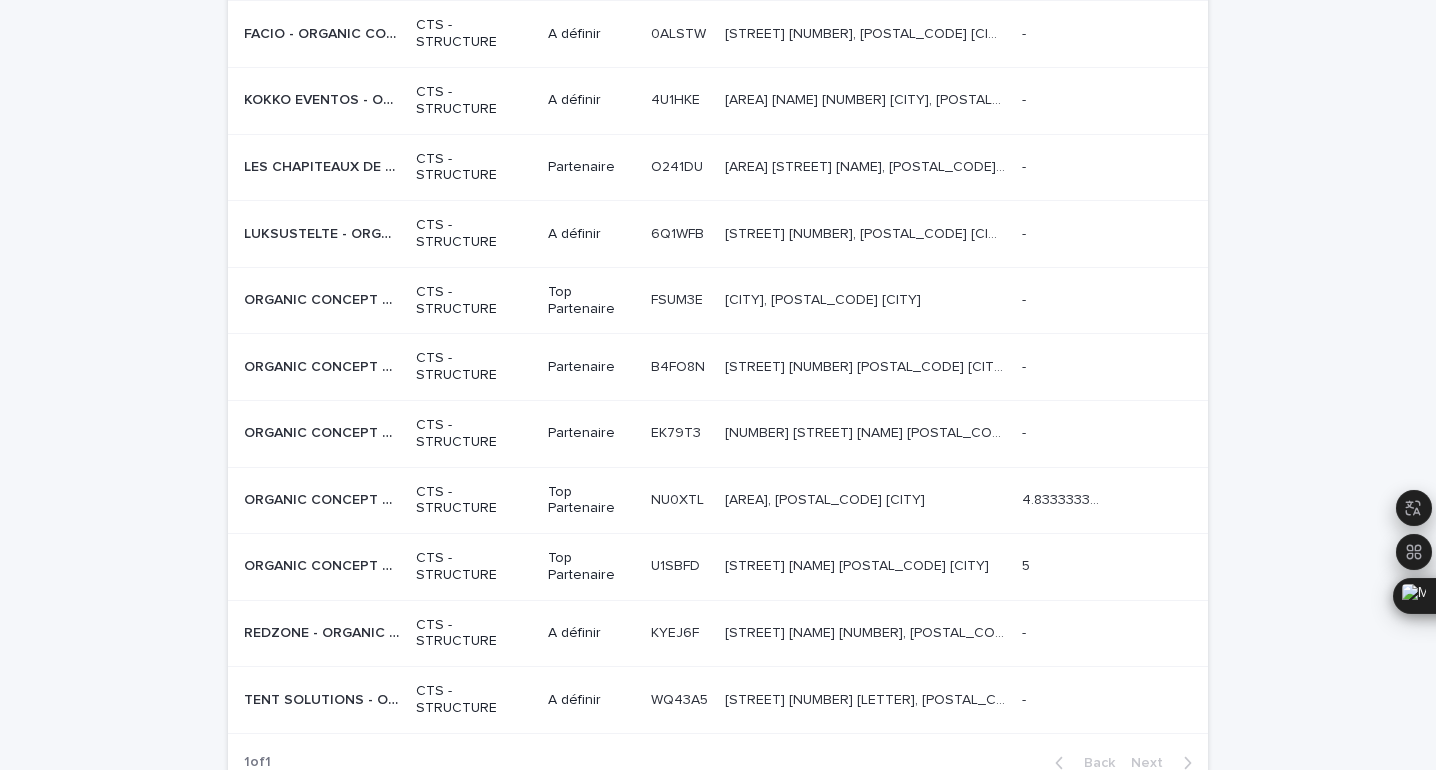 click on "Top Partenaire" at bounding box center (592, 567) 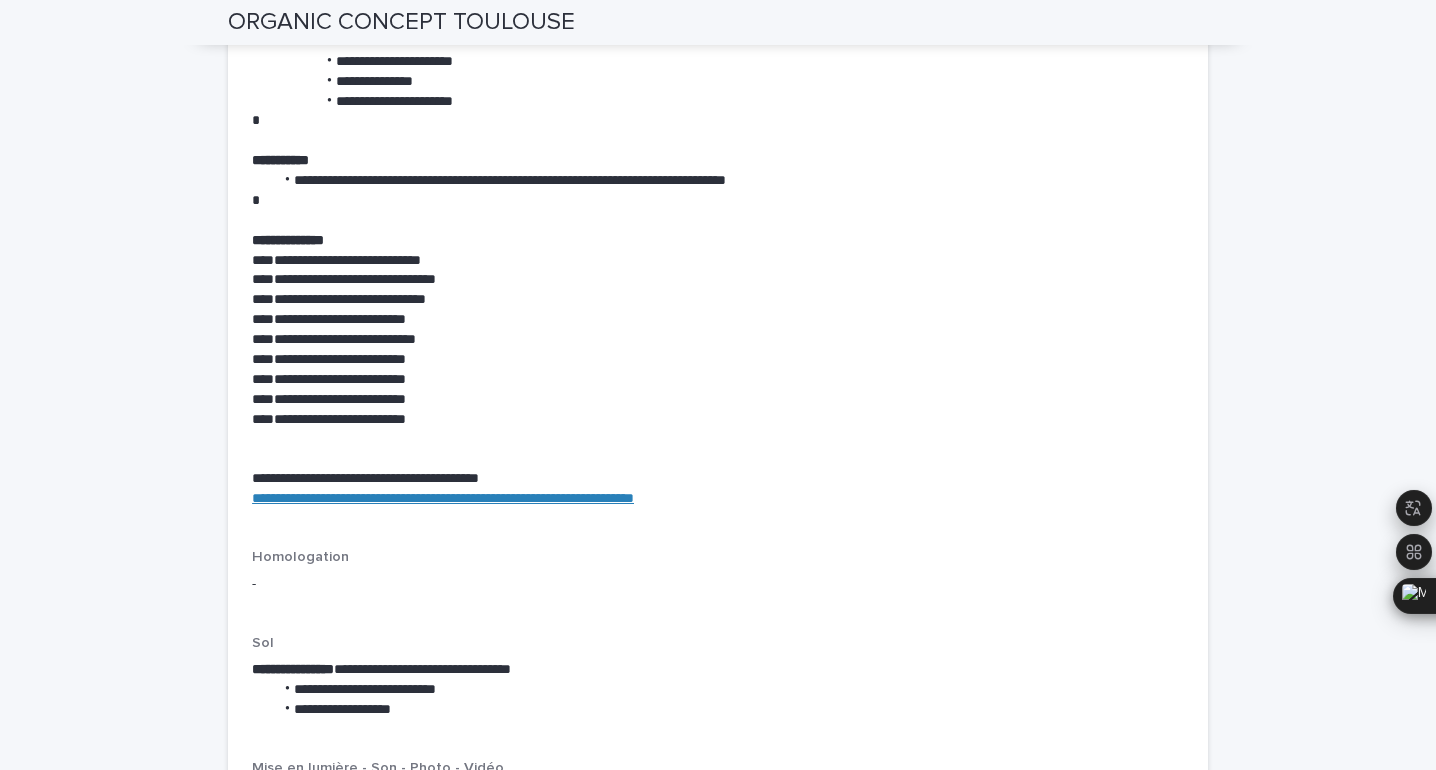 scroll, scrollTop: 3126, scrollLeft: 0, axis: vertical 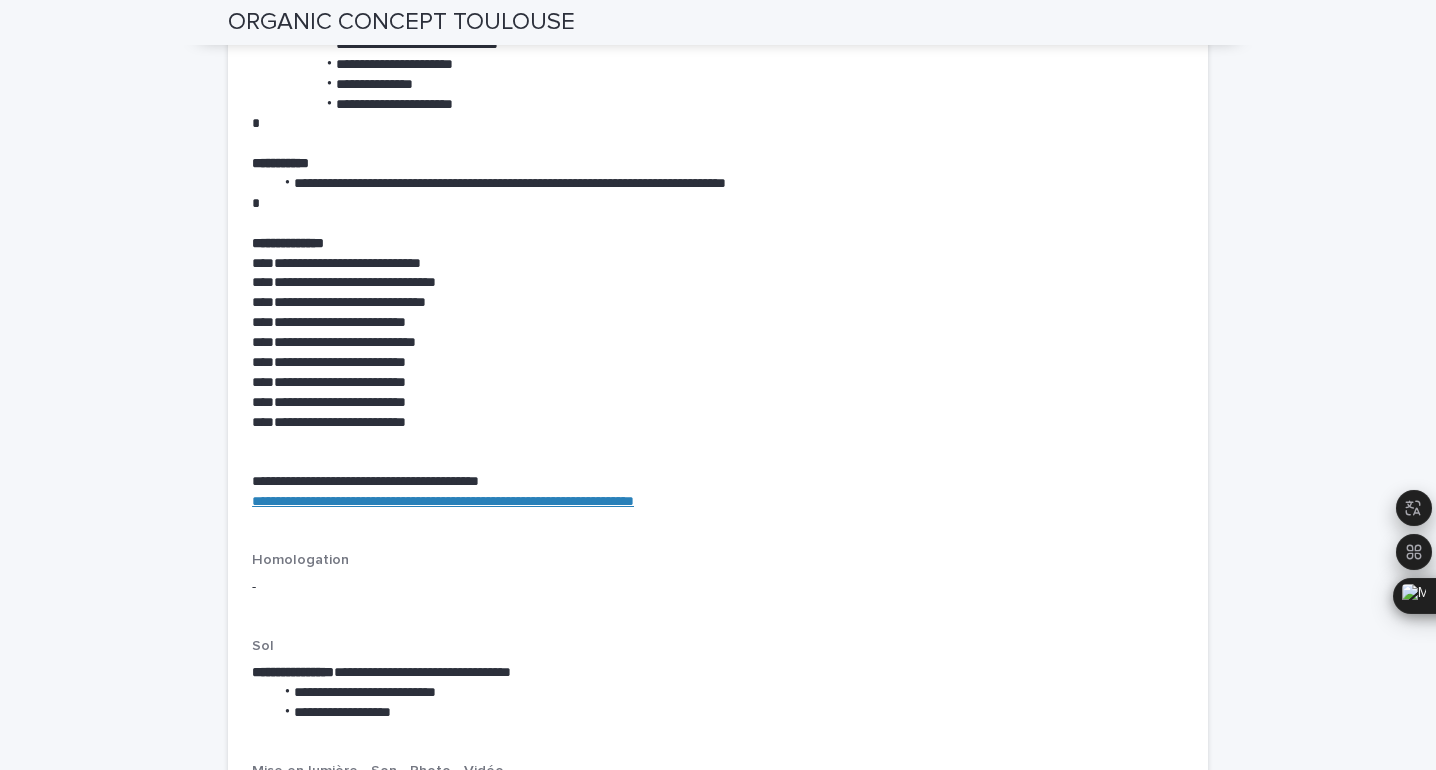 click on "**********" at bounding box center (443, 501) 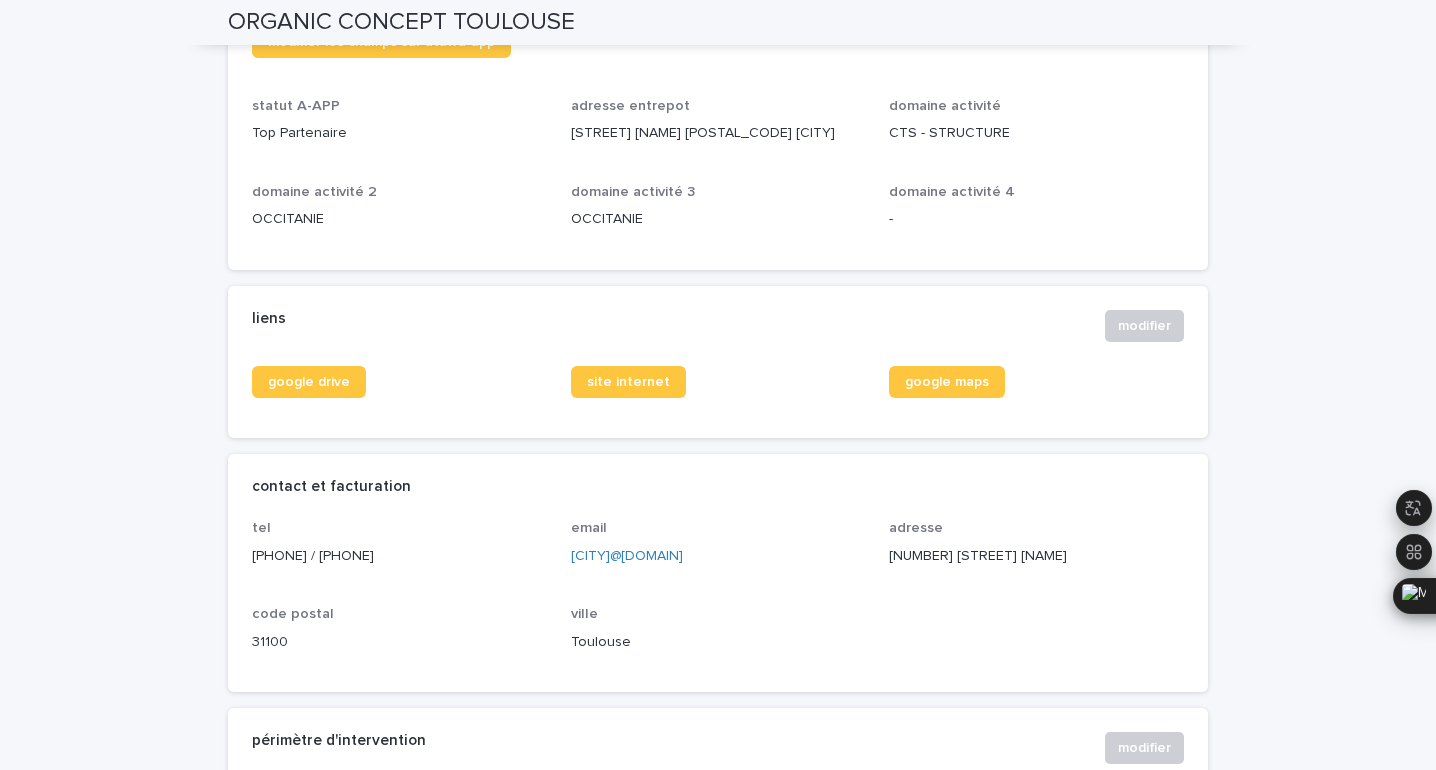 scroll, scrollTop: 546, scrollLeft: 0, axis: vertical 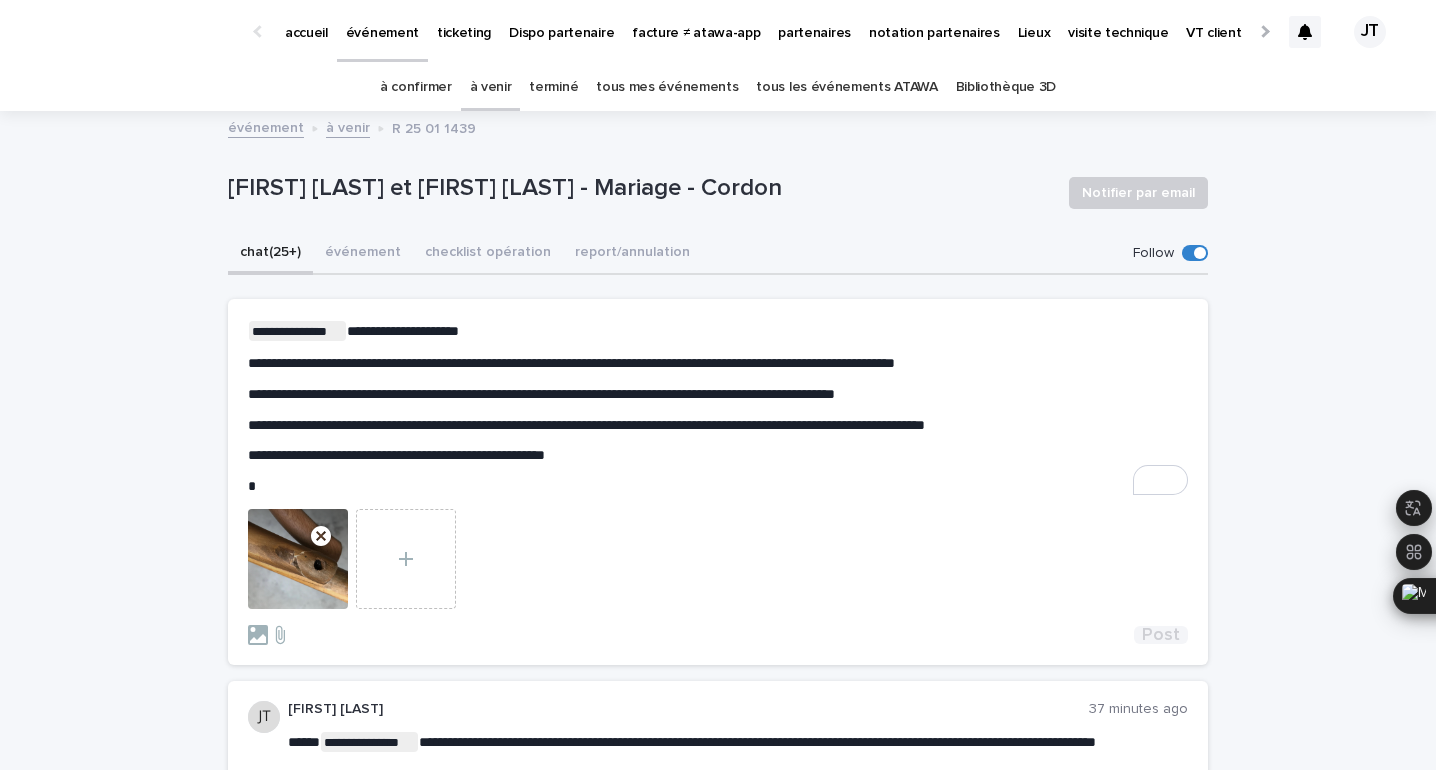 click on "Post" at bounding box center (1161, 635) 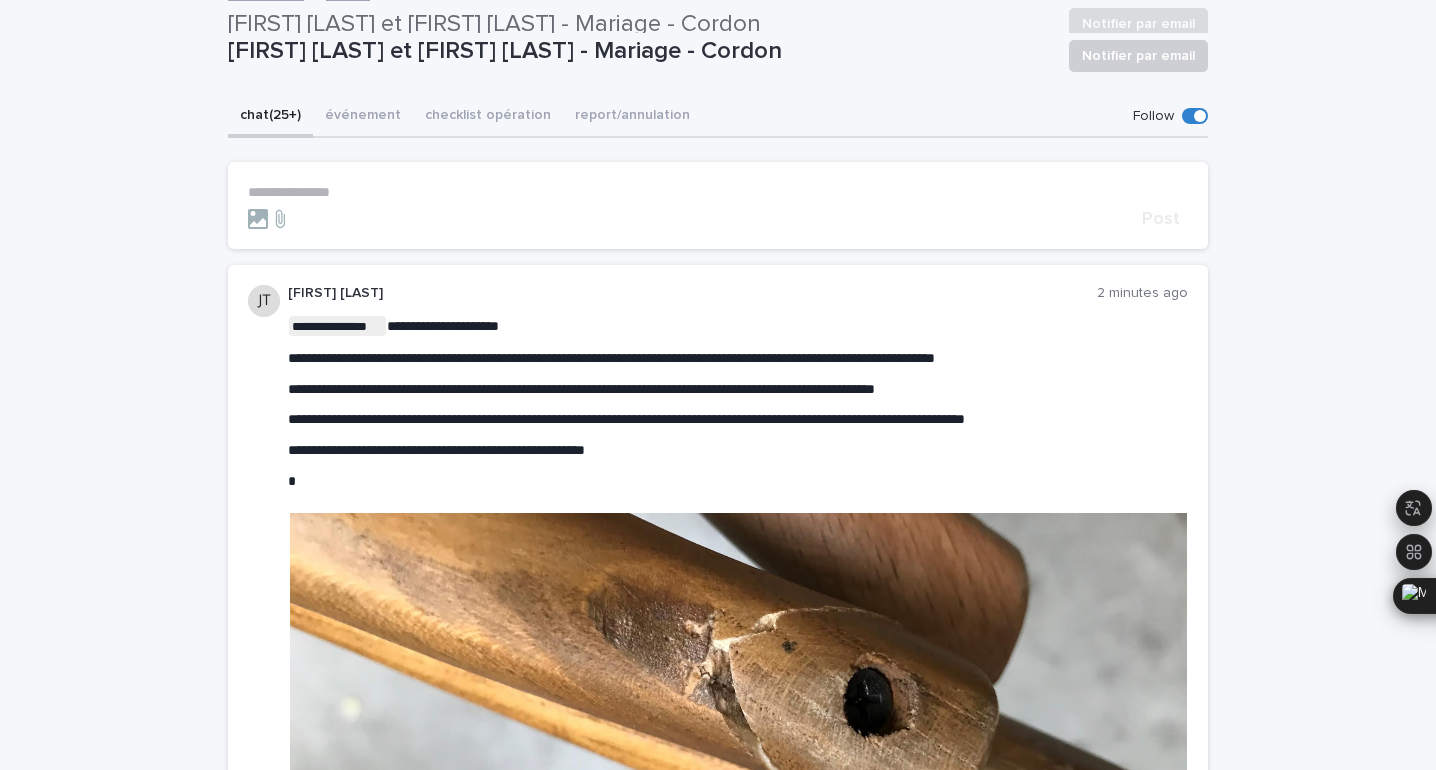 scroll, scrollTop: 0, scrollLeft: 0, axis: both 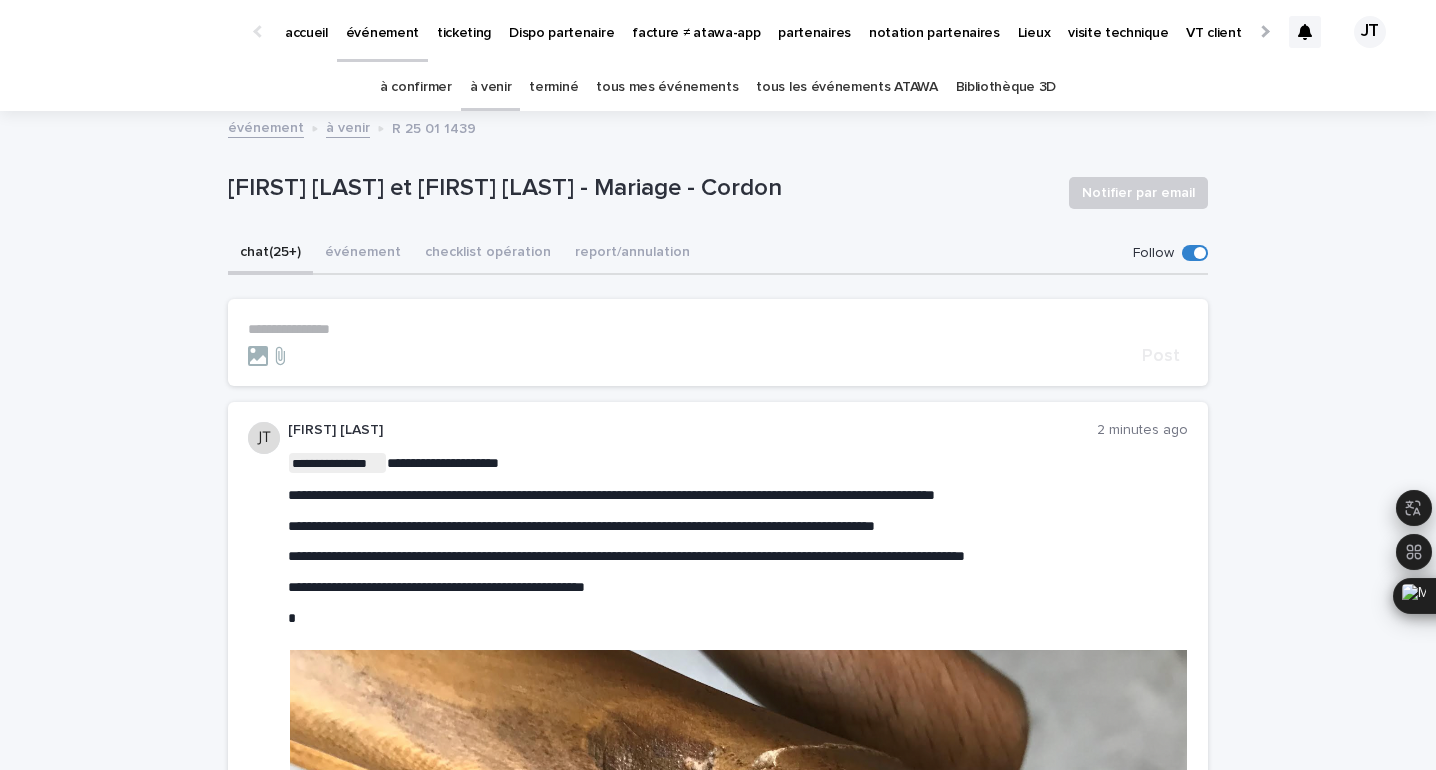 click on "à venir" at bounding box center (491, 87) 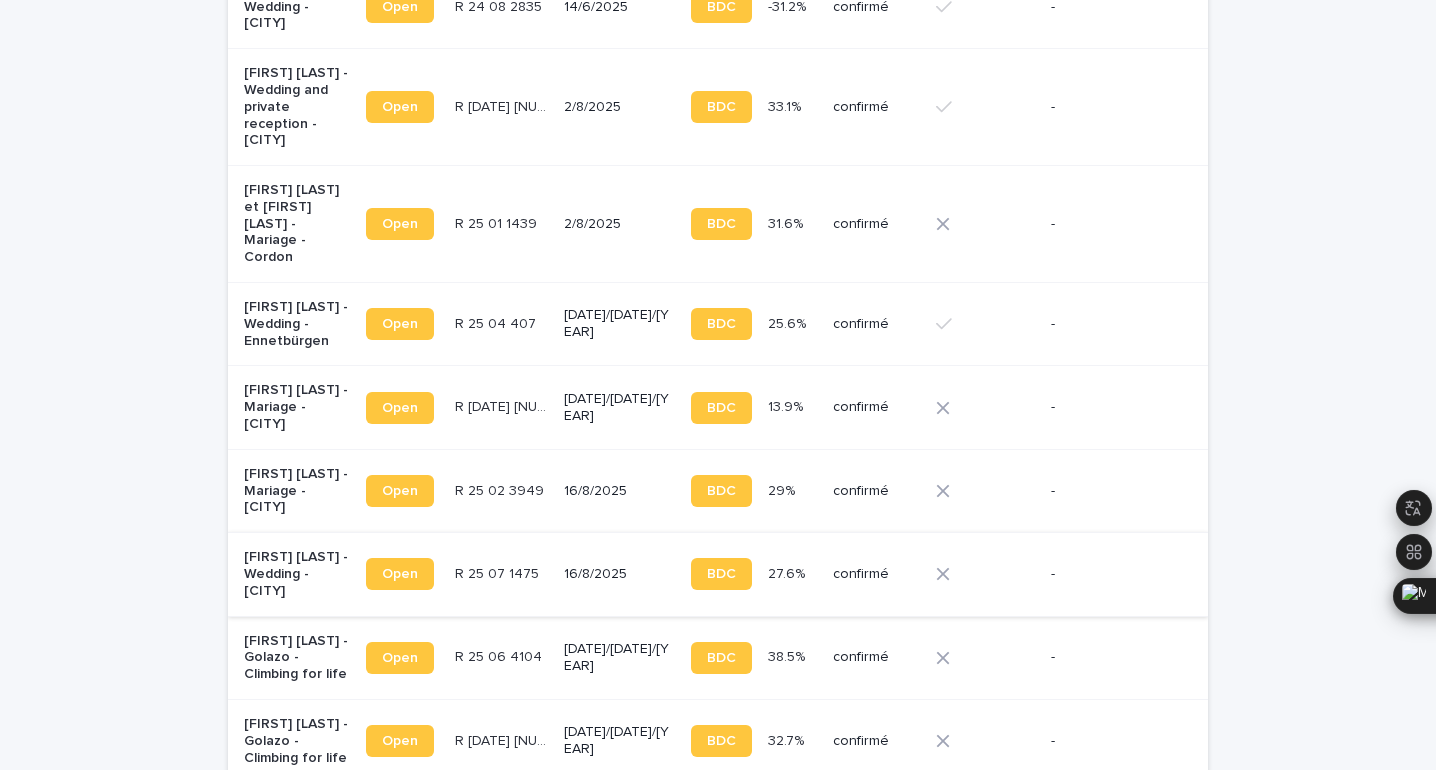 scroll, scrollTop: 864, scrollLeft: 0, axis: vertical 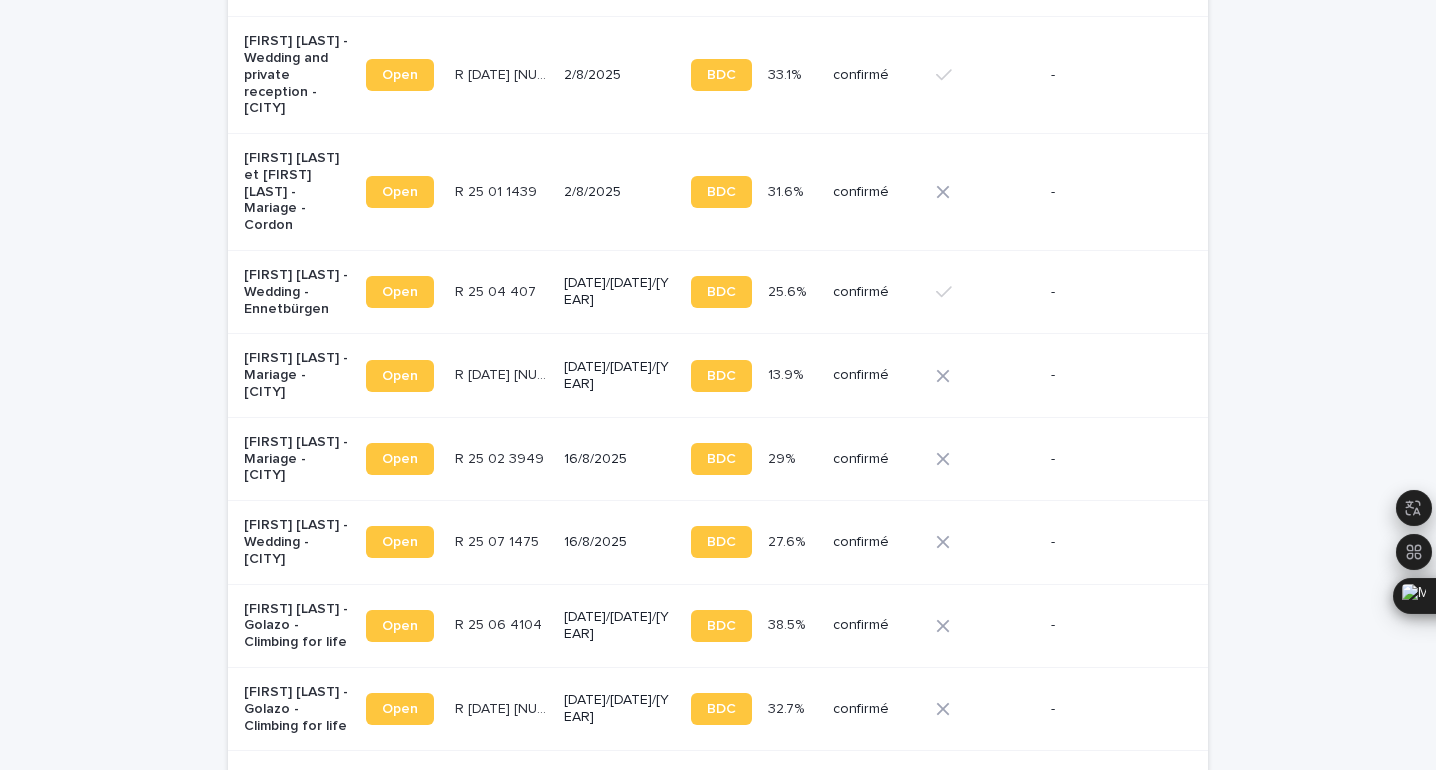 click on "R 25 07 1475 R 25 07 1475" at bounding box center [501, 542] 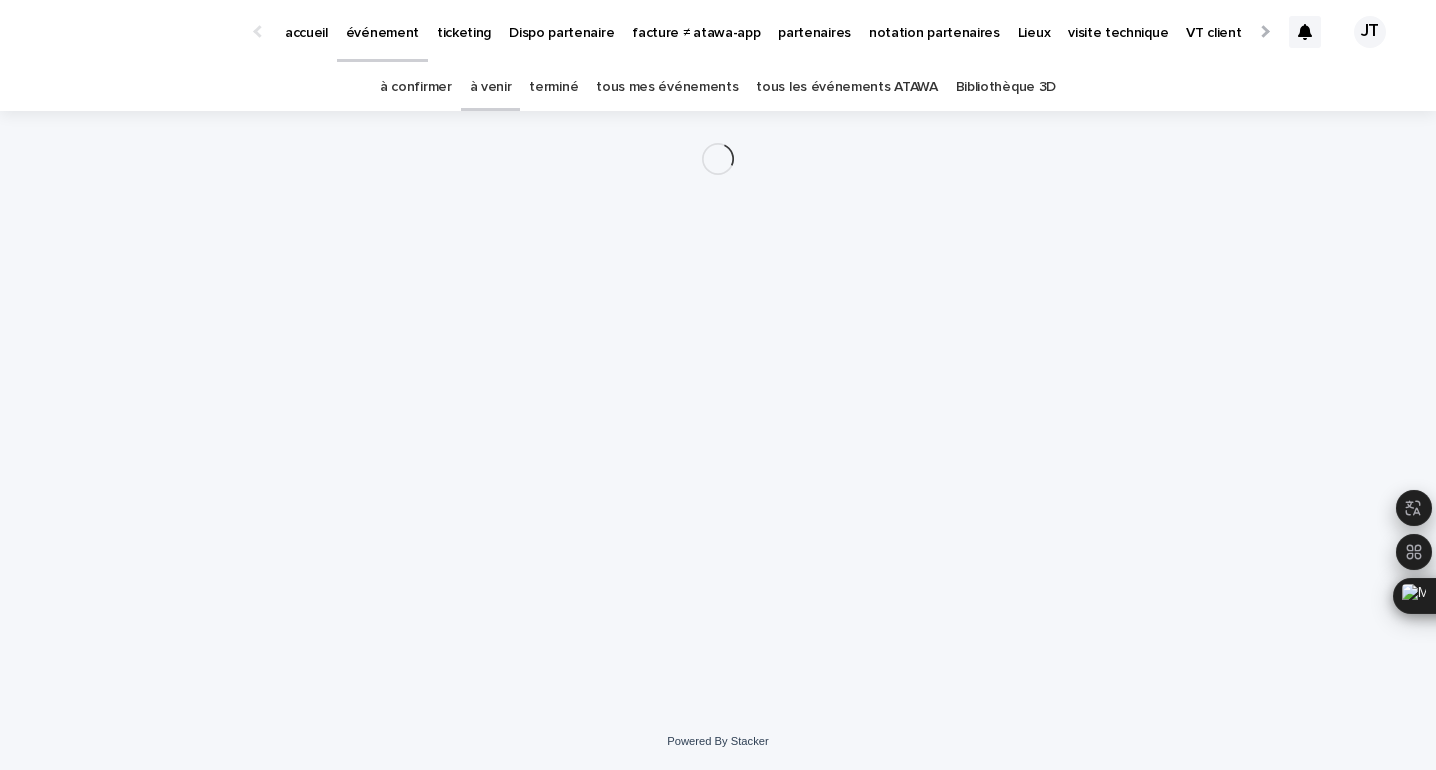scroll, scrollTop: 0, scrollLeft: 0, axis: both 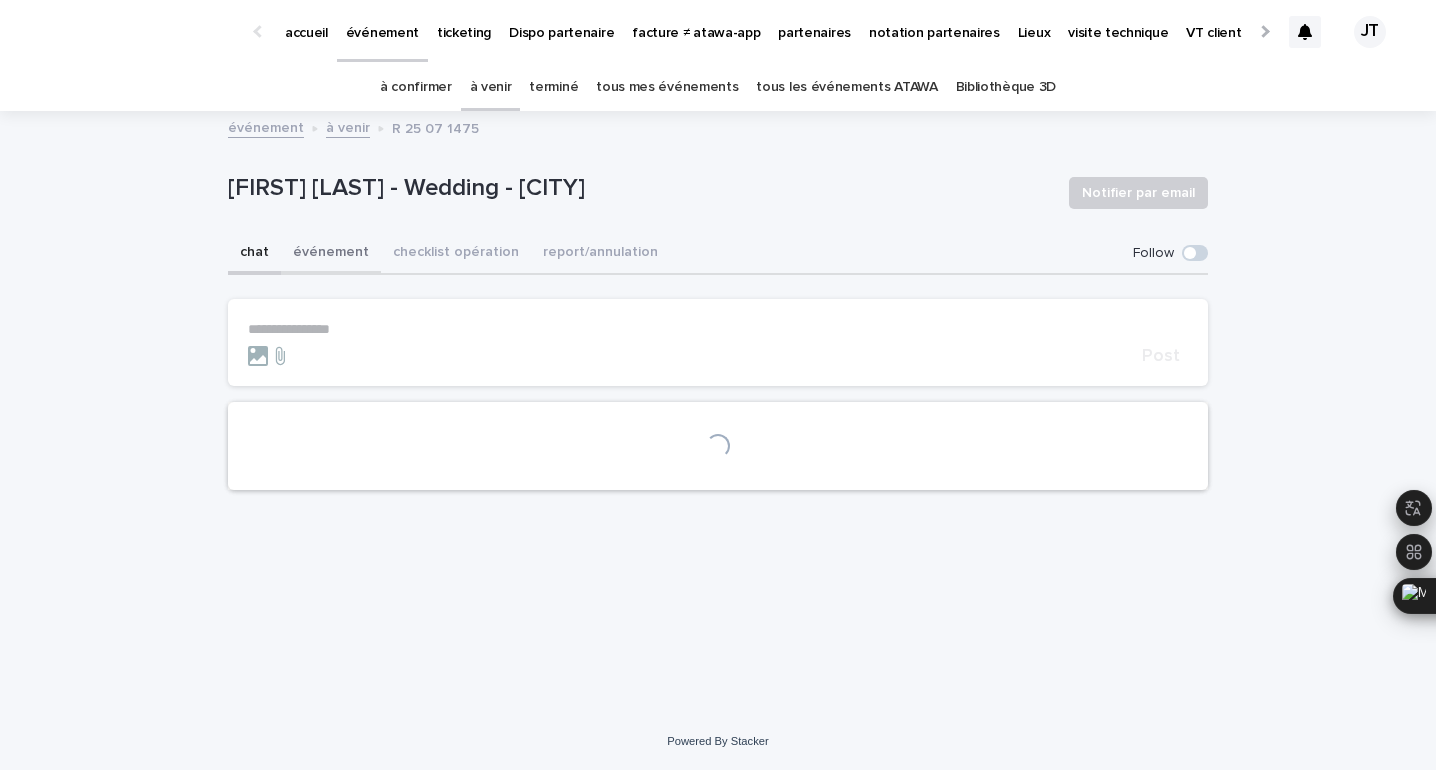 click on "événement" at bounding box center (331, 254) 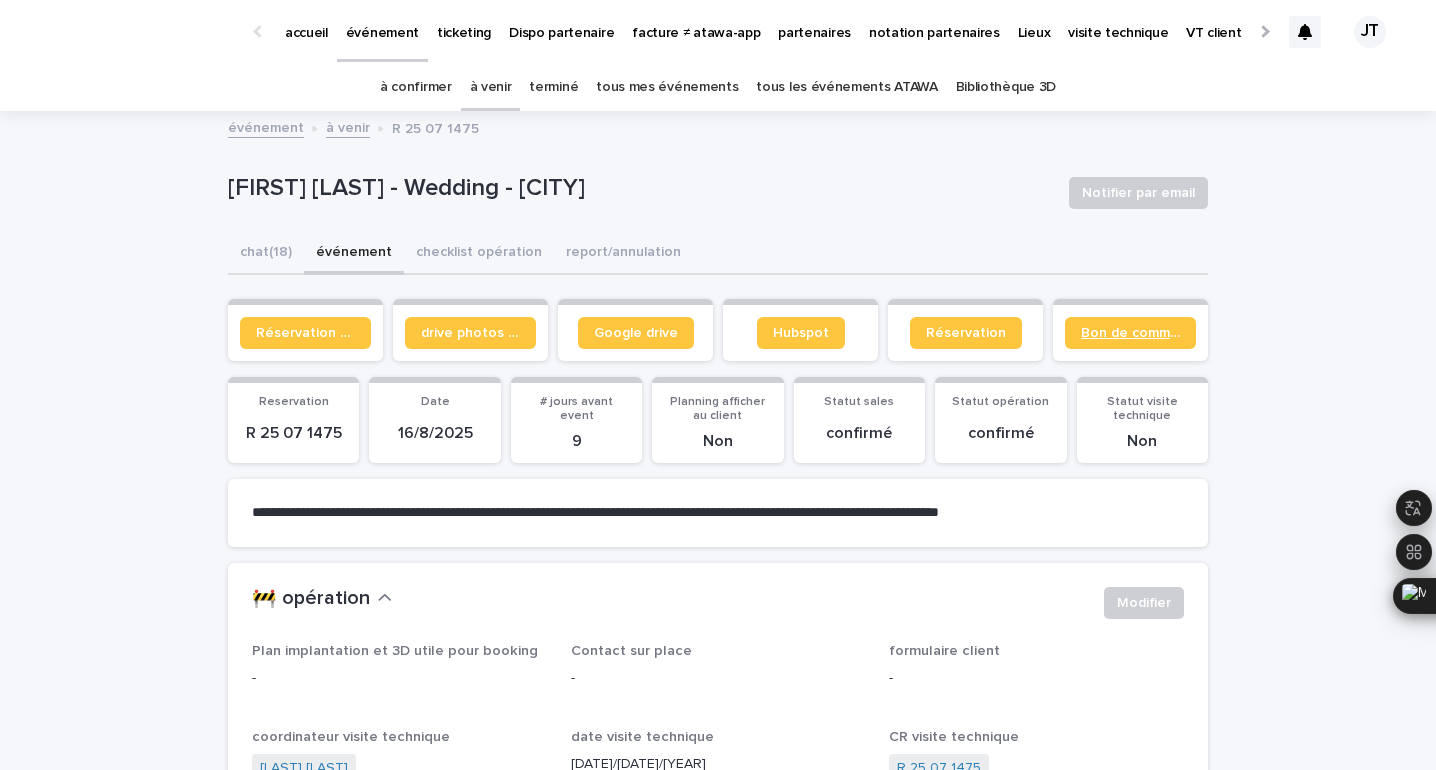 click on "Bon de commande" at bounding box center (1130, 333) 